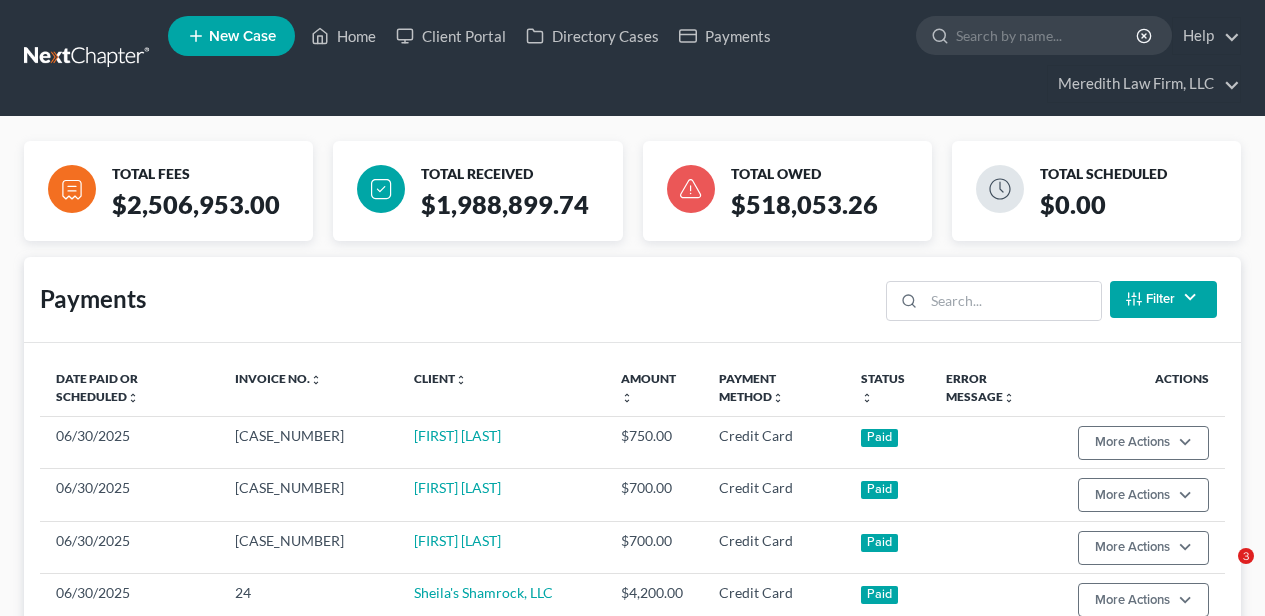 scroll, scrollTop: 715, scrollLeft: 0, axis: vertical 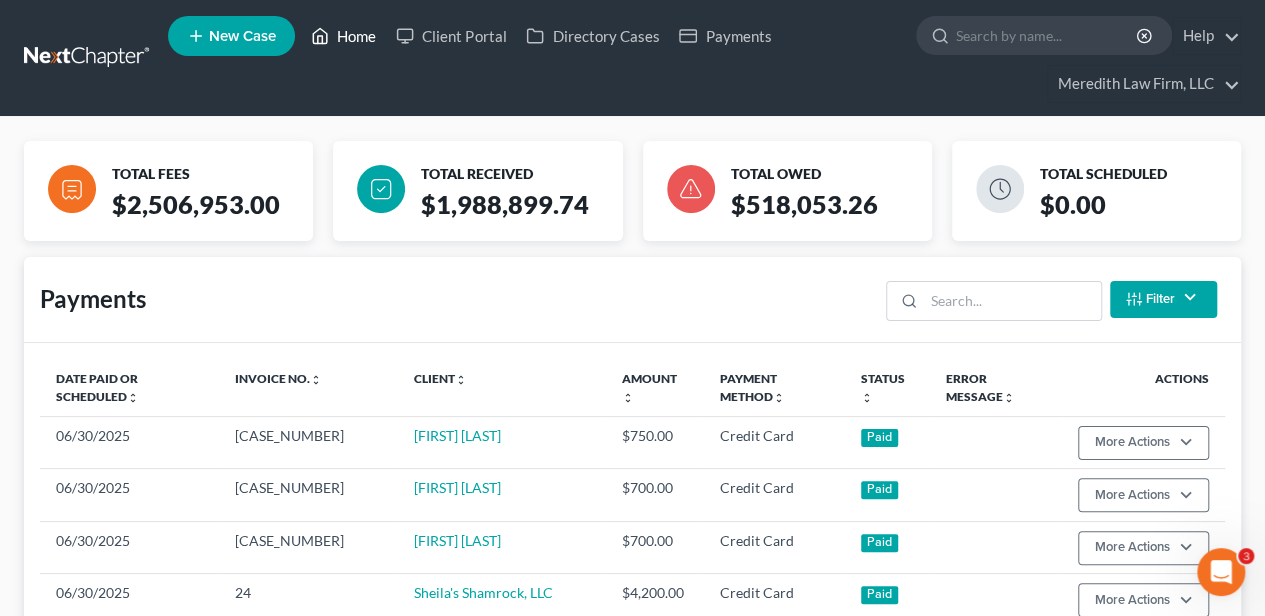 click on "Home" at bounding box center [343, 36] 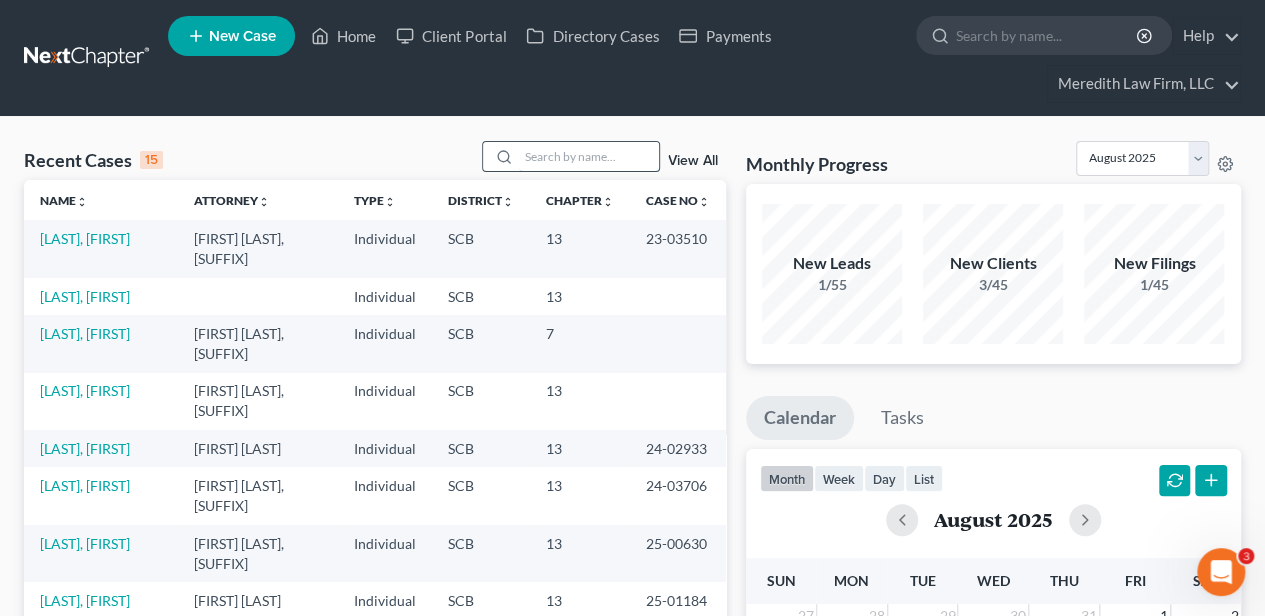 click at bounding box center (589, 156) 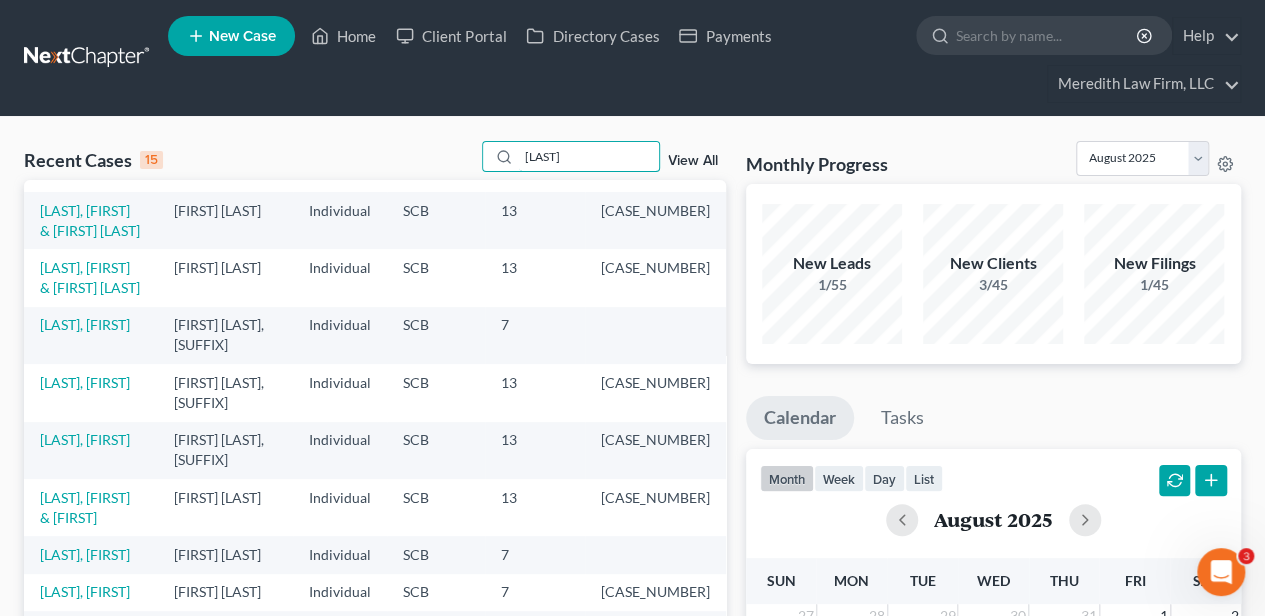 scroll, scrollTop: 357, scrollLeft: 0, axis: vertical 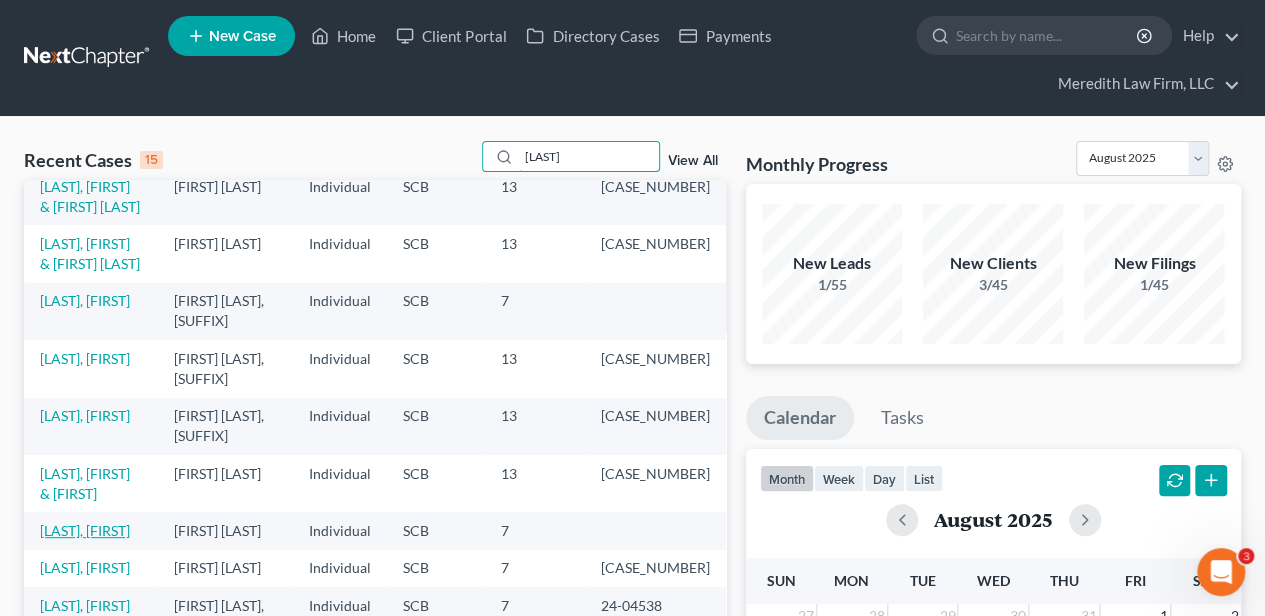 type on "[LAST]" 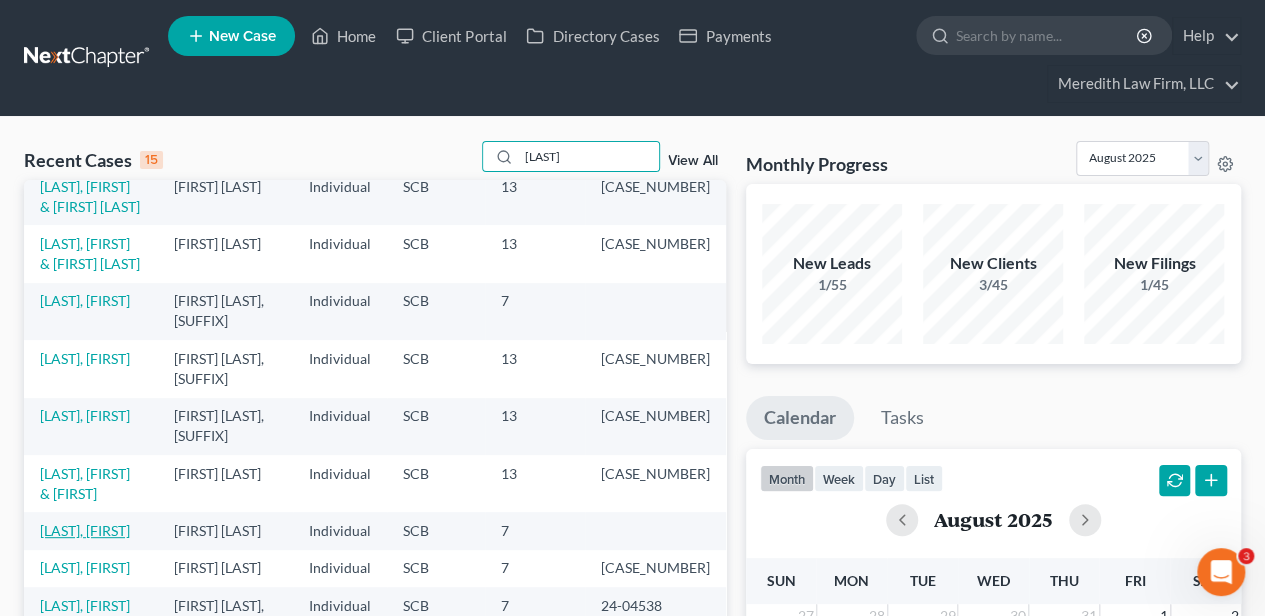 click on "[LAST], [FIRST]" at bounding box center [85, 530] 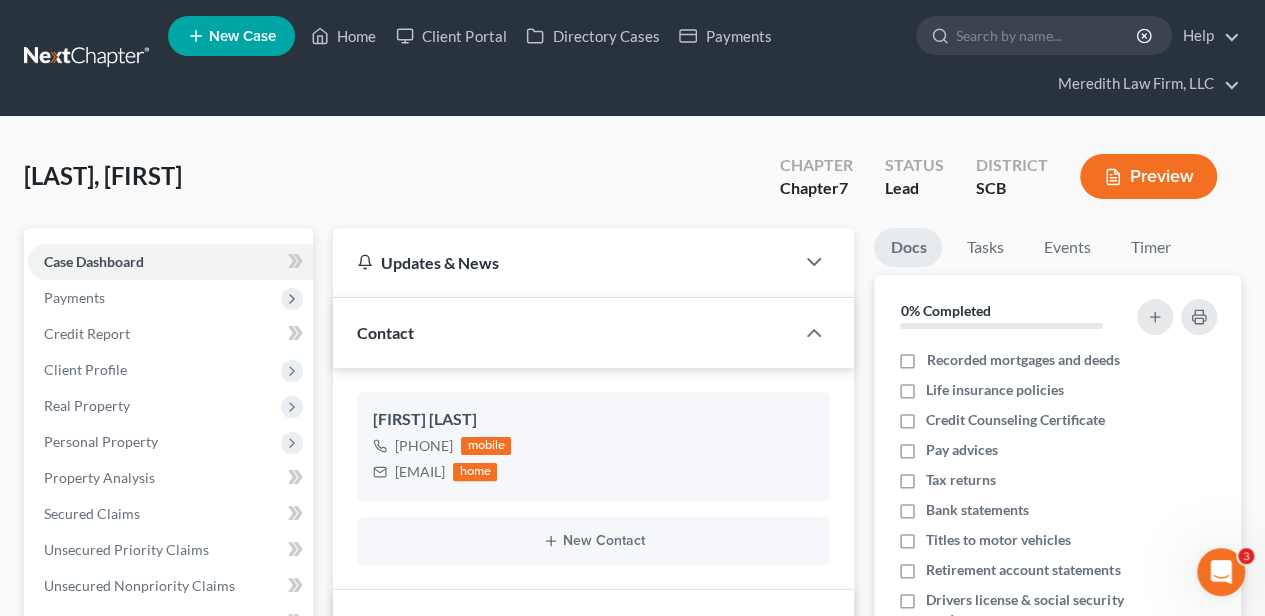 select on "2" 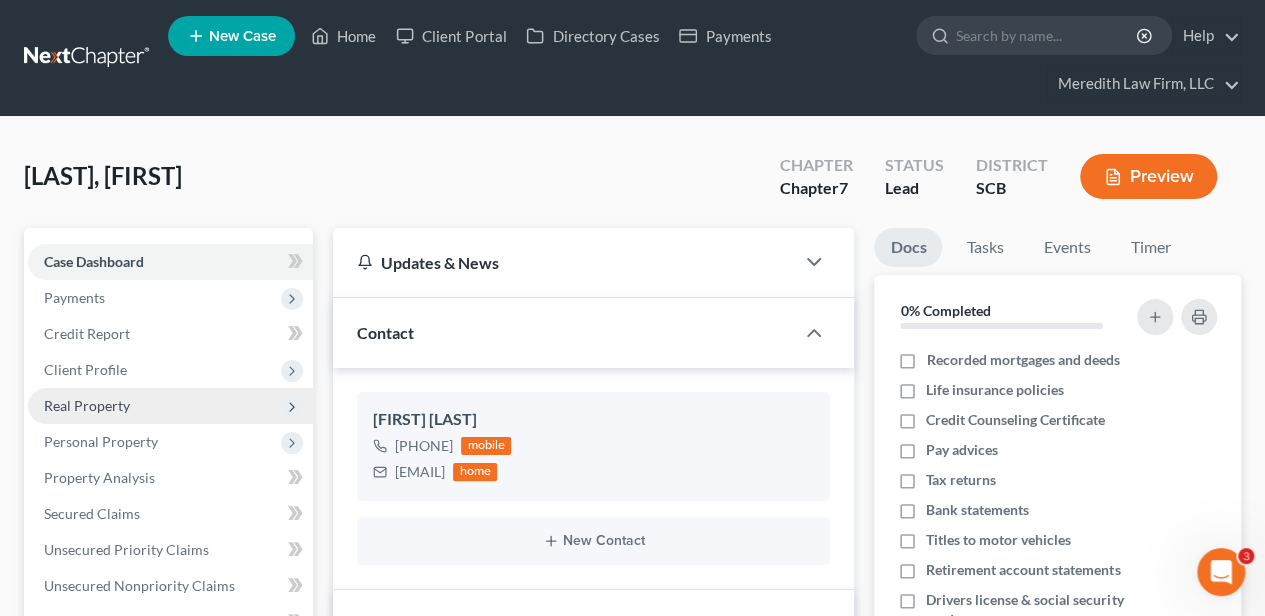 scroll, scrollTop: 138, scrollLeft: 0, axis: vertical 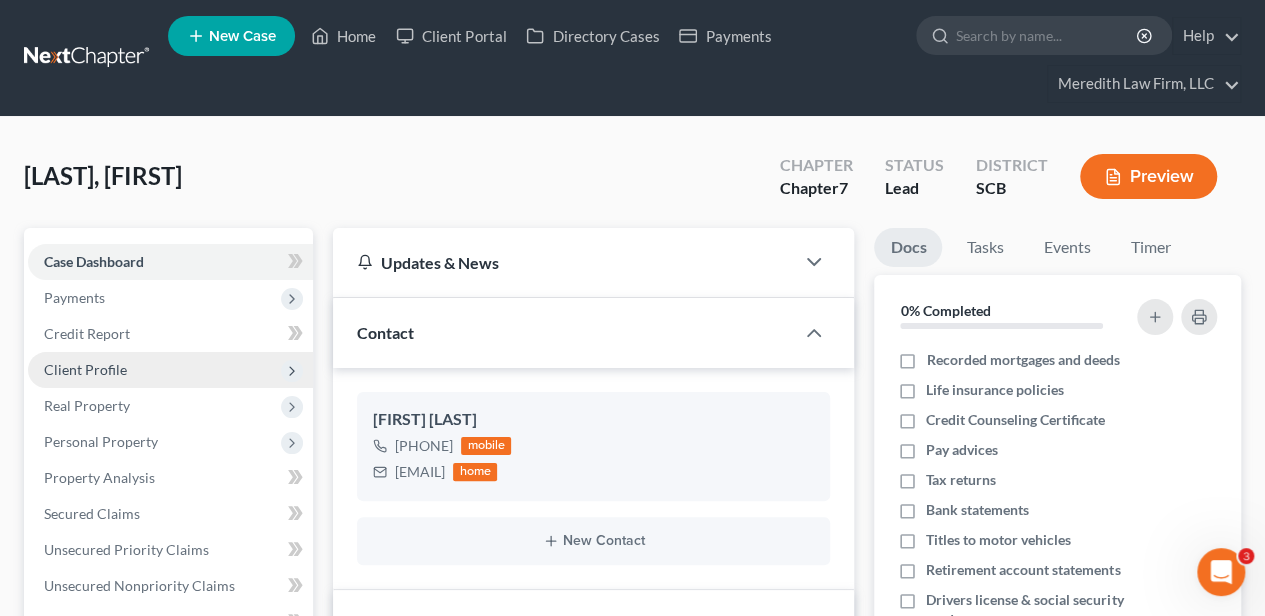 click on "Client Profile" at bounding box center [85, 369] 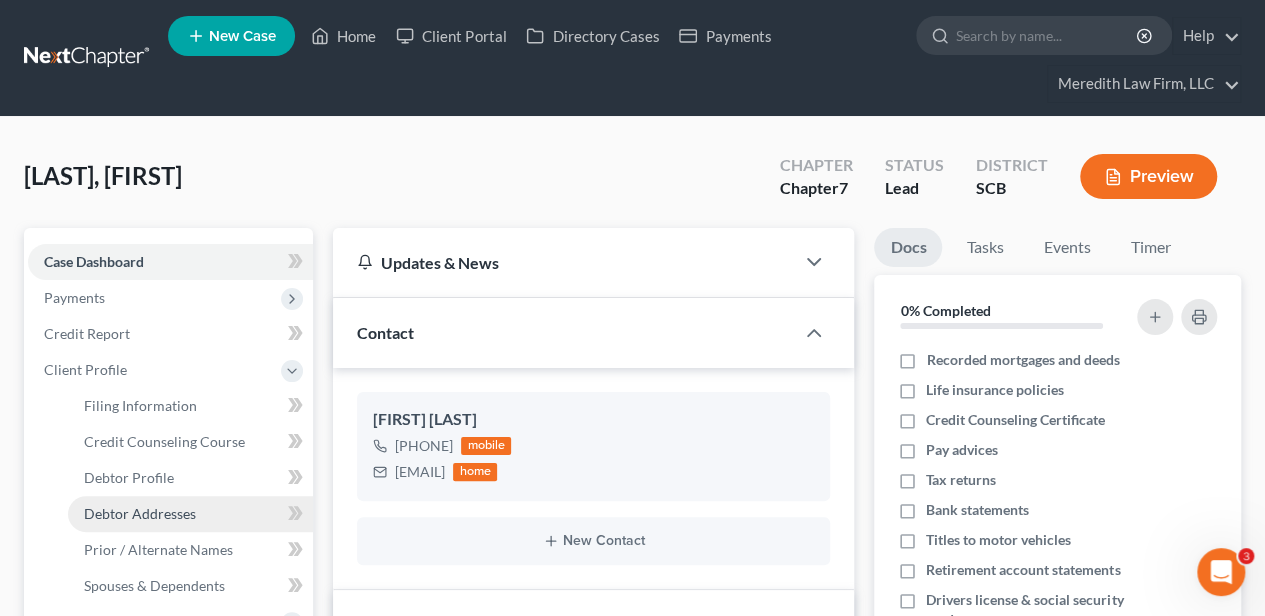 click on "Debtor Addresses" at bounding box center [140, 513] 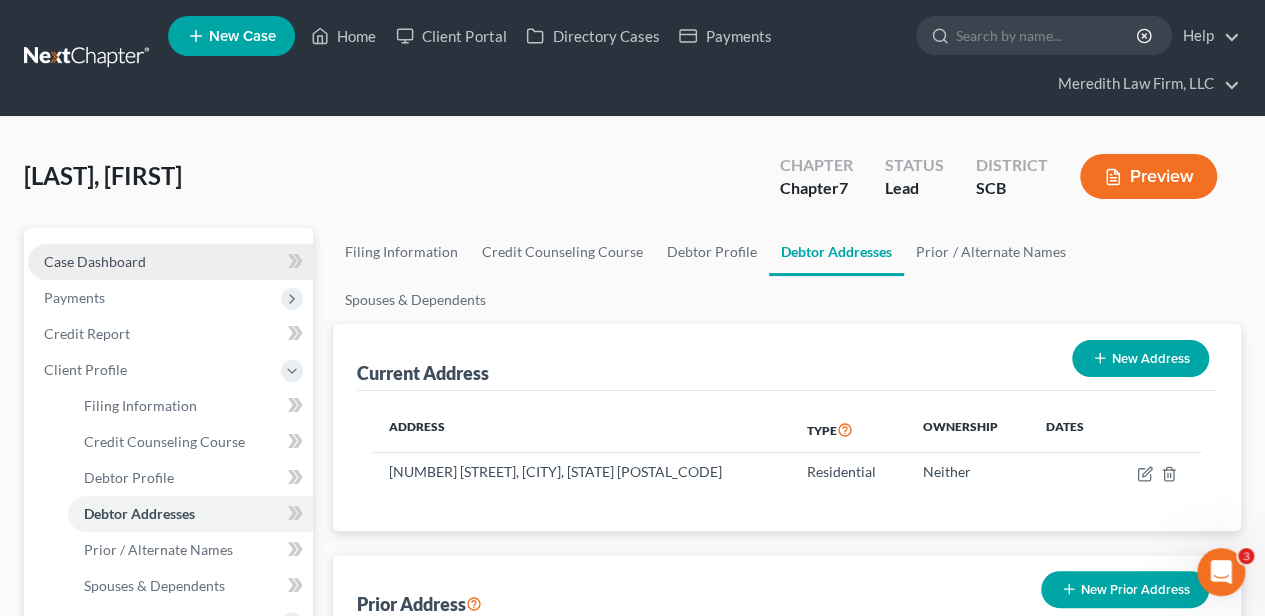 click on "Case Dashboard" at bounding box center (170, 262) 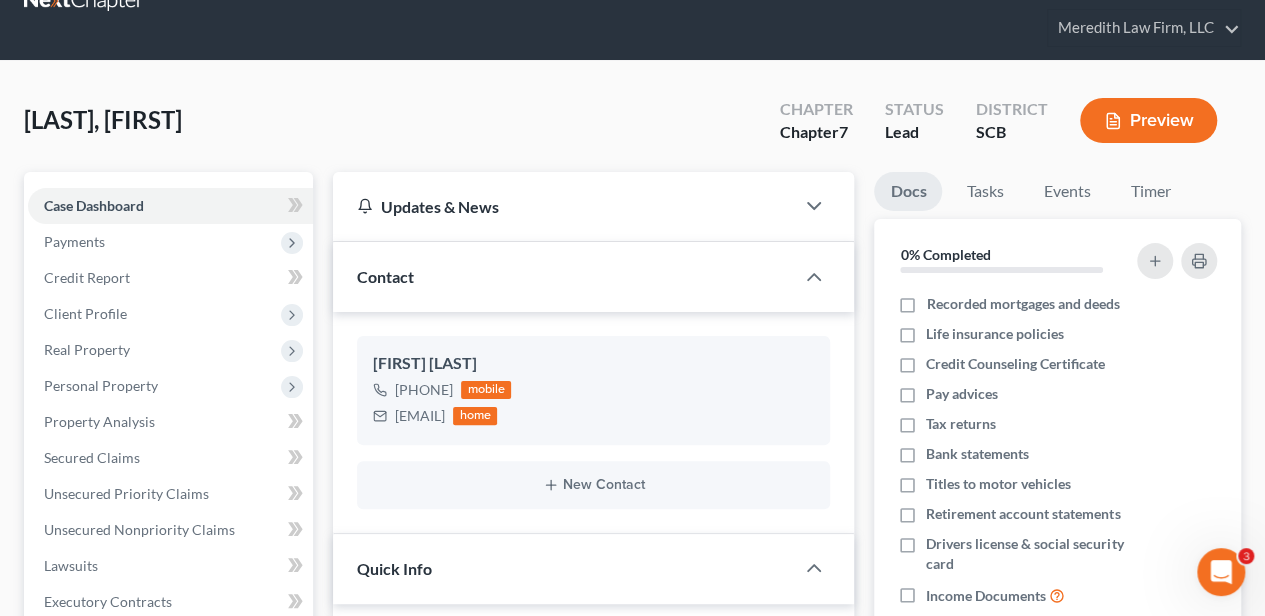 scroll, scrollTop: 231, scrollLeft: 0, axis: vertical 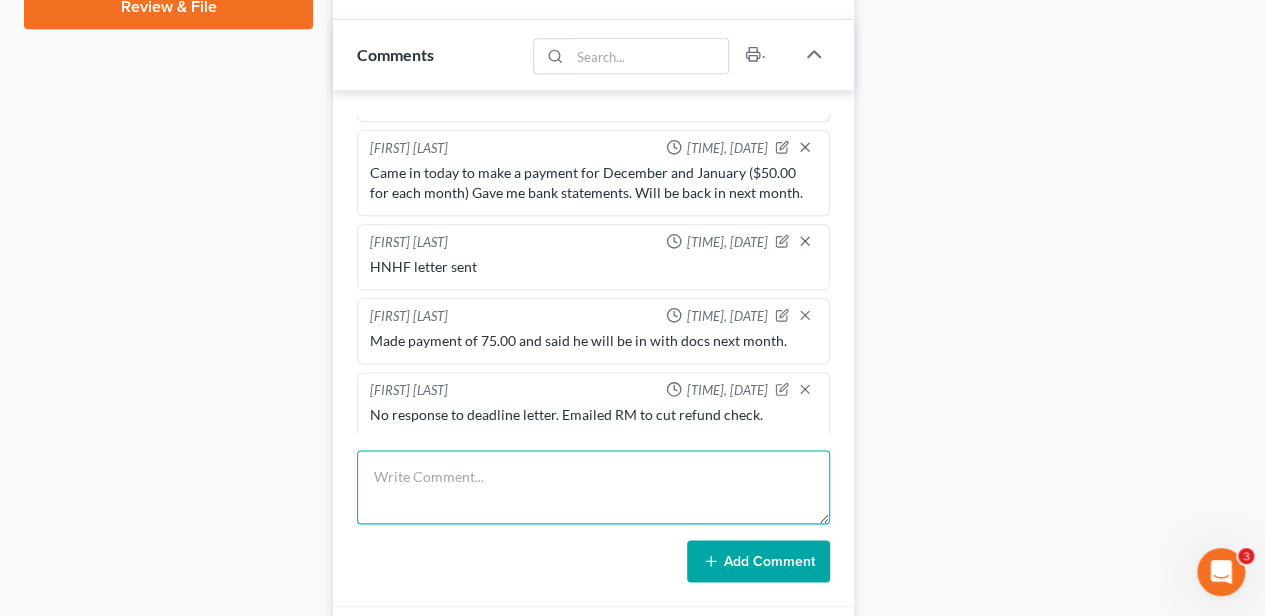 click at bounding box center [593, 487] 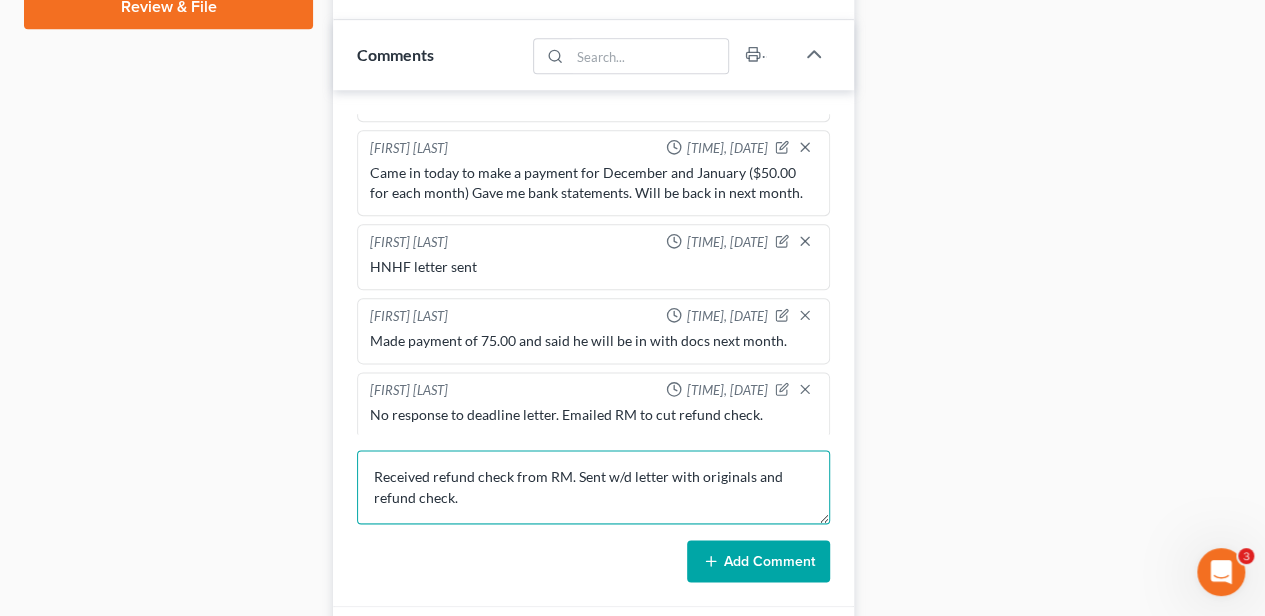 type on "Received refund check from RM. Sent w/d letter with originals and refund check." 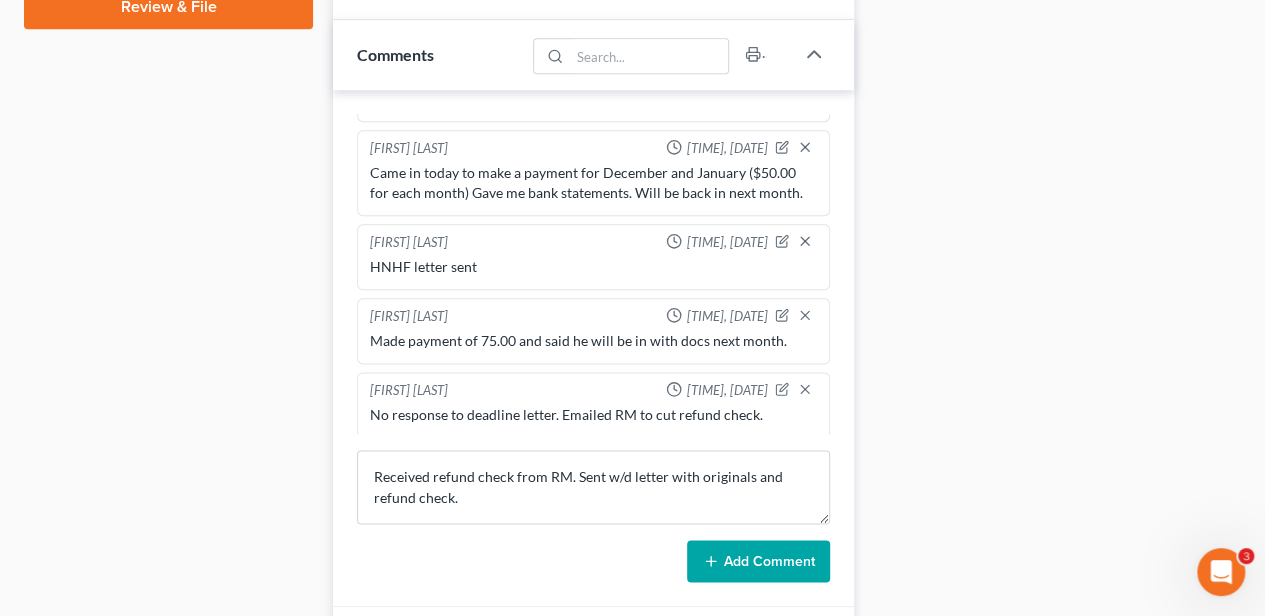 click 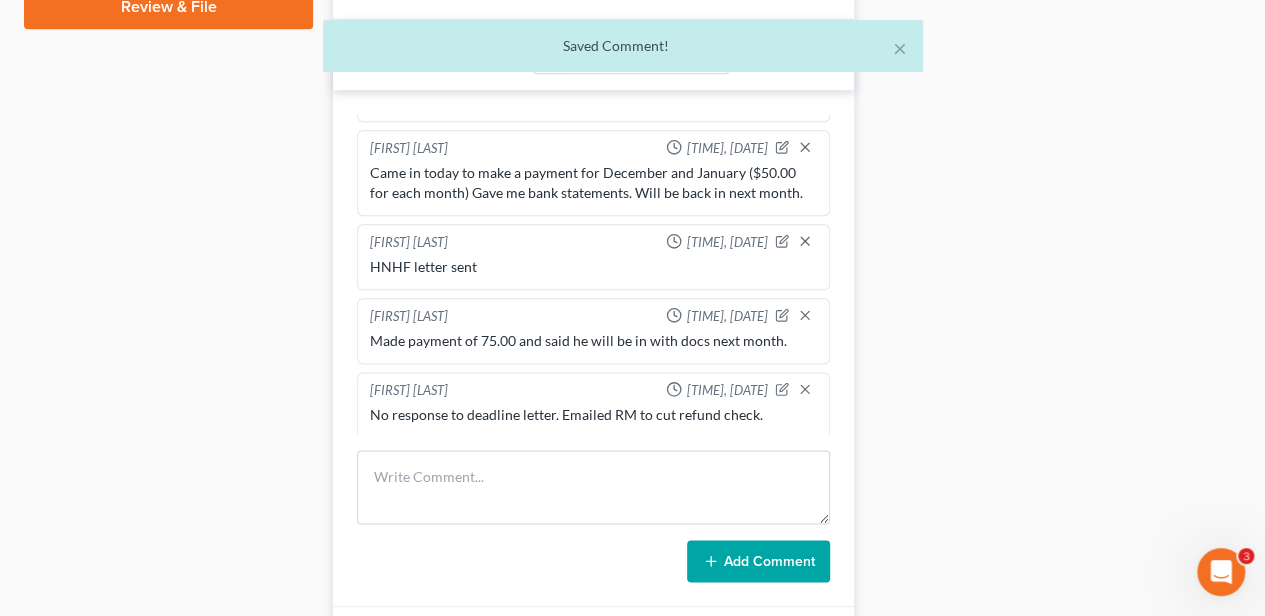 scroll, scrollTop: 232, scrollLeft: 0, axis: vertical 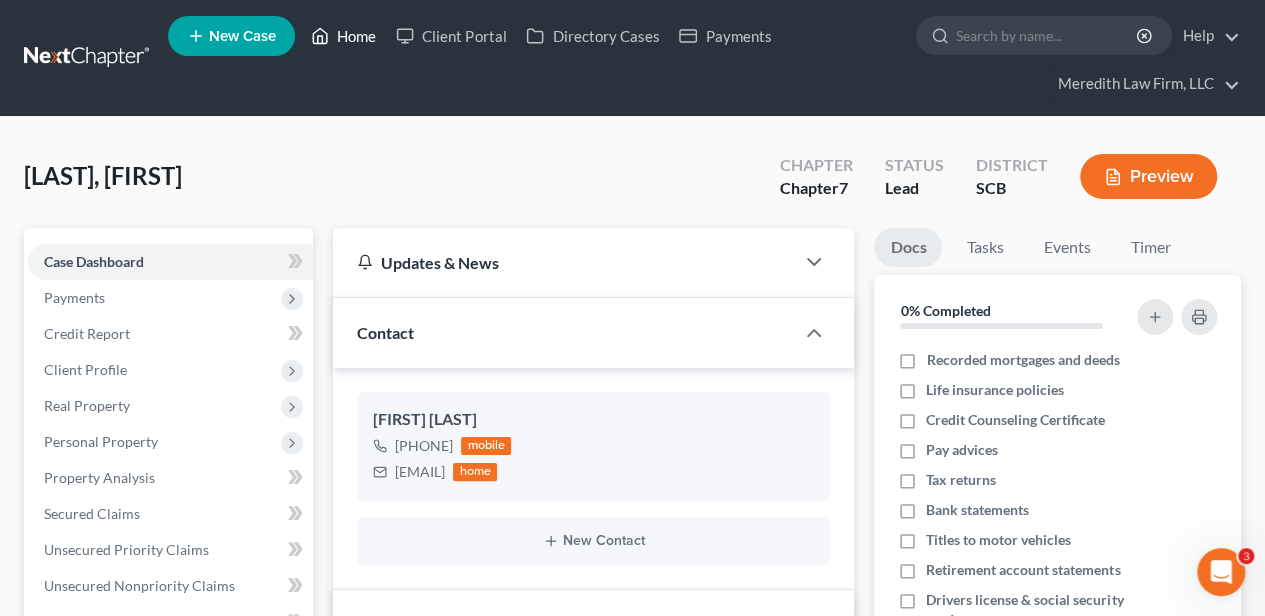 click on "Home" at bounding box center [343, 36] 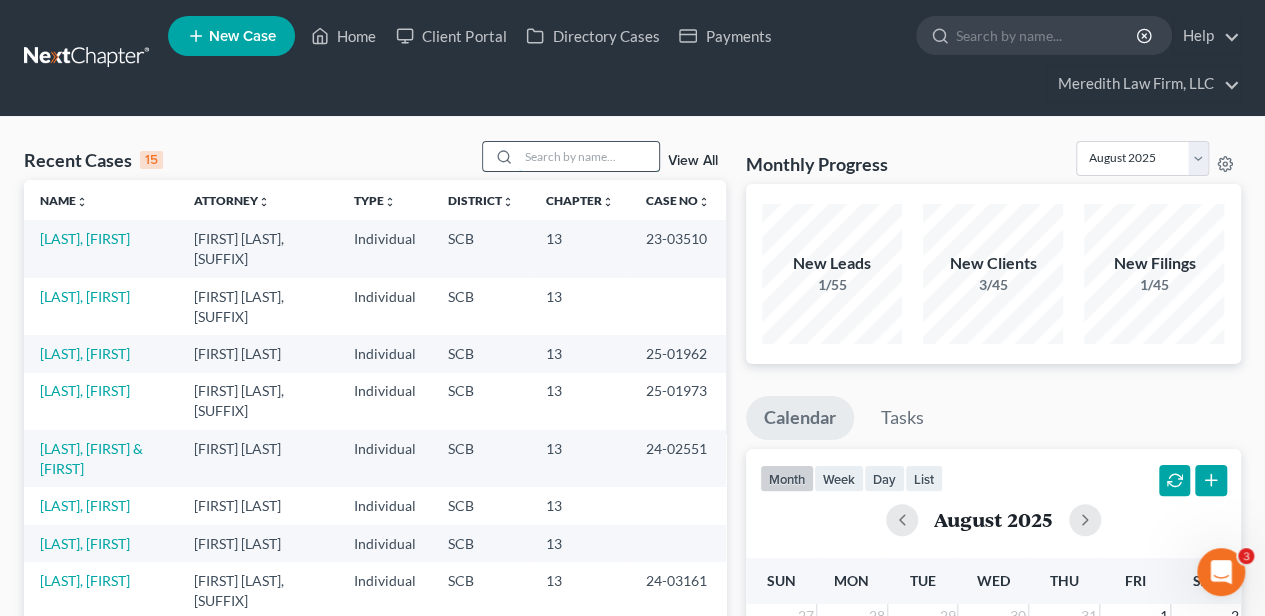 click at bounding box center (589, 156) 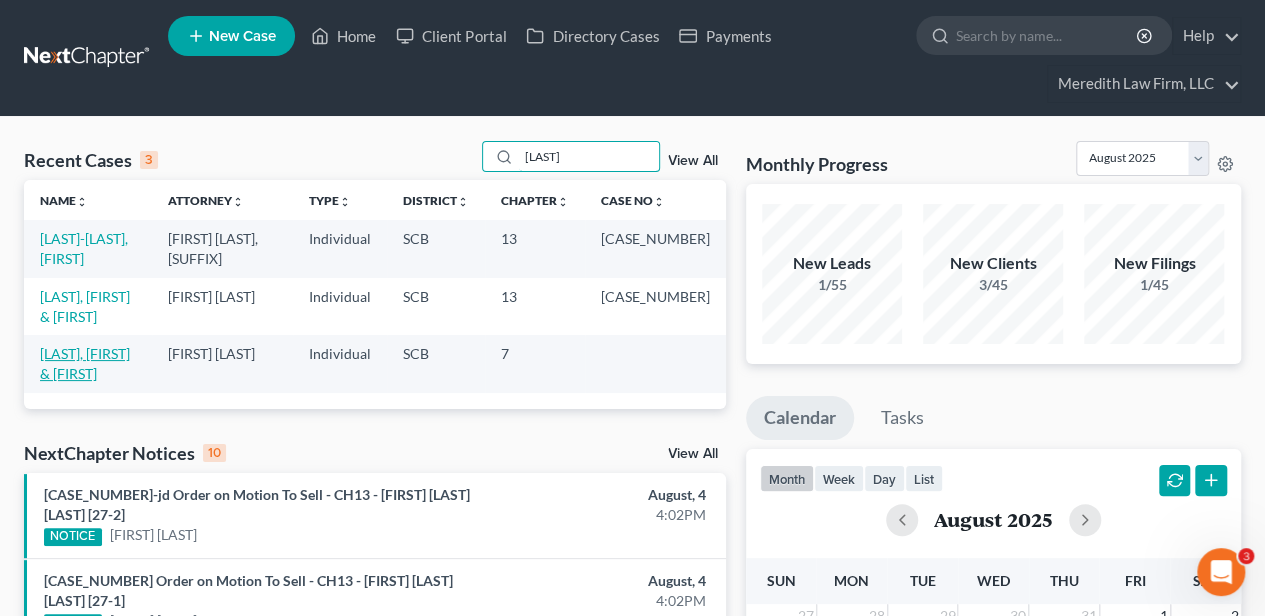 type on "[LAST]" 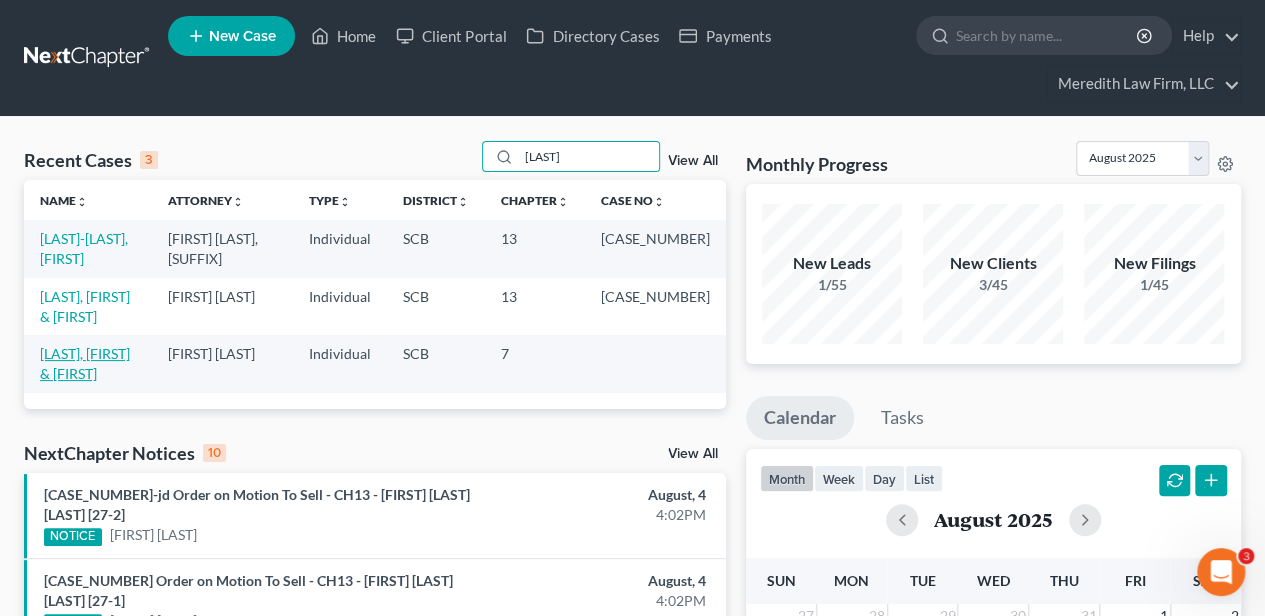 click on "[LAST], [FIRST] & [FIRST]" at bounding box center [85, 363] 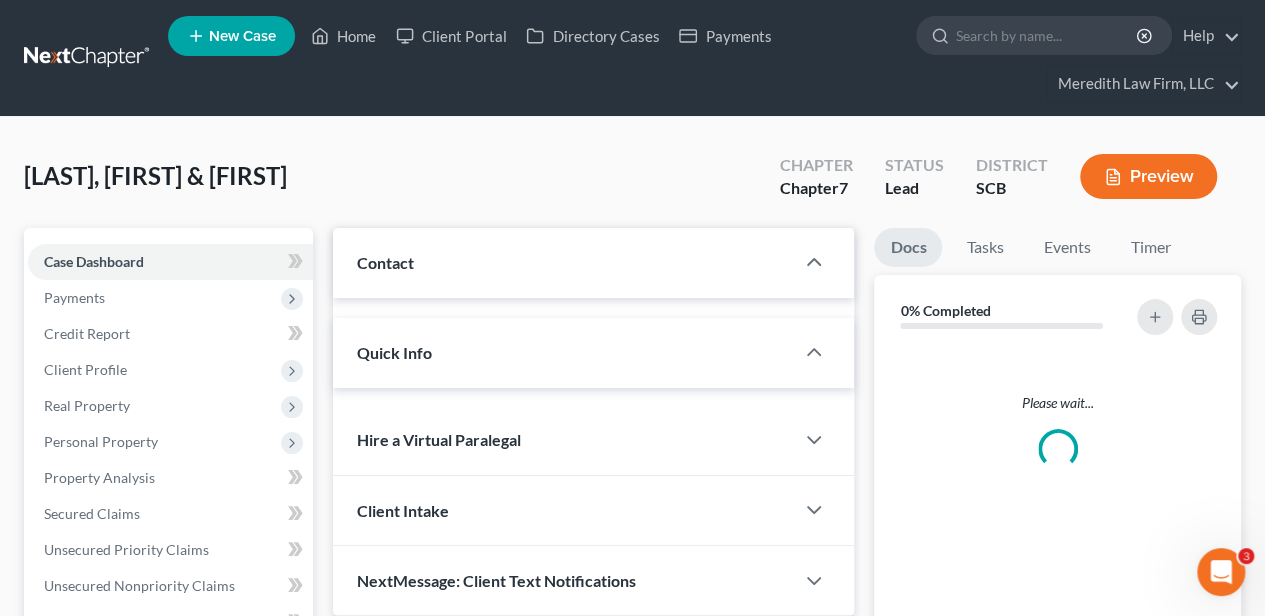 select on "2" 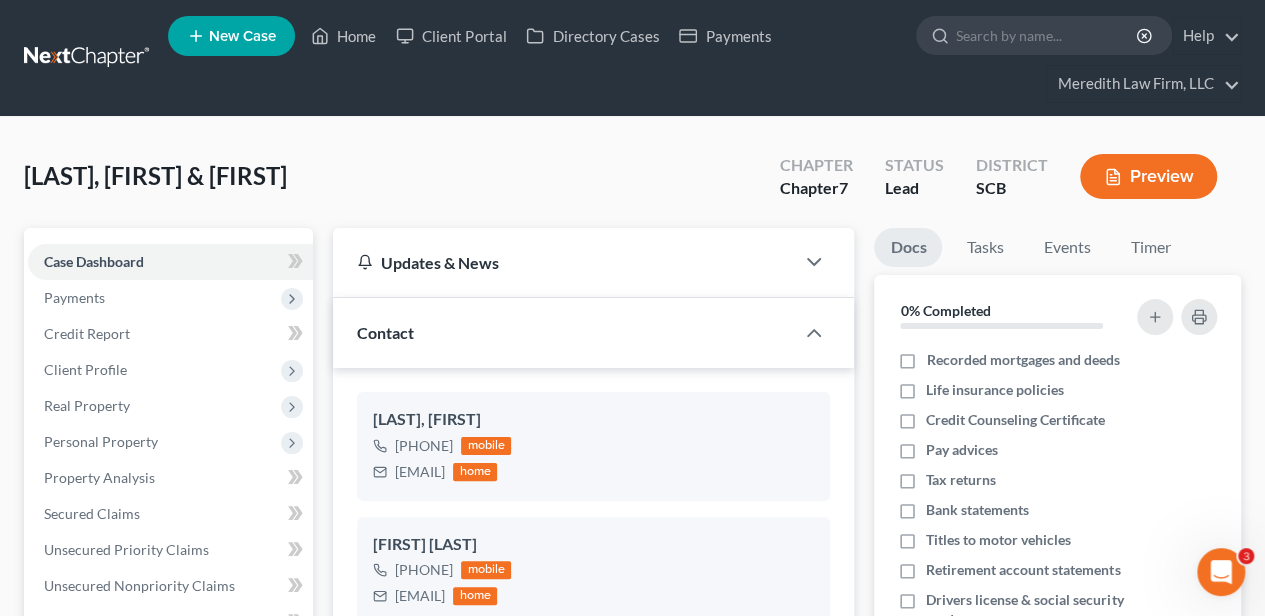 scroll, scrollTop: 12, scrollLeft: 0, axis: vertical 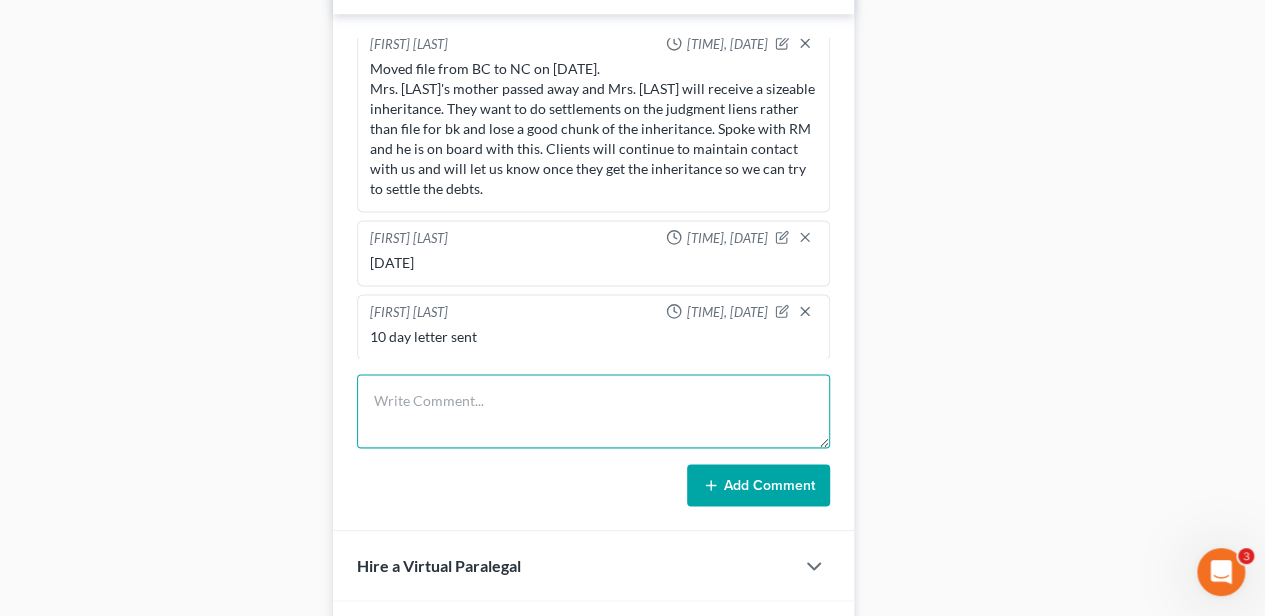 click at bounding box center [593, 411] 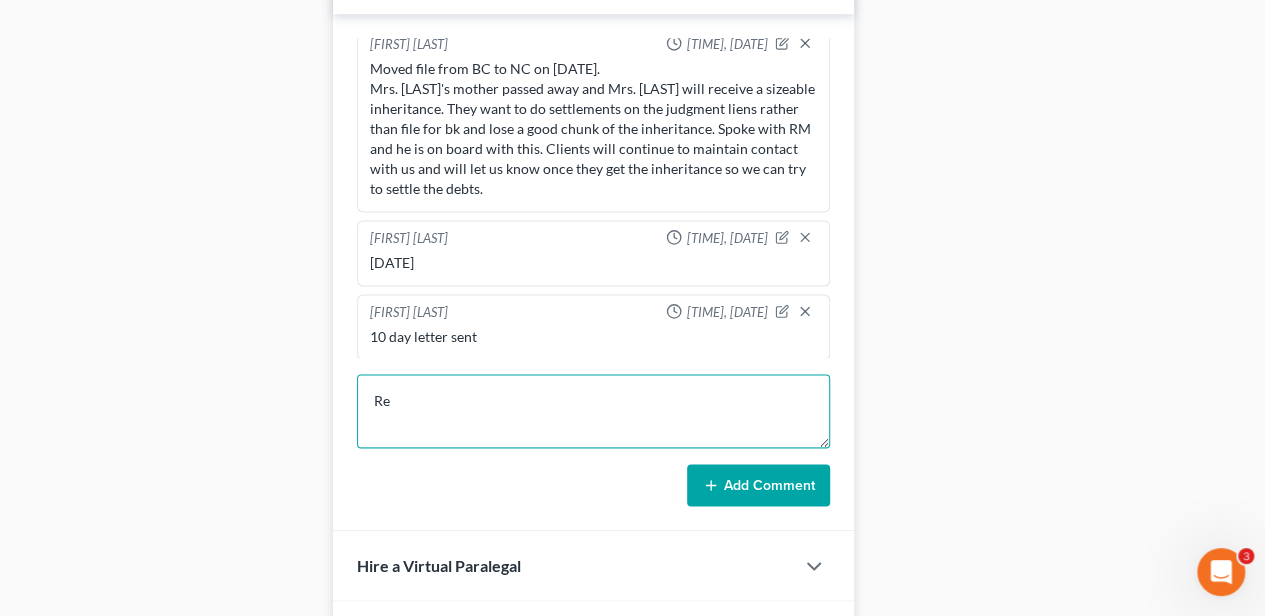 type on "R" 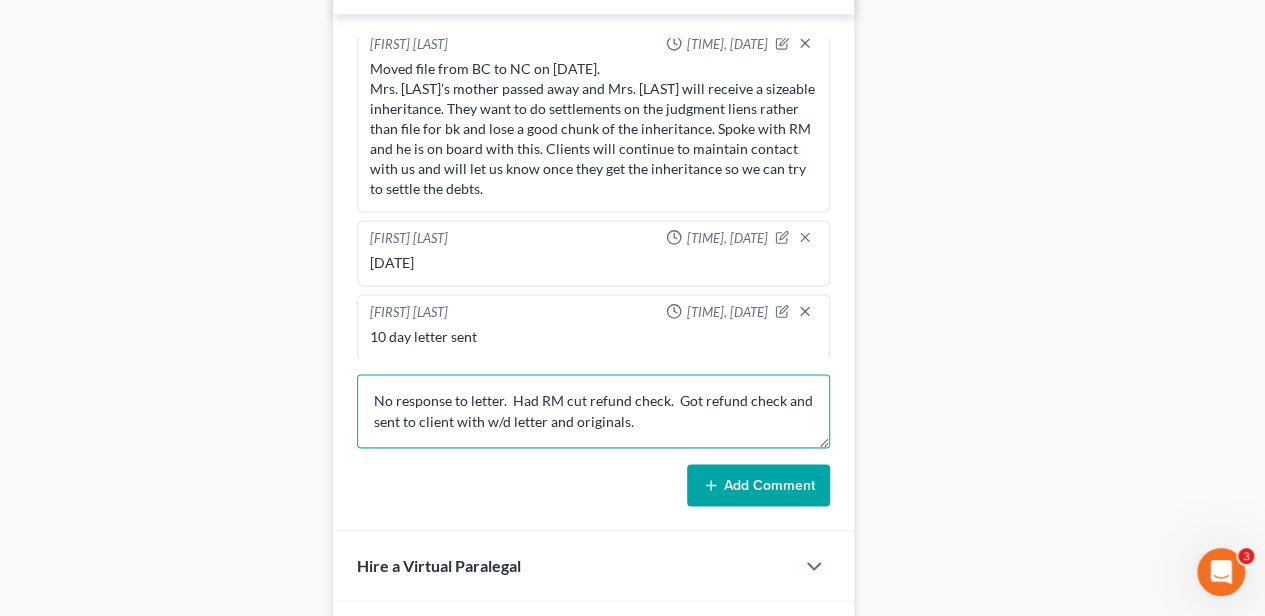 type on "No response to letter.  Had RM cut refund check.  Got refund check and sent to client with w/d letter and originals." 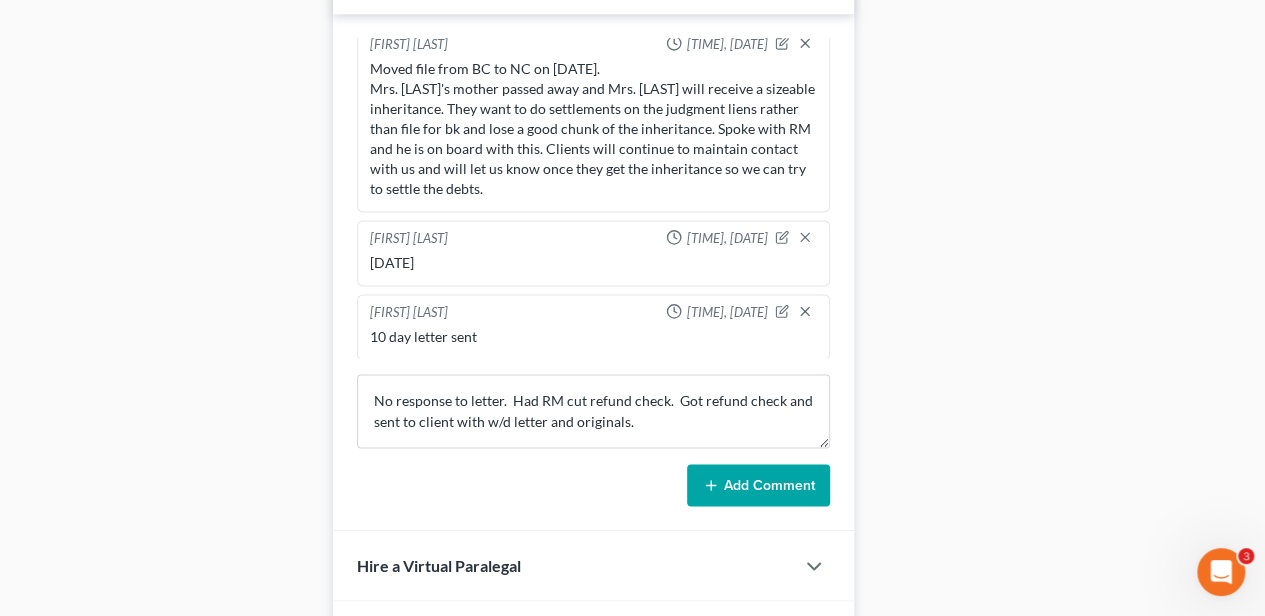 click on "Add Comment" at bounding box center (758, 485) 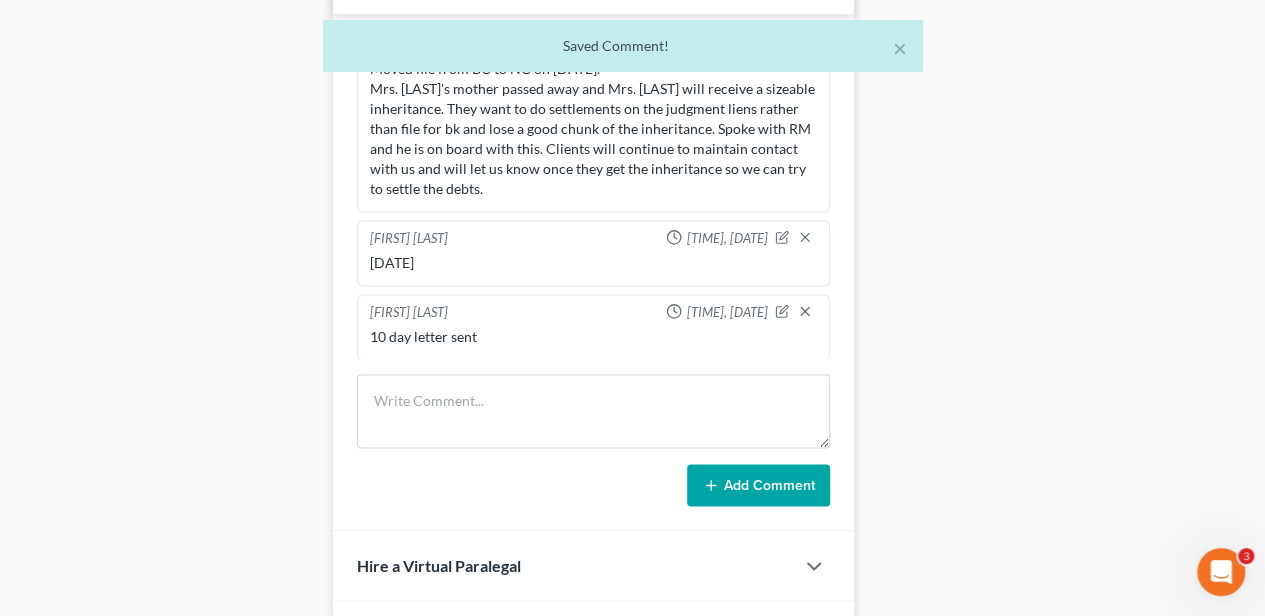 scroll, scrollTop: 105, scrollLeft: 0, axis: vertical 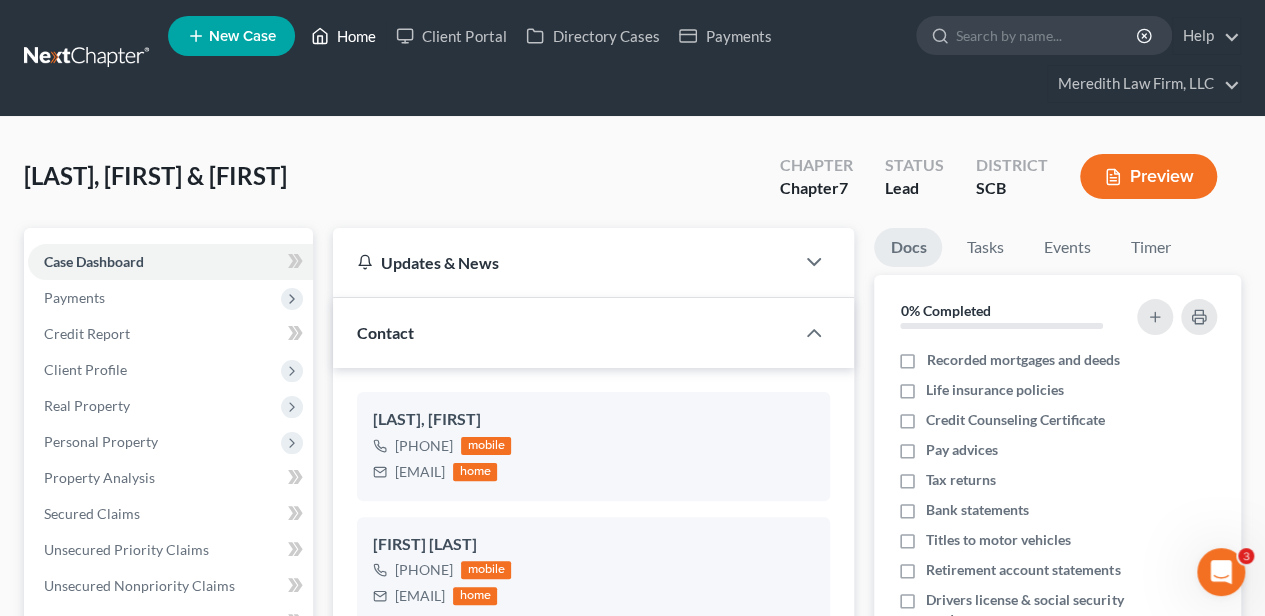 click on "Home" at bounding box center (343, 36) 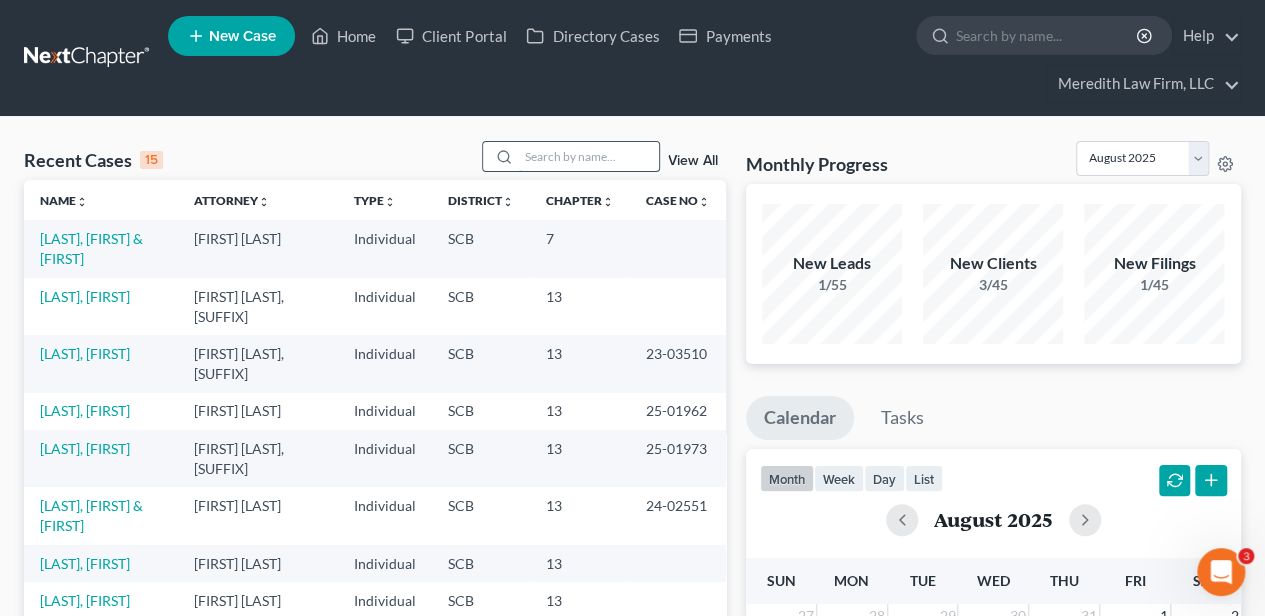 click at bounding box center [589, 156] 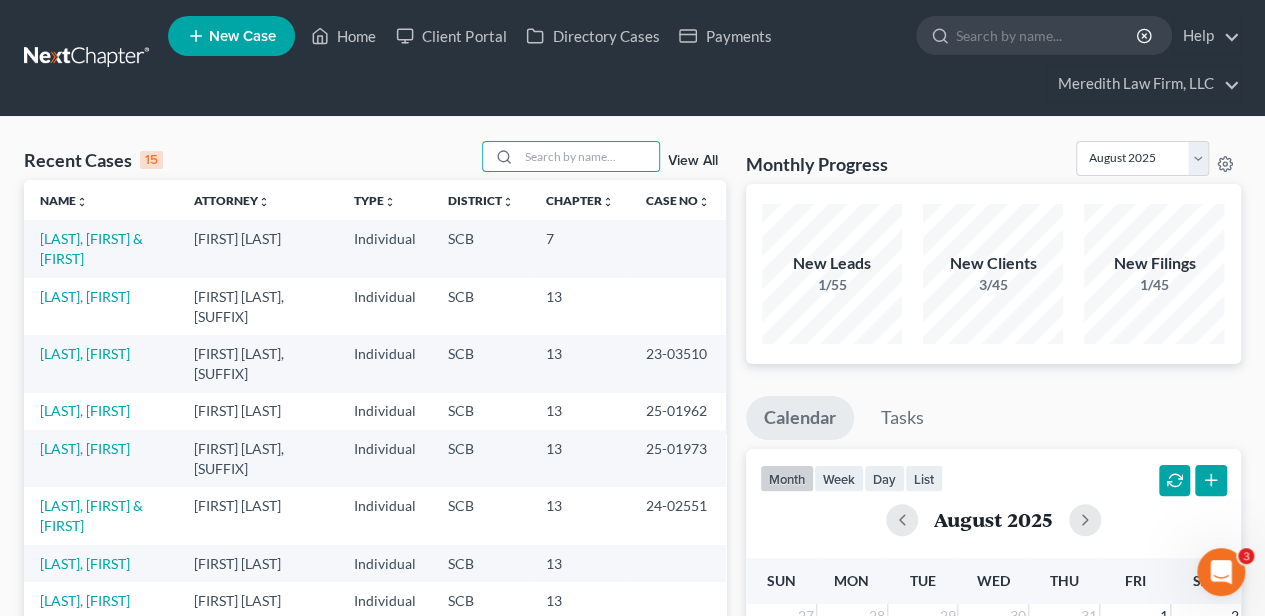click on "New Case" at bounding box center (231, 36) 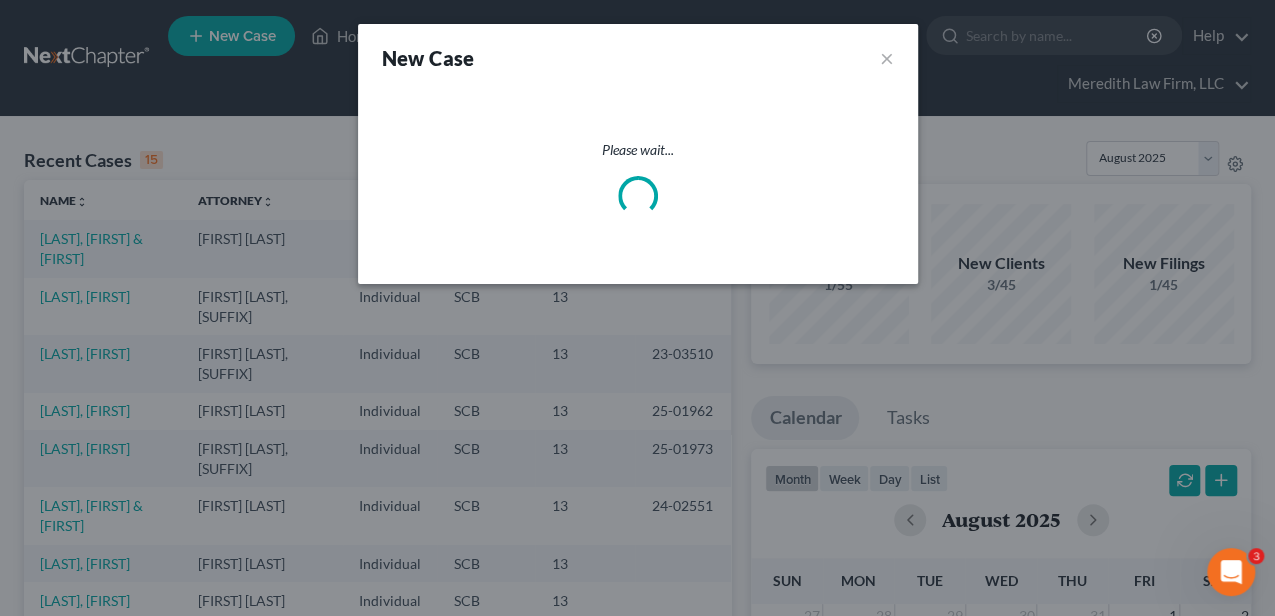 select on "72" 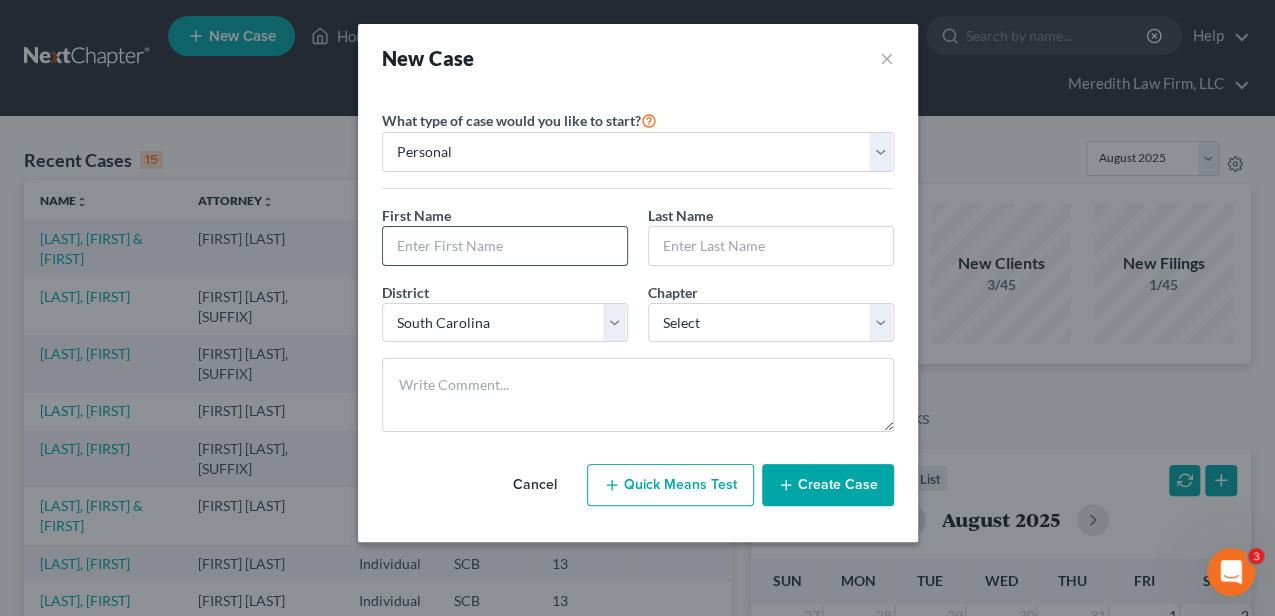 click at bounding box center [505, 246] 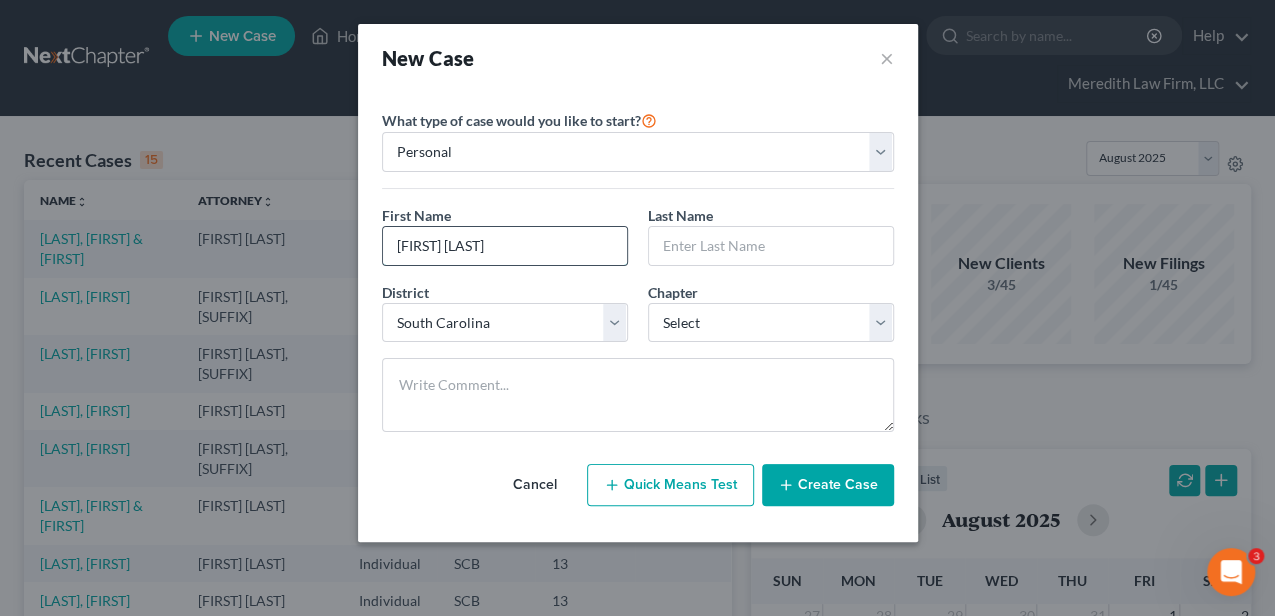 type on "[FIRST] [LAST]" 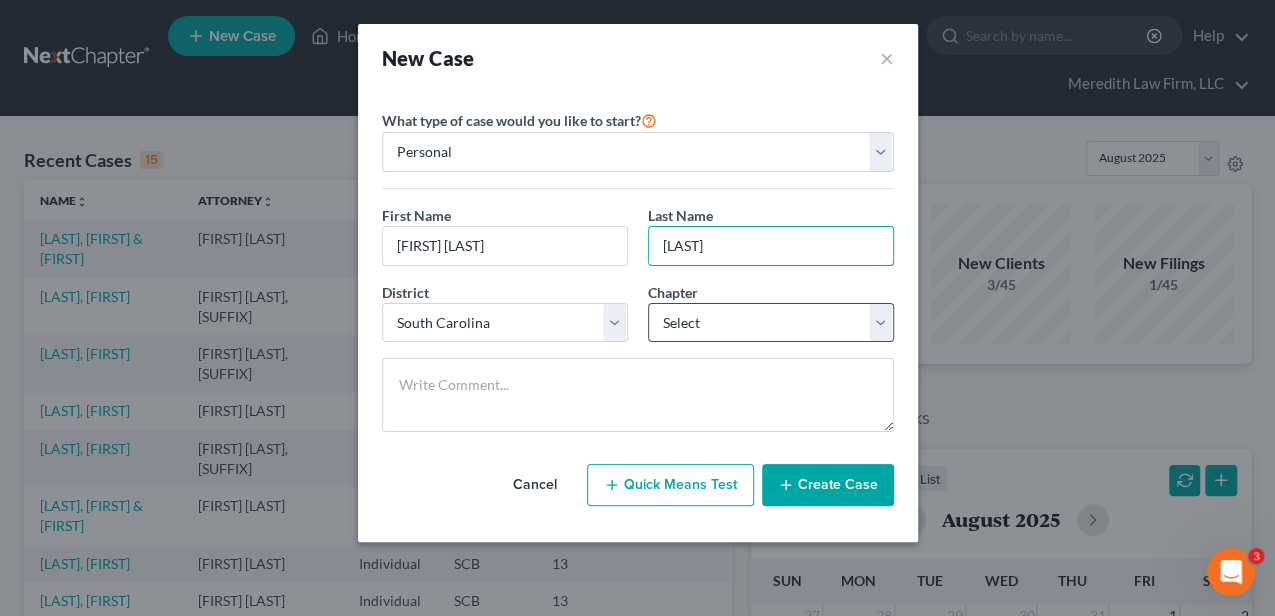 type on "[LAST]" 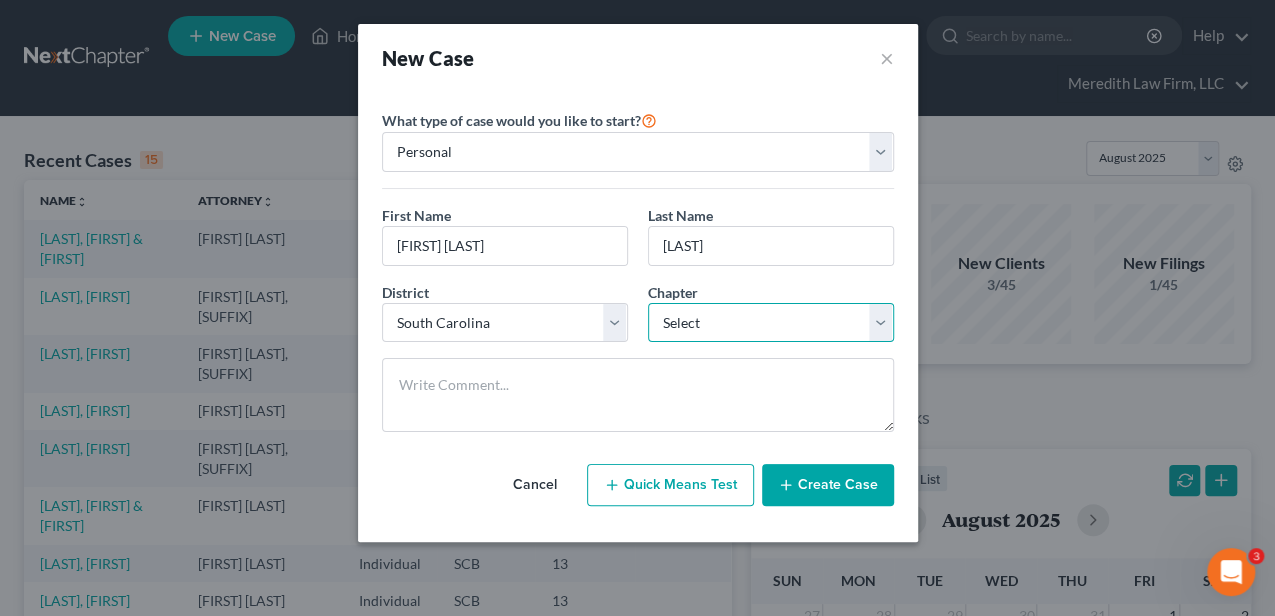 click on "Select 7 11 12 13" at bounding box center [771, 323] 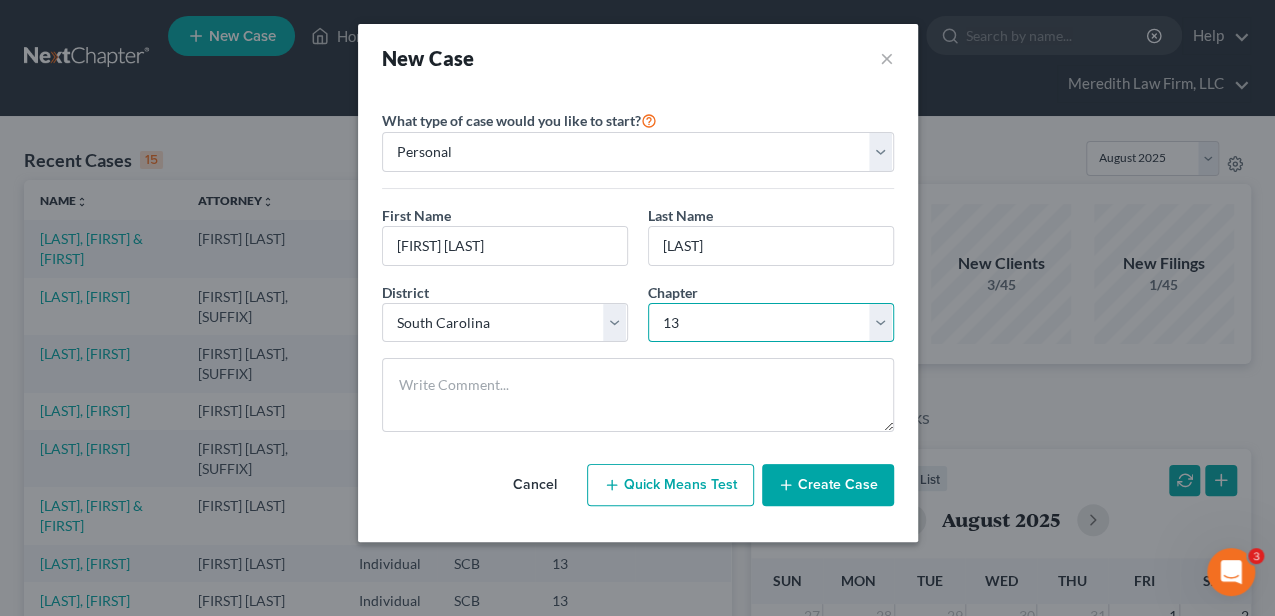 click on "Select 7 11 12 13" at bounding box center [771, 323] 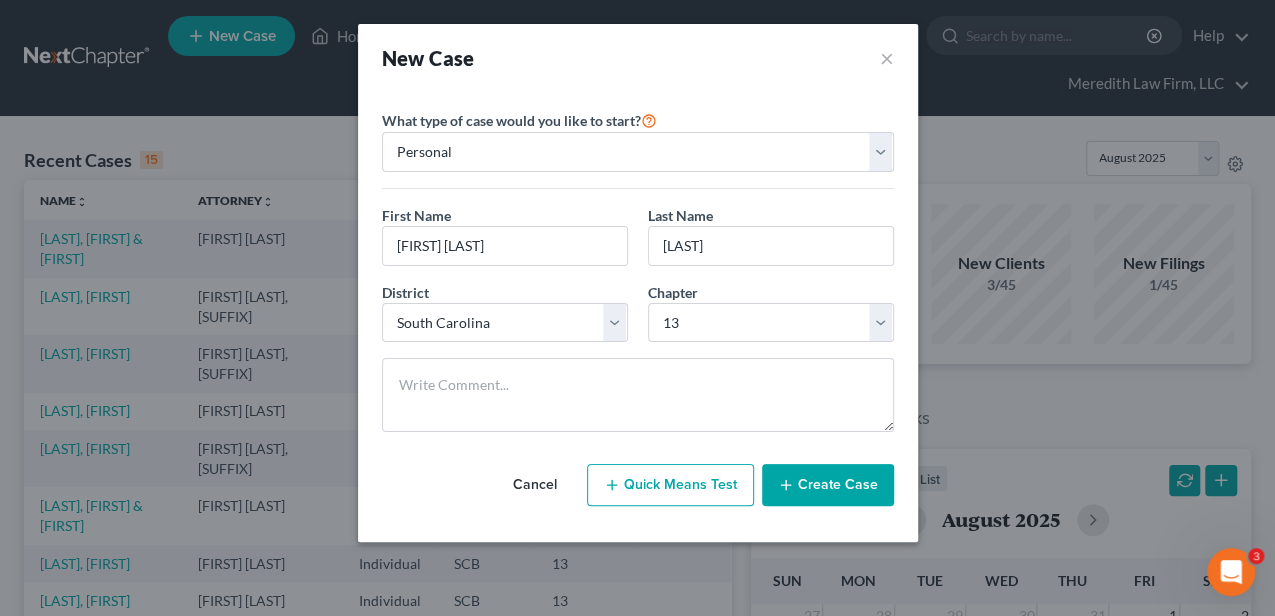 click on "Create Case" at bounding box center (828, 485) 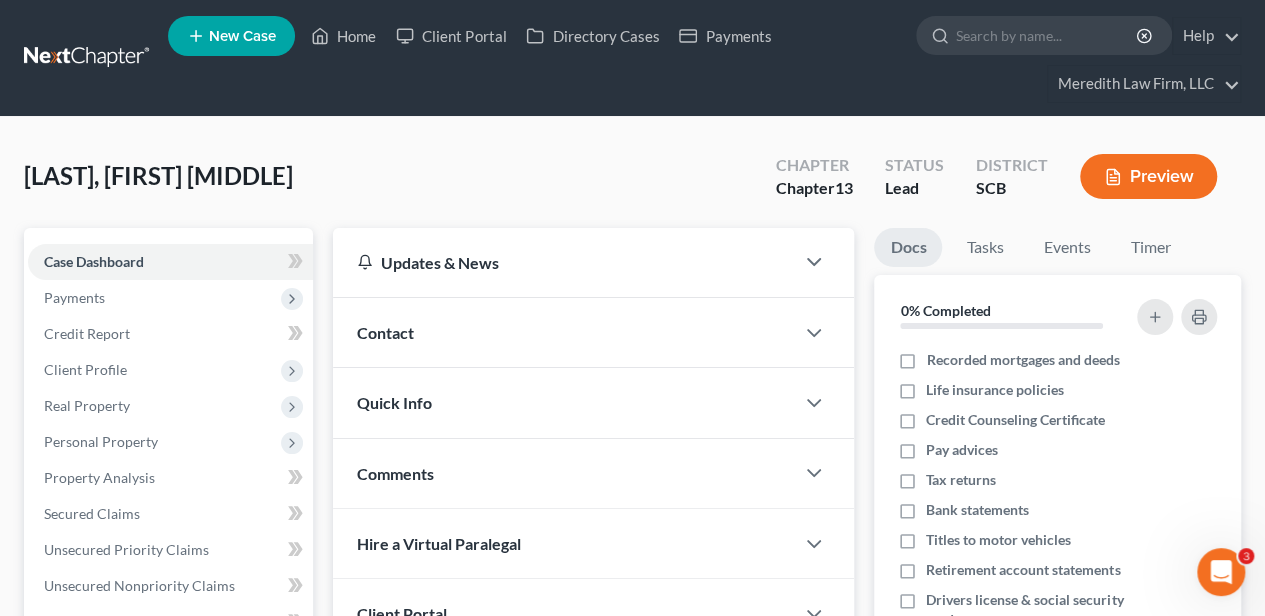 click on "Contact" at bounding box center [563, 332] 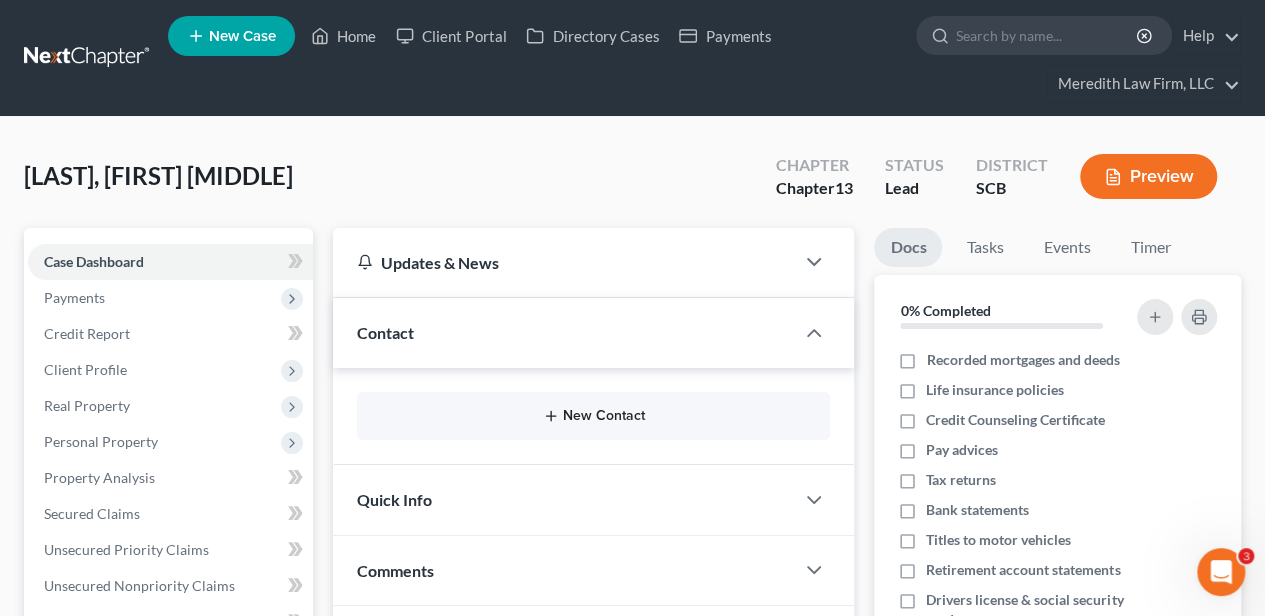 click on "New Contact" at bounding box center [593, 416] 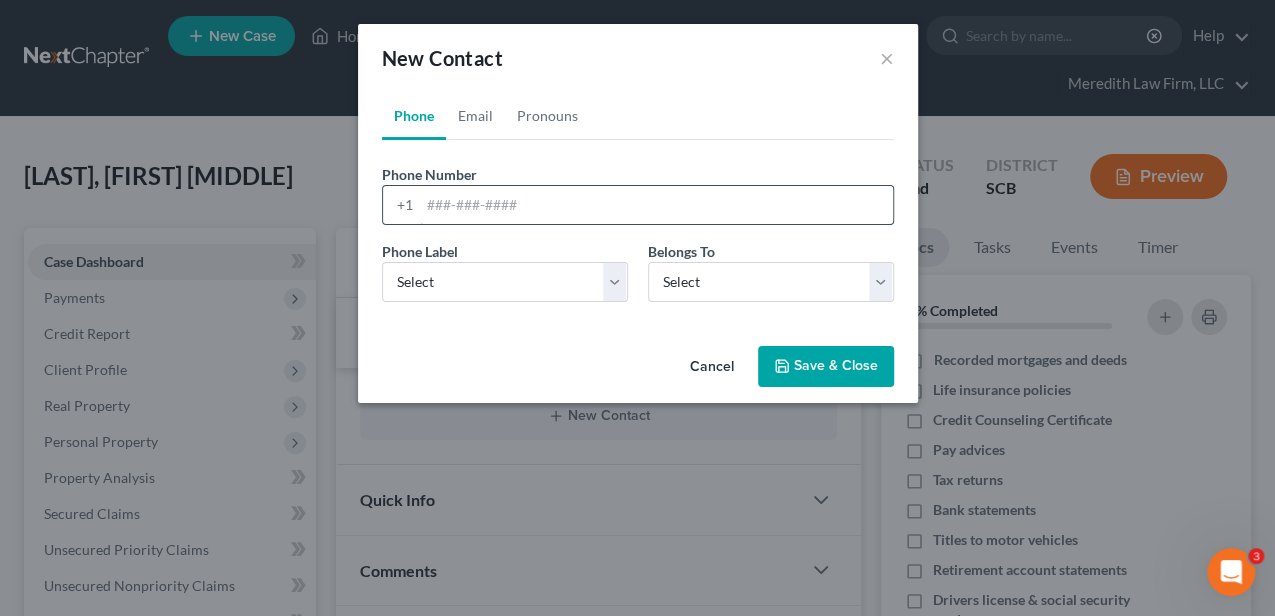 click at bounding box center (656, 205) 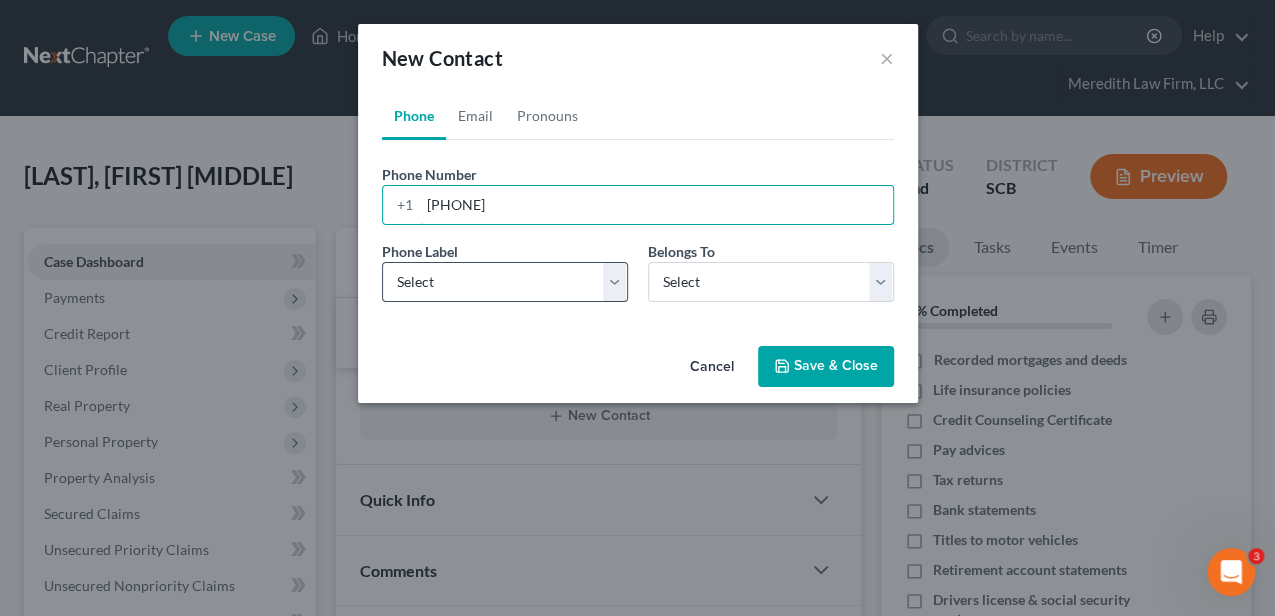 type on "[PHONE]" 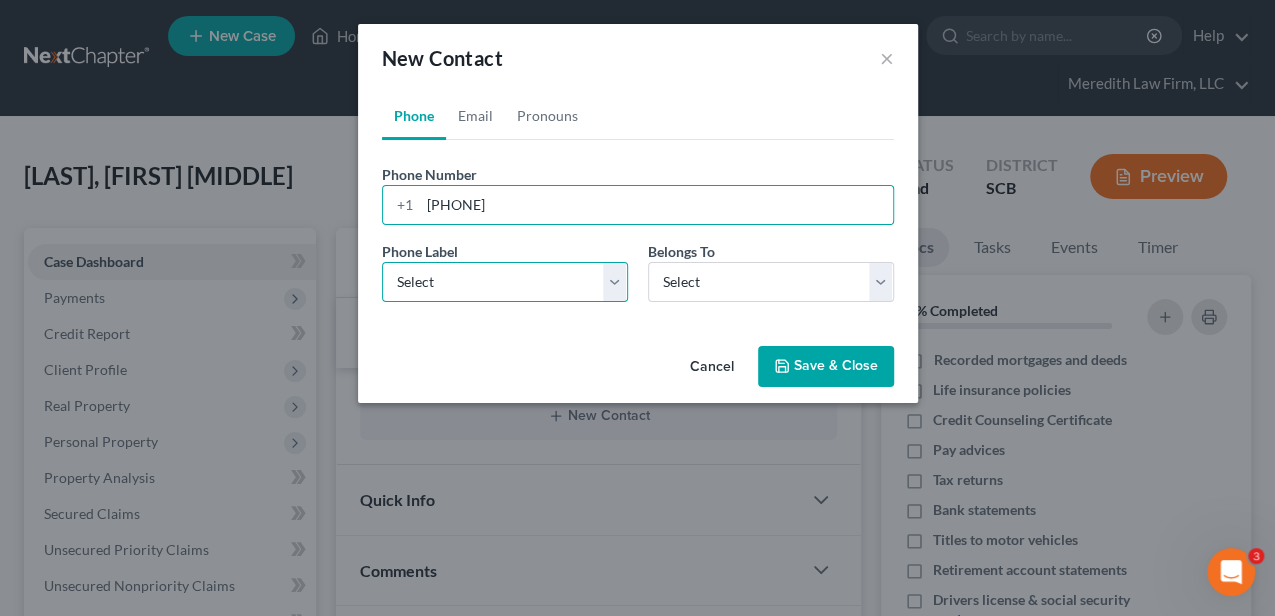 drag, startPoint x: 536, startPoint y: 291, endPoint x: 513, endPoint y: 300, distance: 24.698177 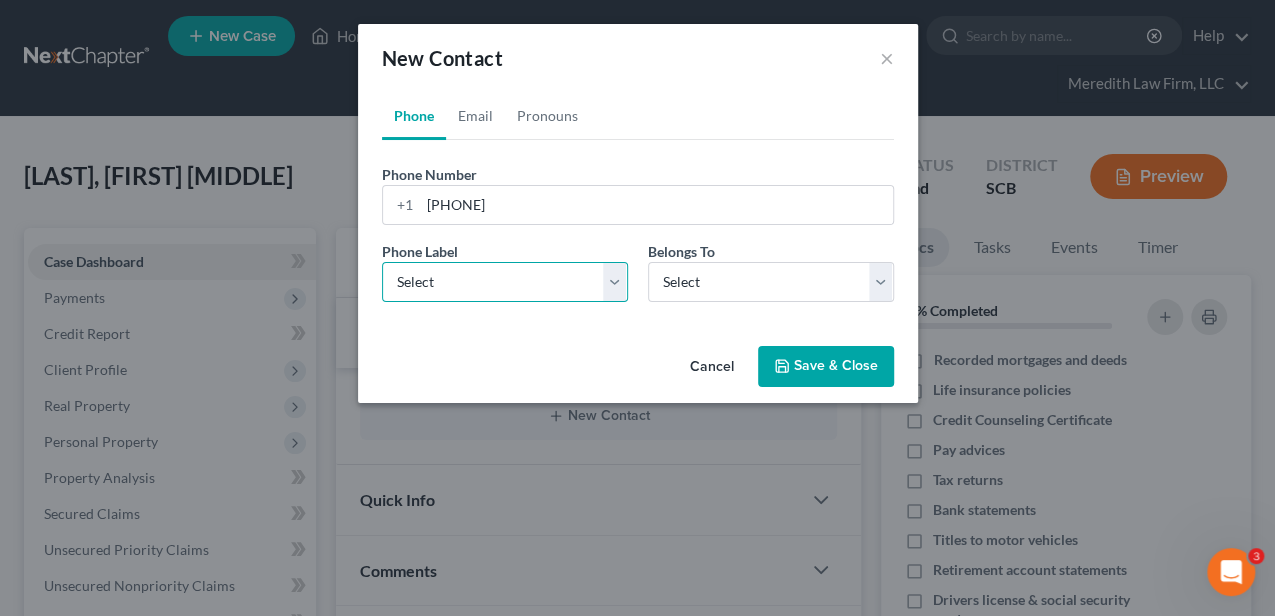 select on "0" 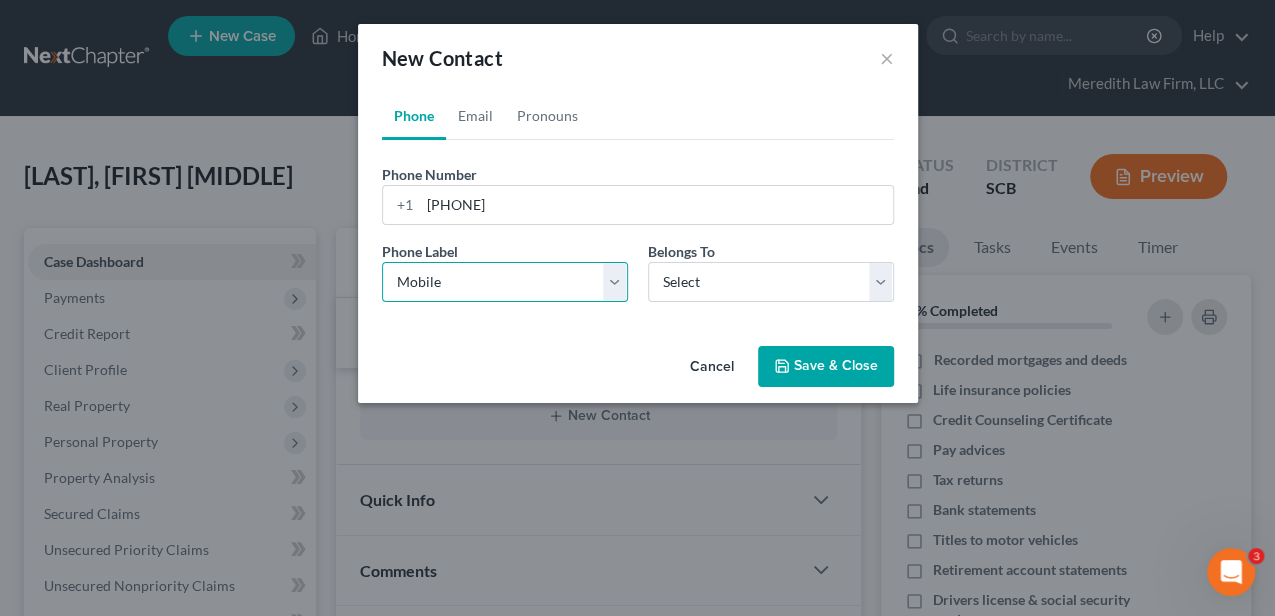 click on "Select Mobile Home Work Other" at bounding box center [505, 282] 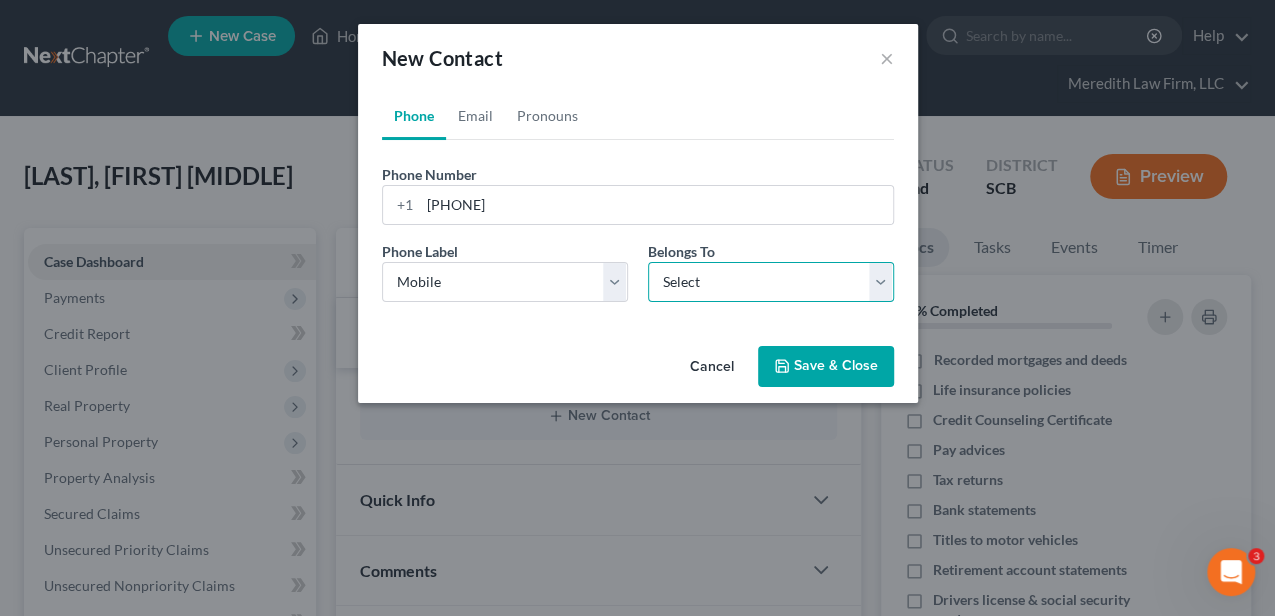 drag, startPoint x: 708, startPoint y: 276, endPoint x: 707, endPoint y: 295, distance: 19.026299 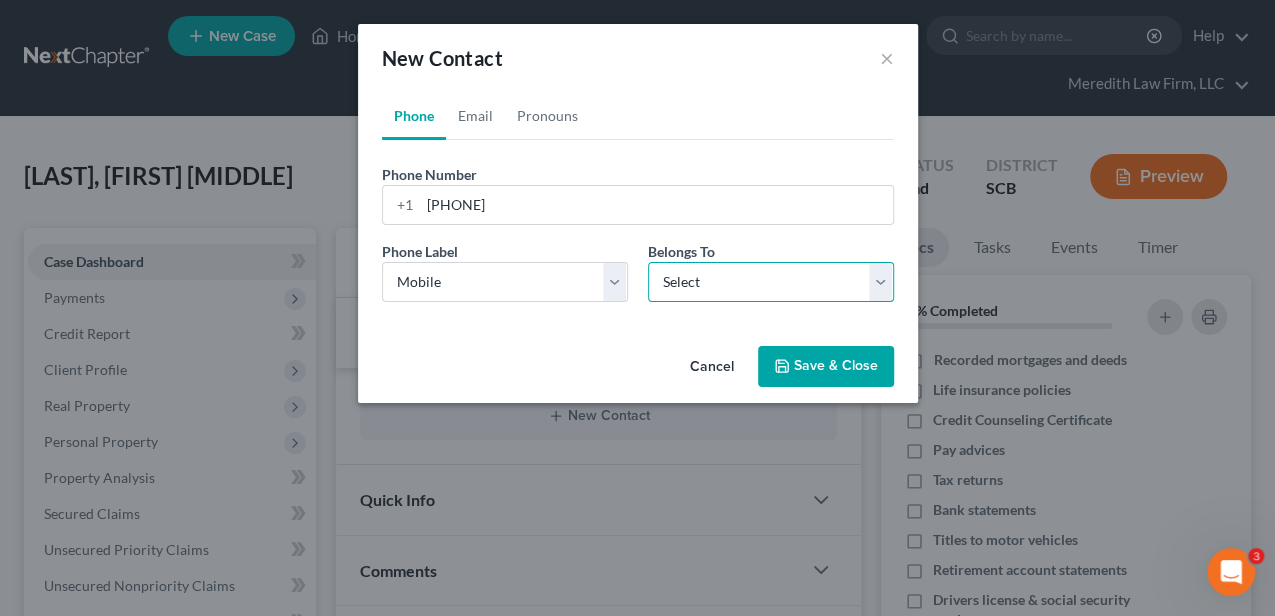 select on "0" 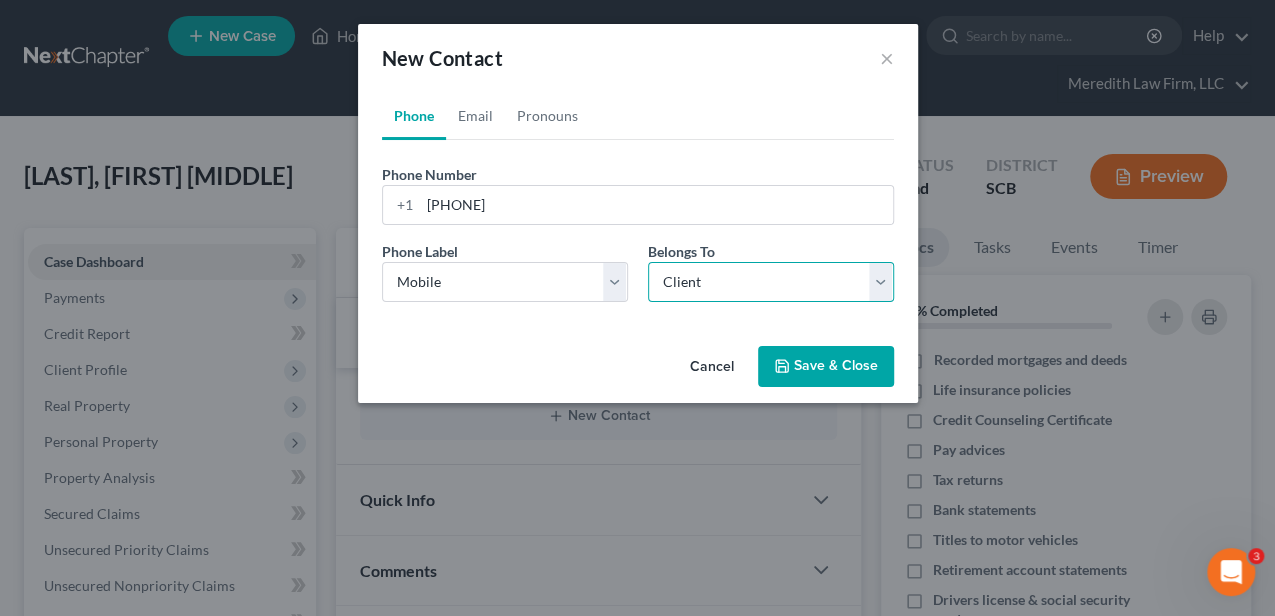 click on "Select Client Other" at bounding box center [771, 282] 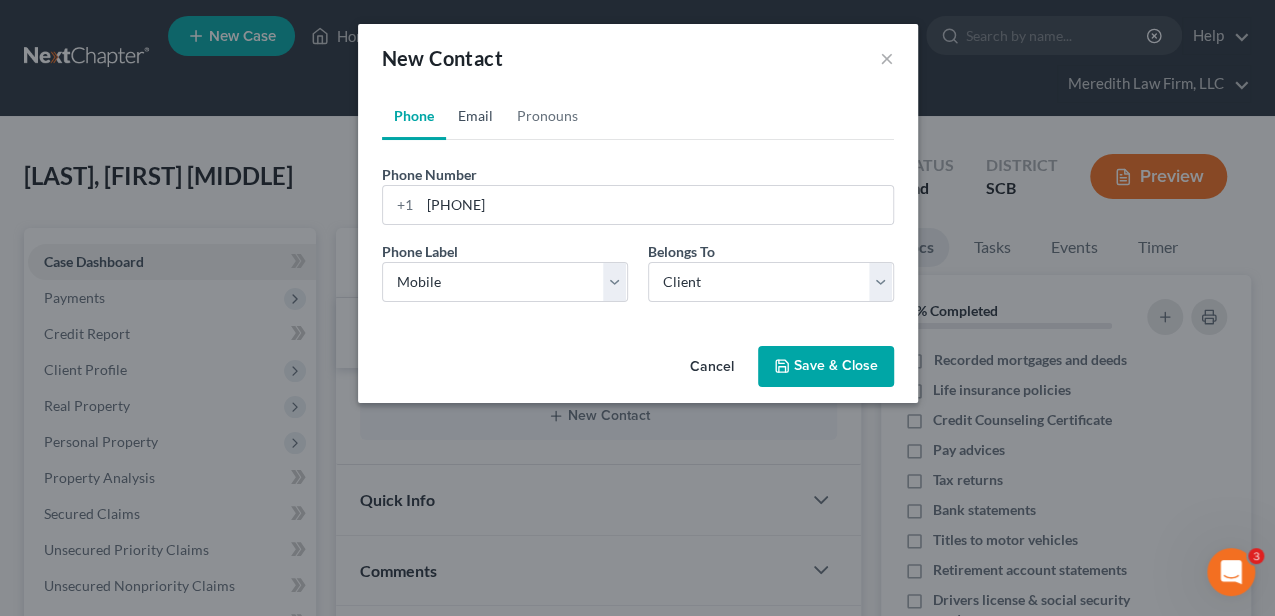 click on "Email" at bounding box center (475, 116) 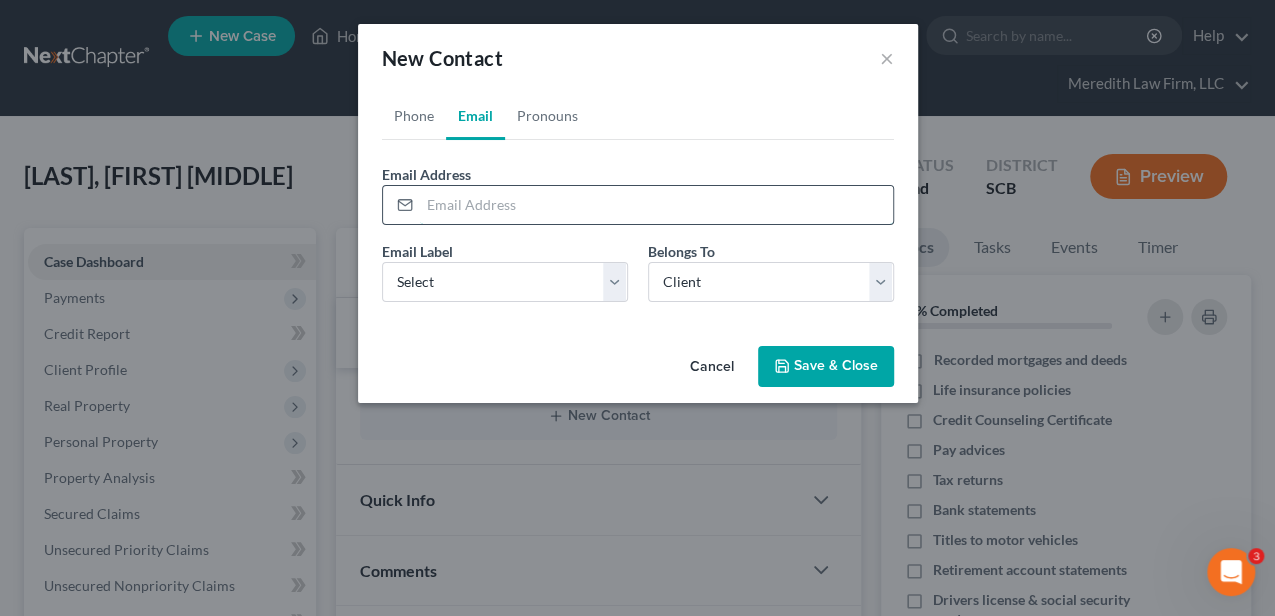 click at bounding box center (656, 205) 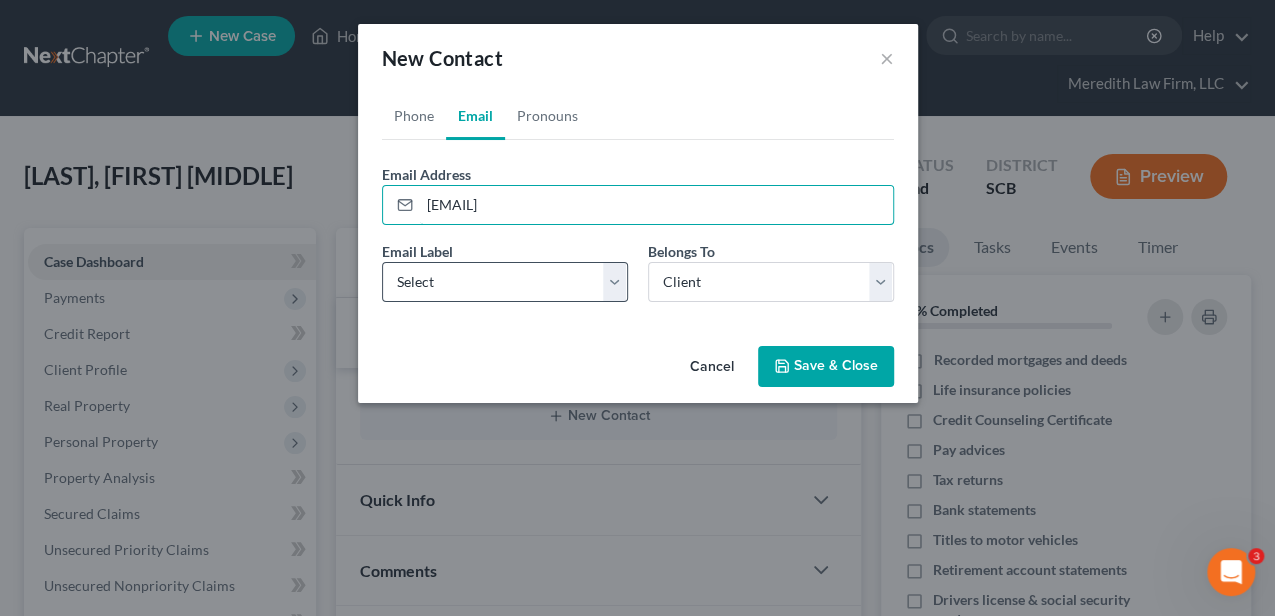type on "[EMAIL]" 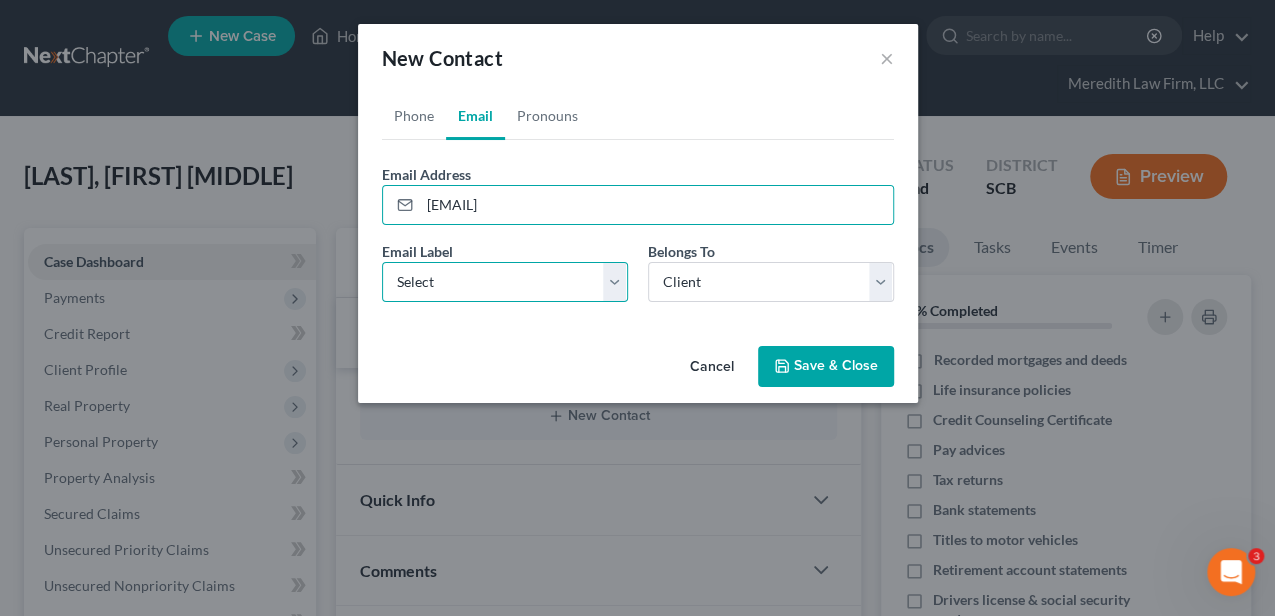 drag, startPoint x: 440, startPoint y: 288, endPoint x: 432, endPoint y: 301, distance: 15.264338 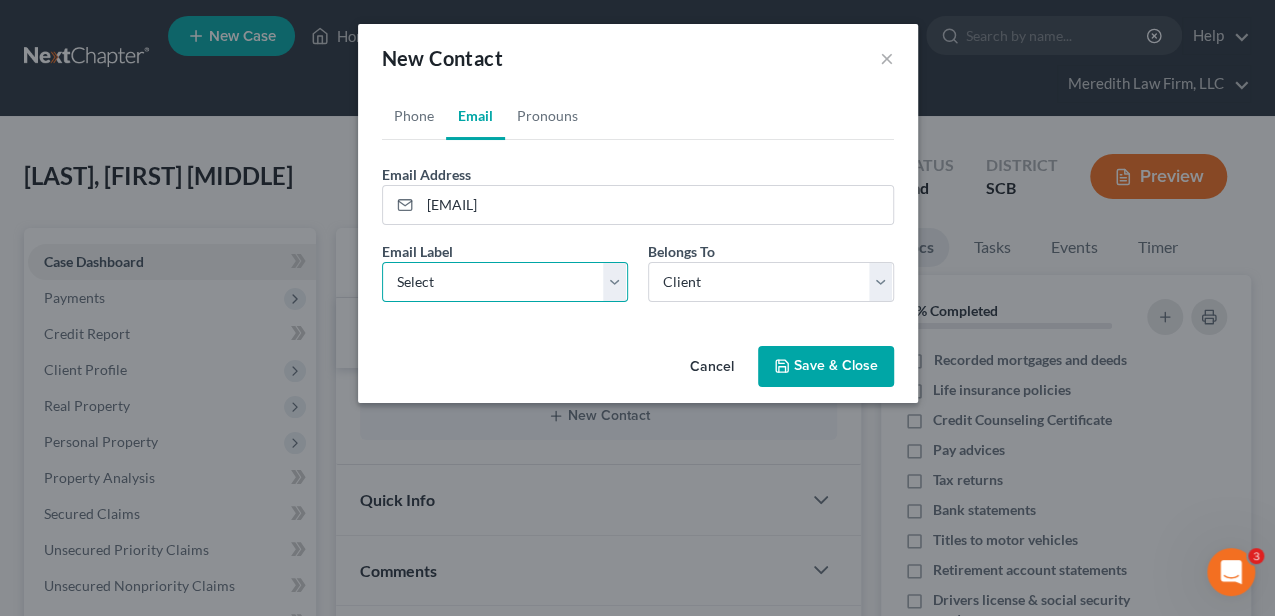 select on "0" 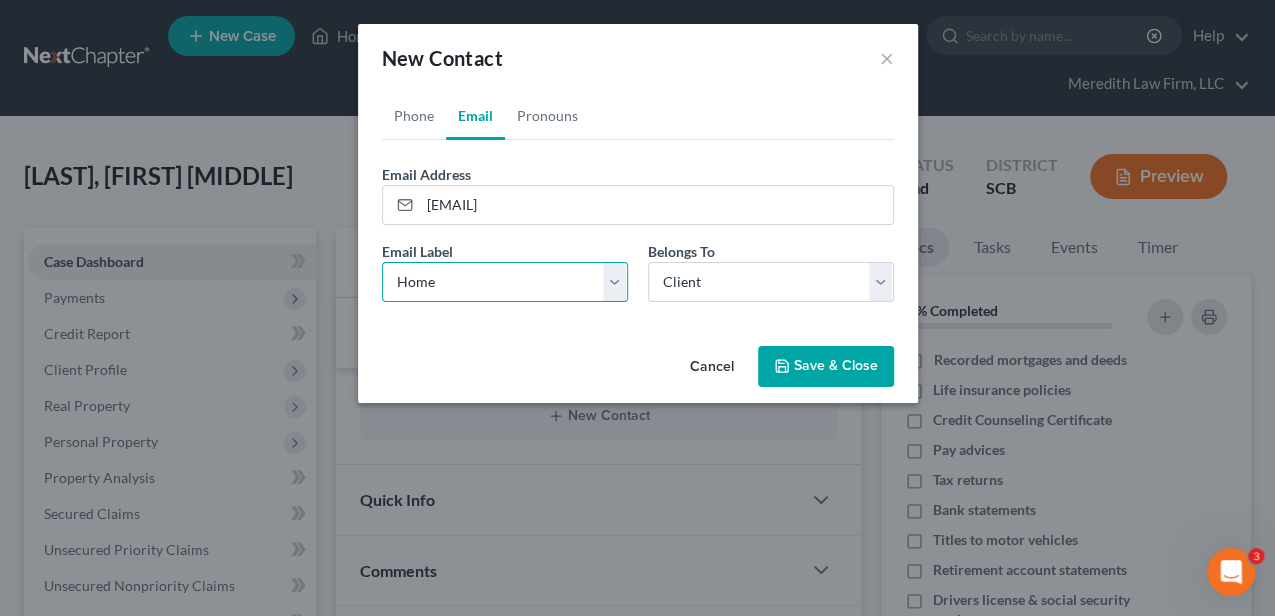 click on "Select Home Work Other" at bounding box center [505, 282] 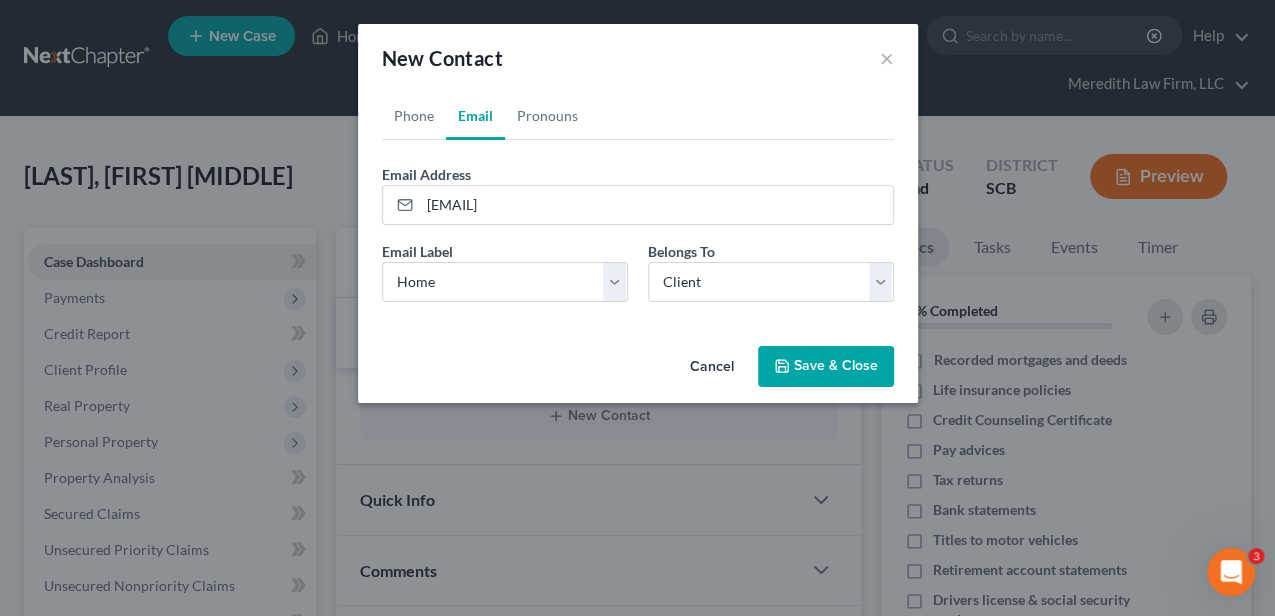 click on "Save & Close" at bounding box center [826, 367] 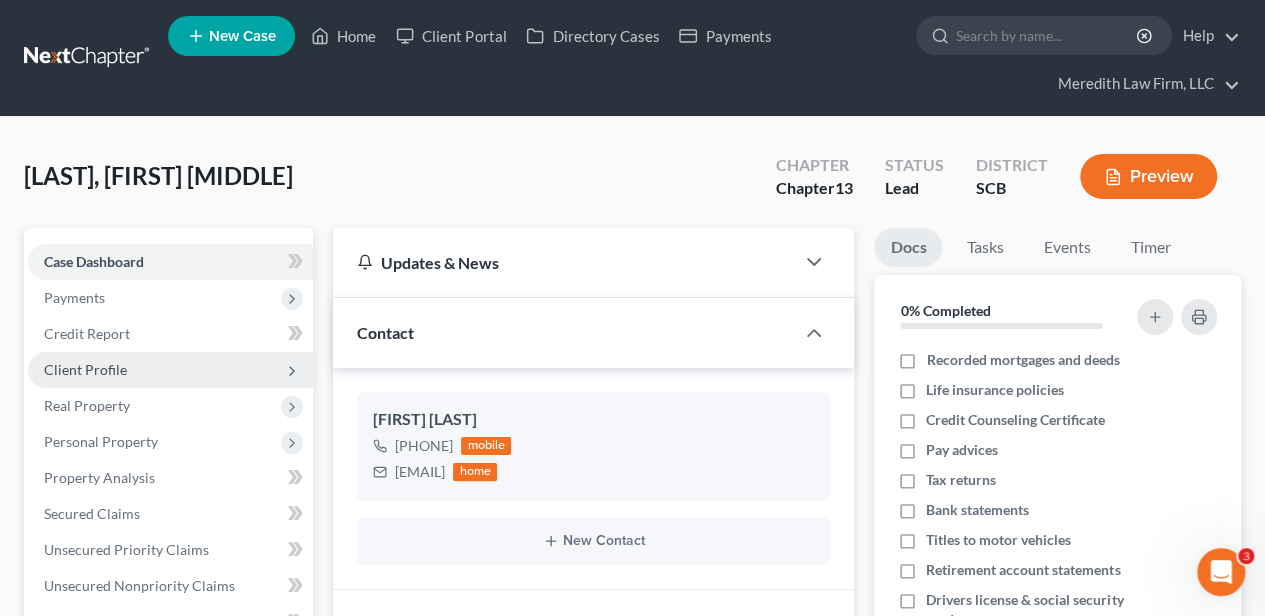 click on "Client Profile" at bounding box center (170, 370) 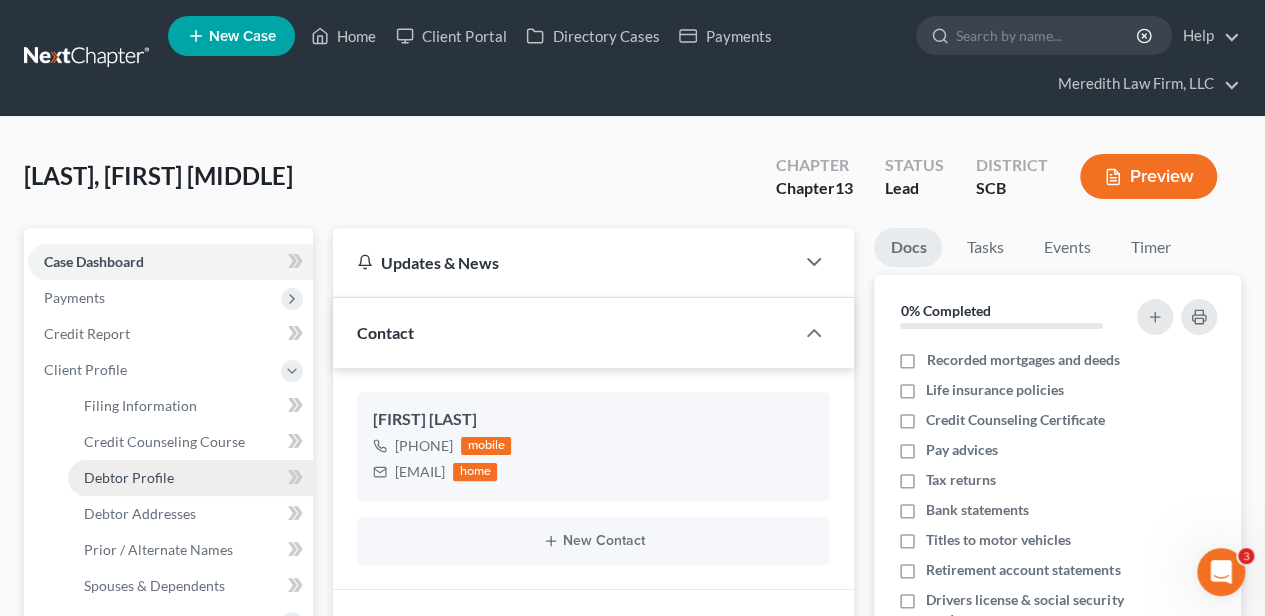 click on "Debtor Profile" at bounding box center [190, 478] 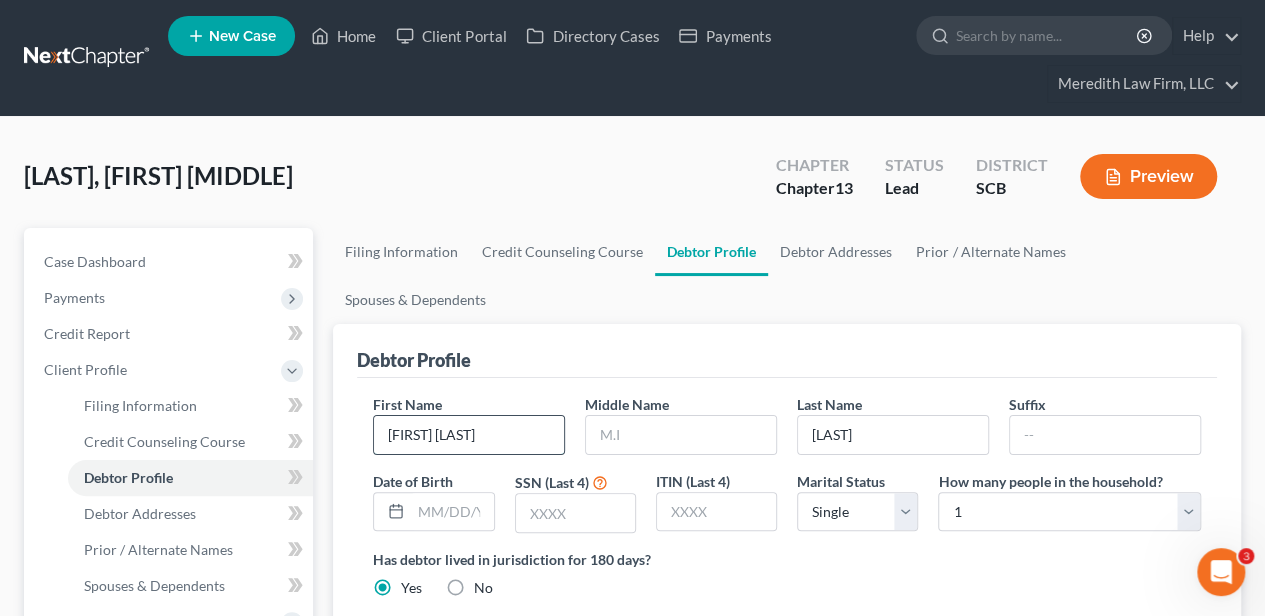 click on "[FIRST] [LAST]" at bounding box center [469, 435] 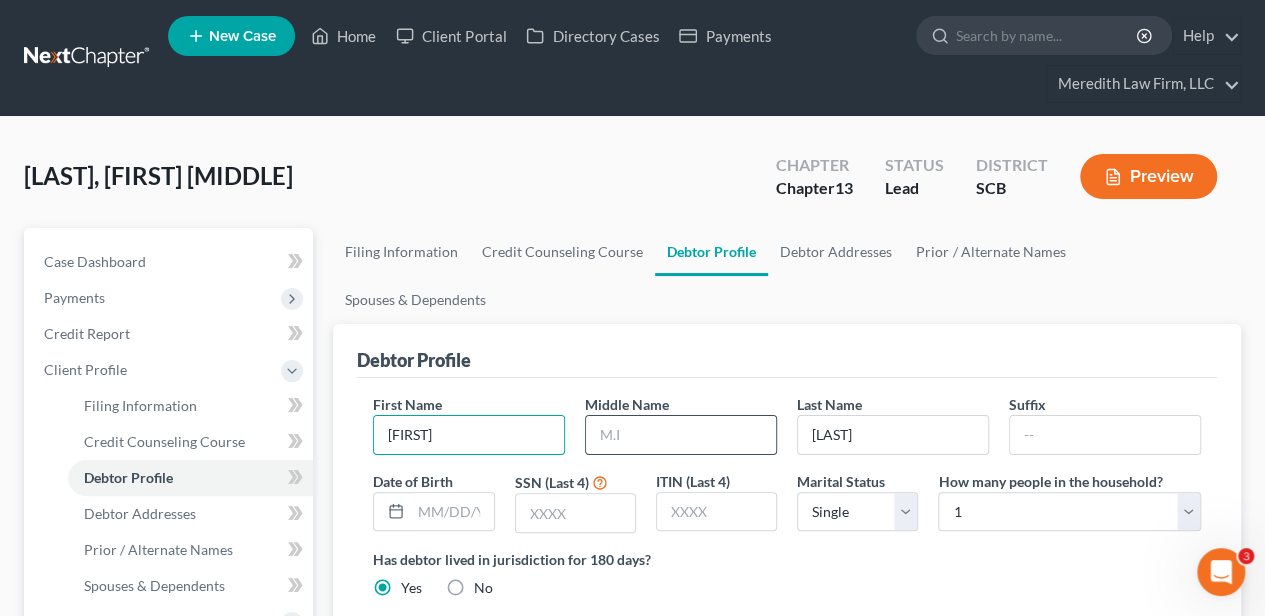 type on "[FIRST]" 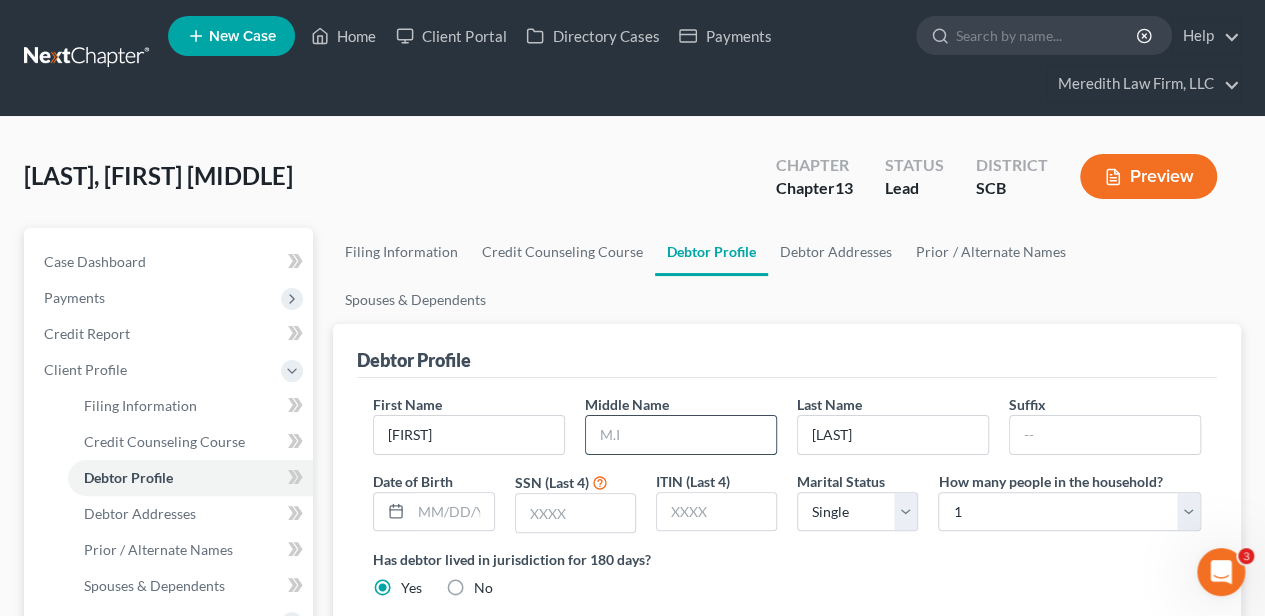 click at bounding box center (681, 435) 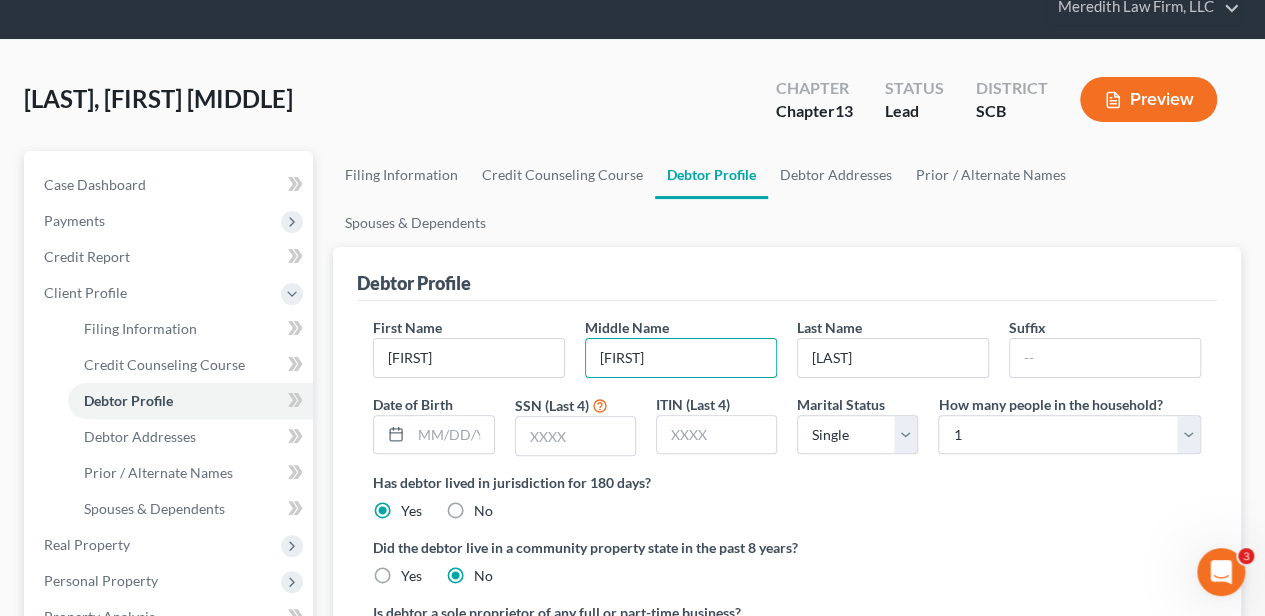 scroll, scrollTop: 66, scrollLeft: 0, axis: vertical 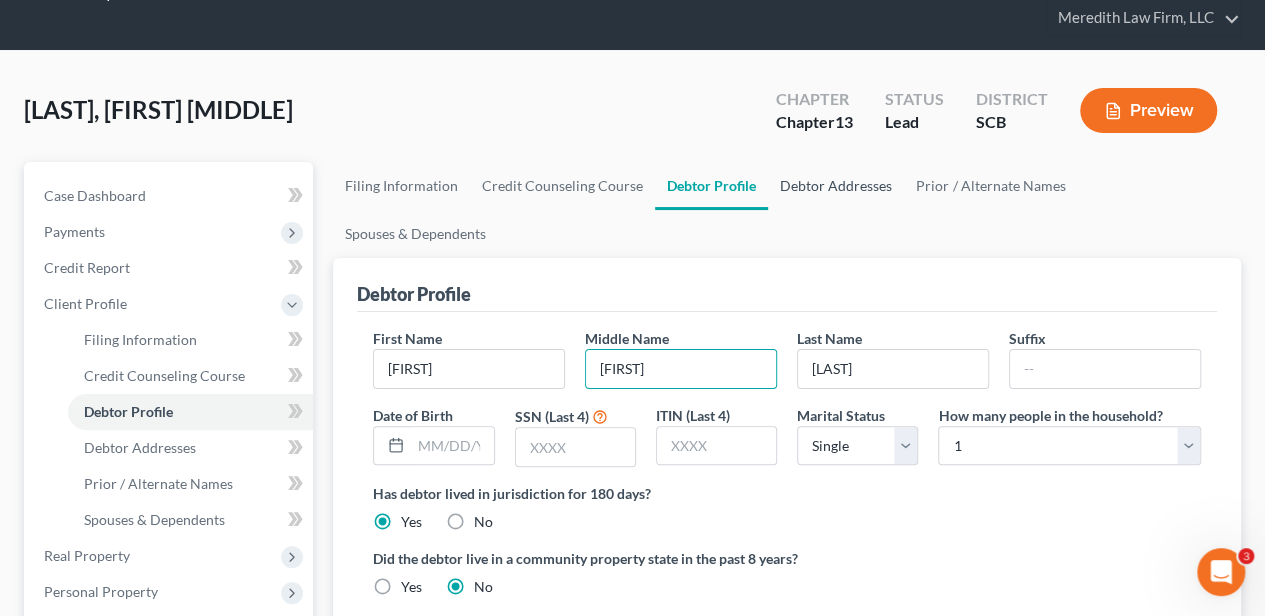 type on "[FIRST]" 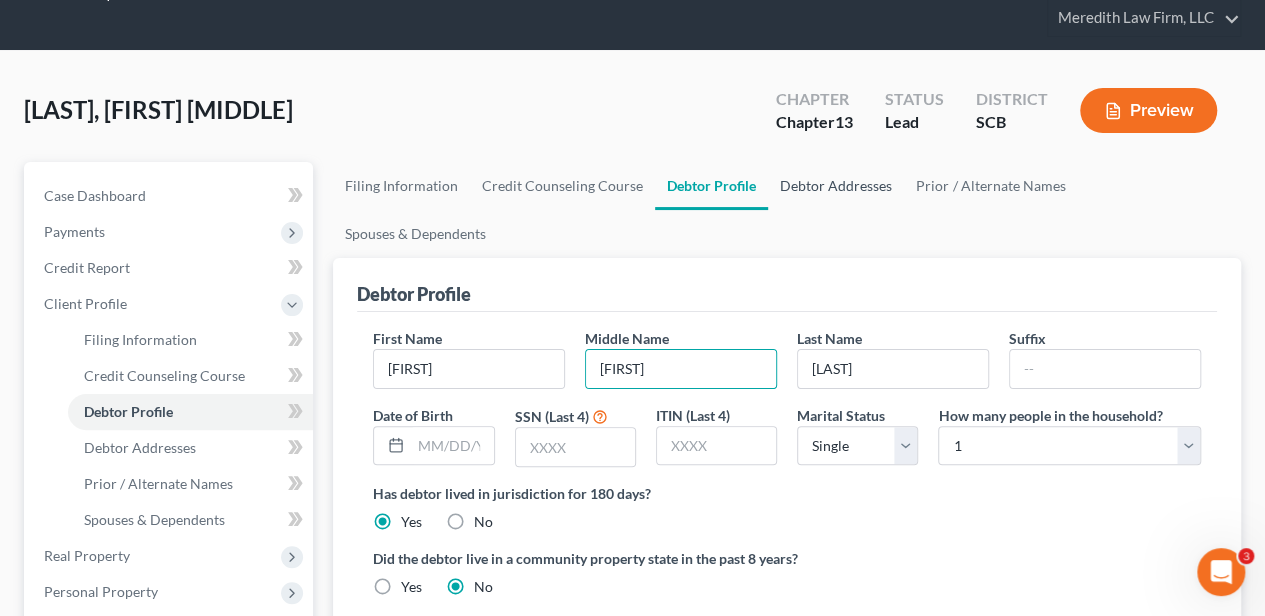 drag, startPoint x: 844, startPoint y: 188, endPoint x: 834, endPoint y: 192, distance: 10.770329 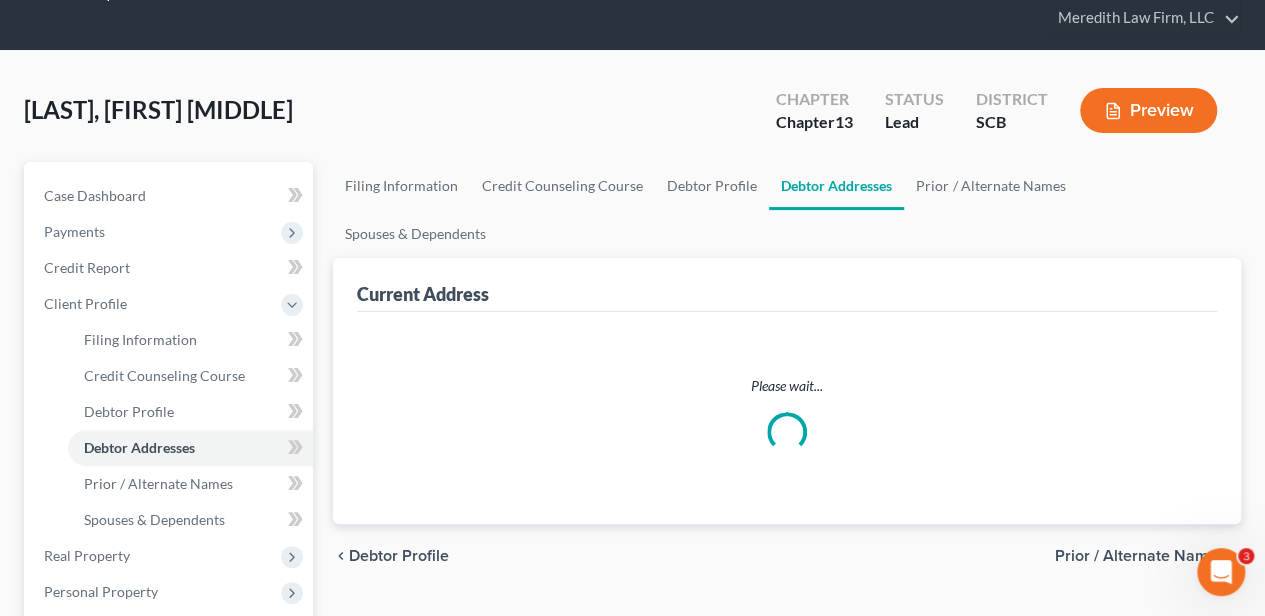 scroll, scrollTop: 0, scrollLeft: 0, axis: both 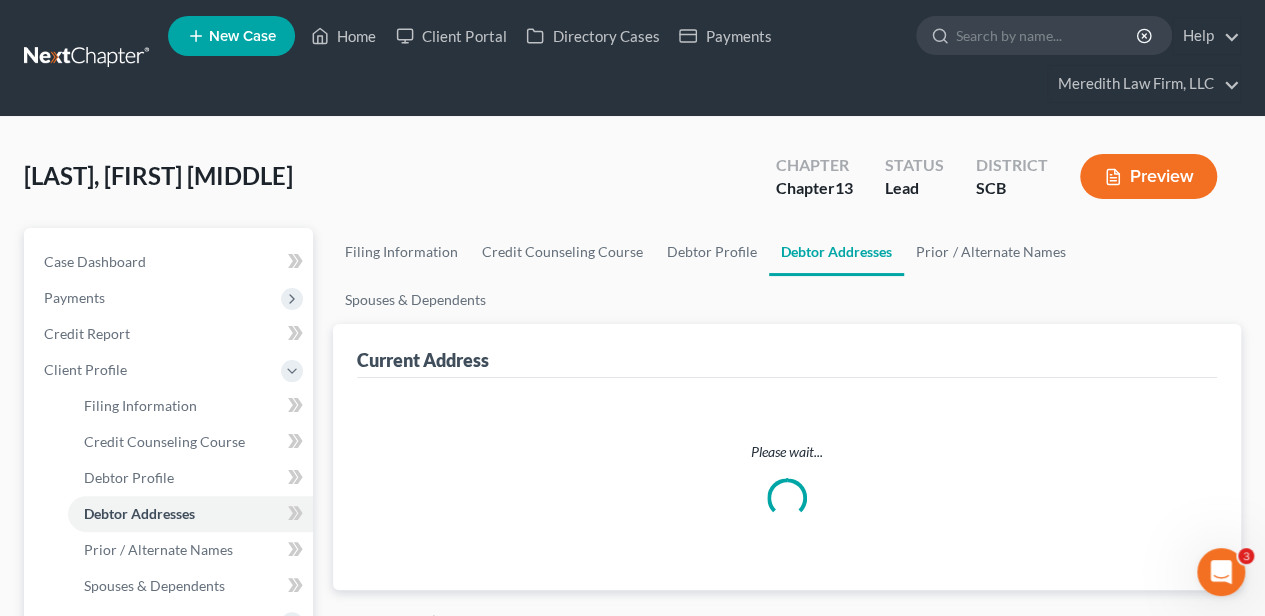 select on "0" 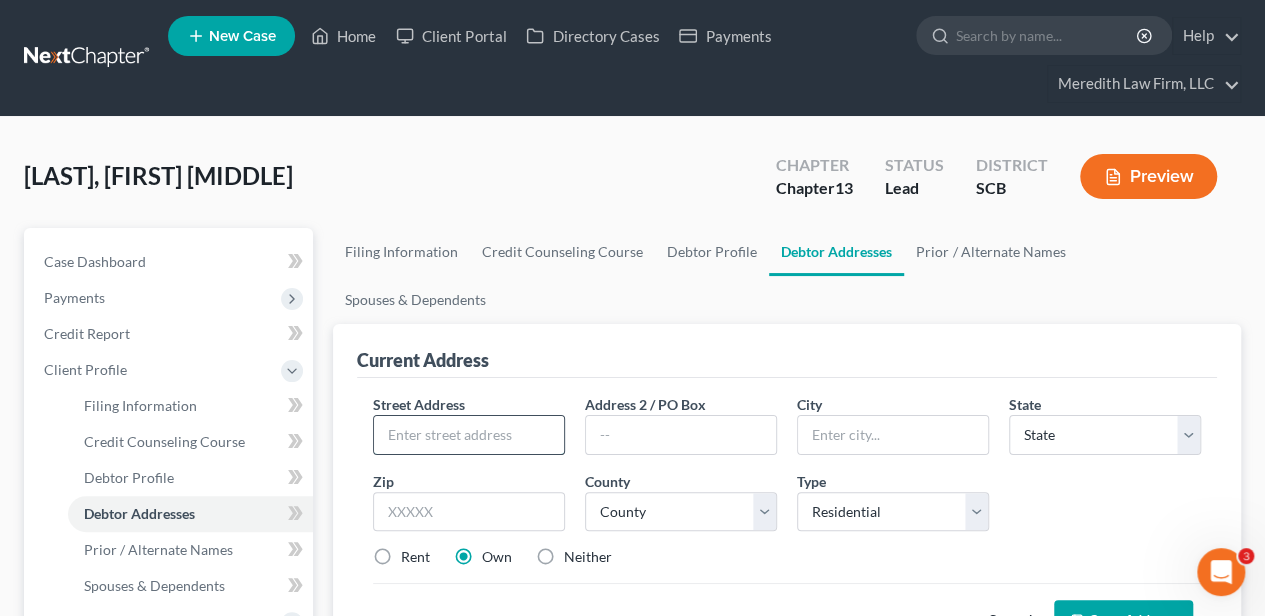 click at bounding box center [469, 435] 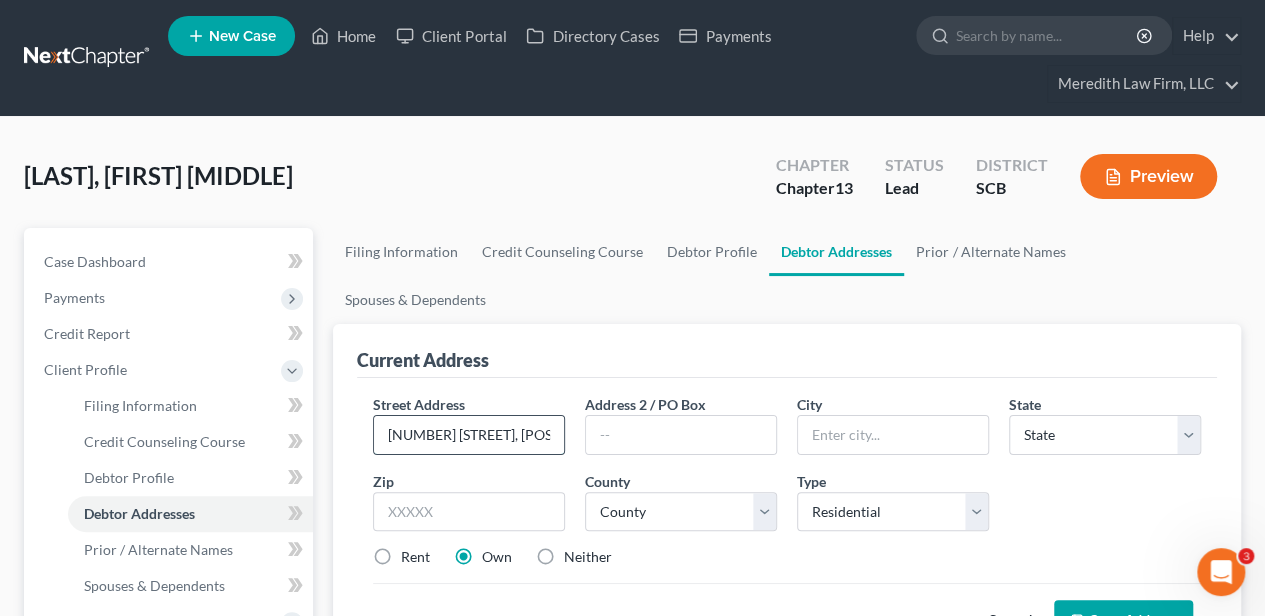 type on "[NUMBER] [STREET], [POSTAL_CODE]" 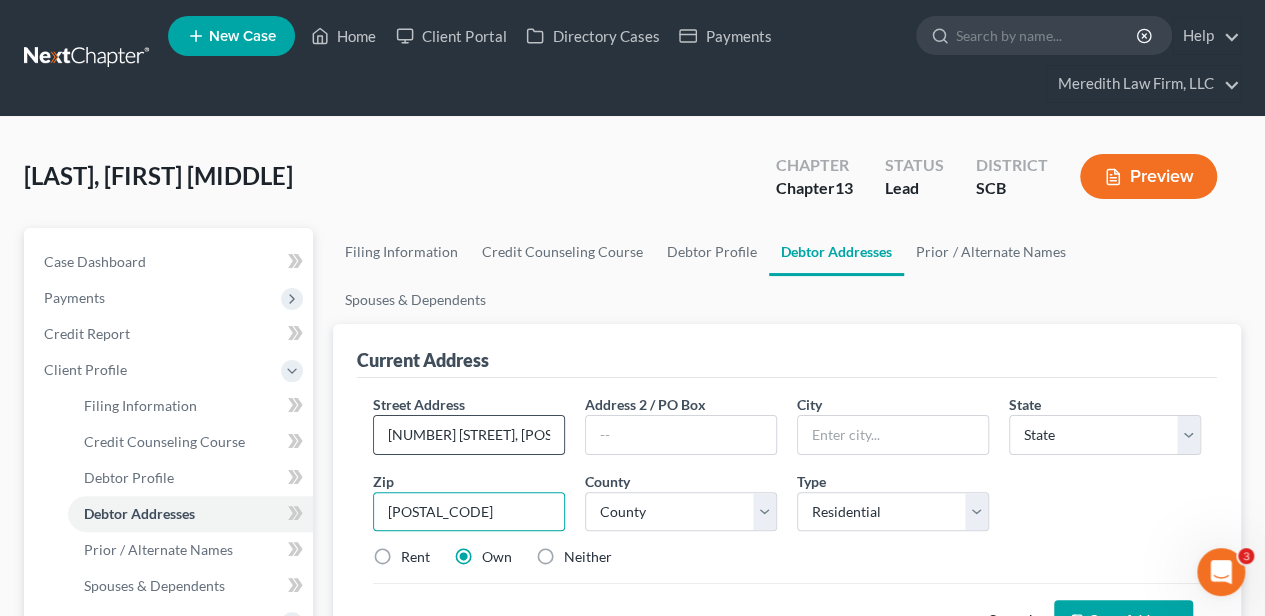 type on "[POSTAL_CODE]" 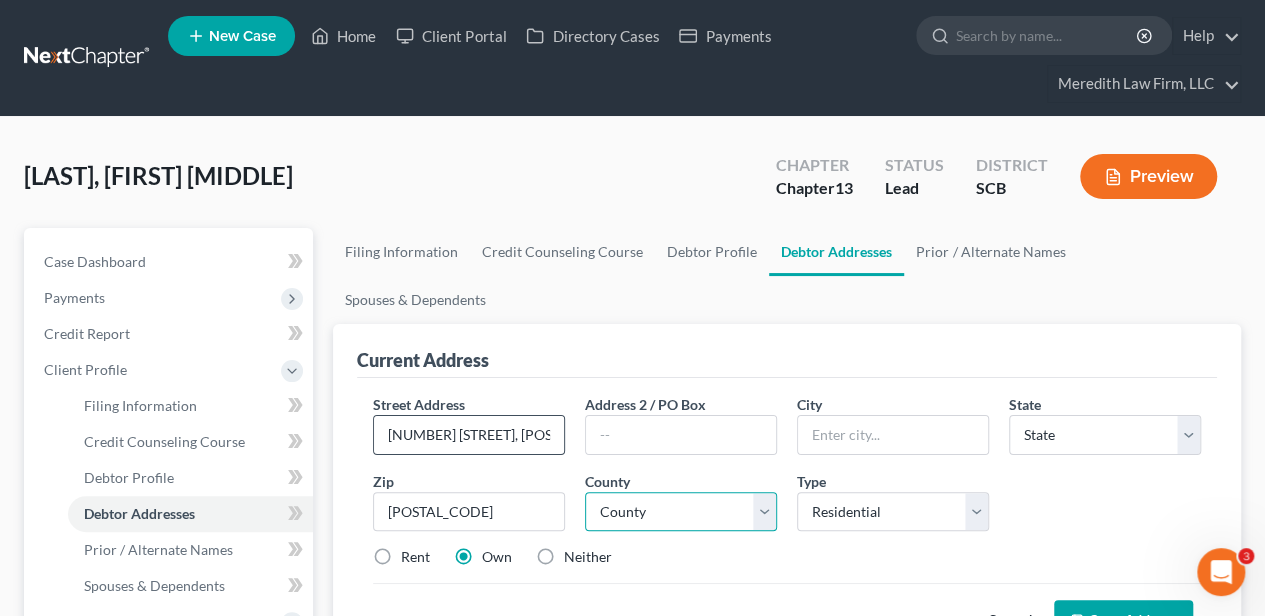 type on "Myrtle Beach" 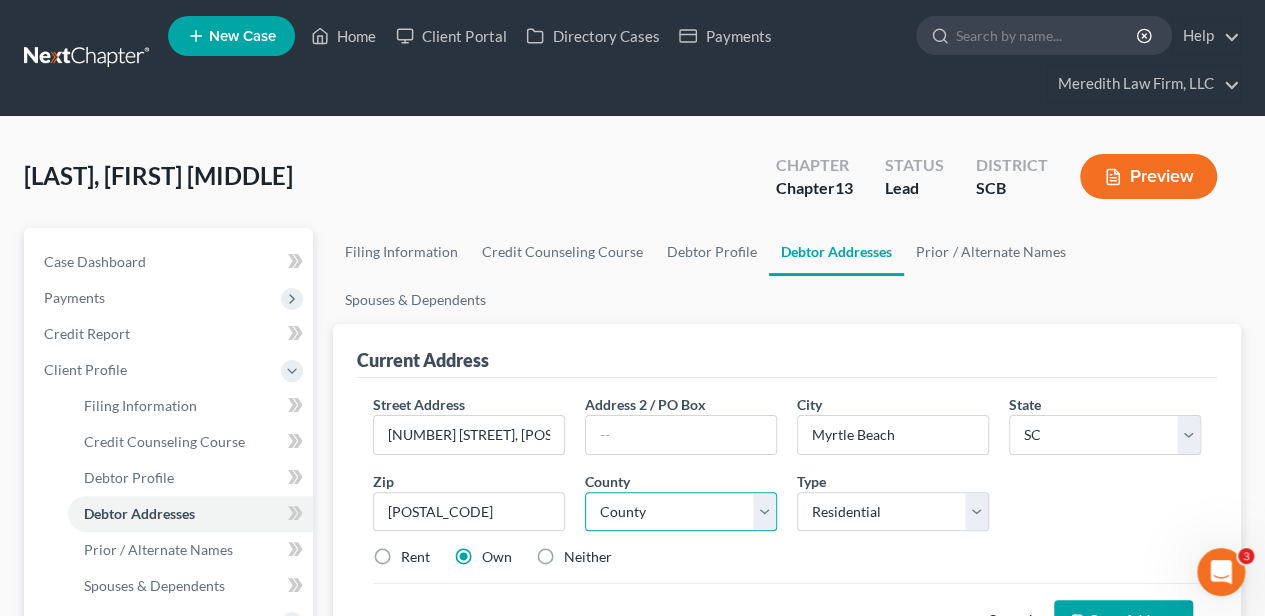 click on "County" at bounding box center [681, 512] 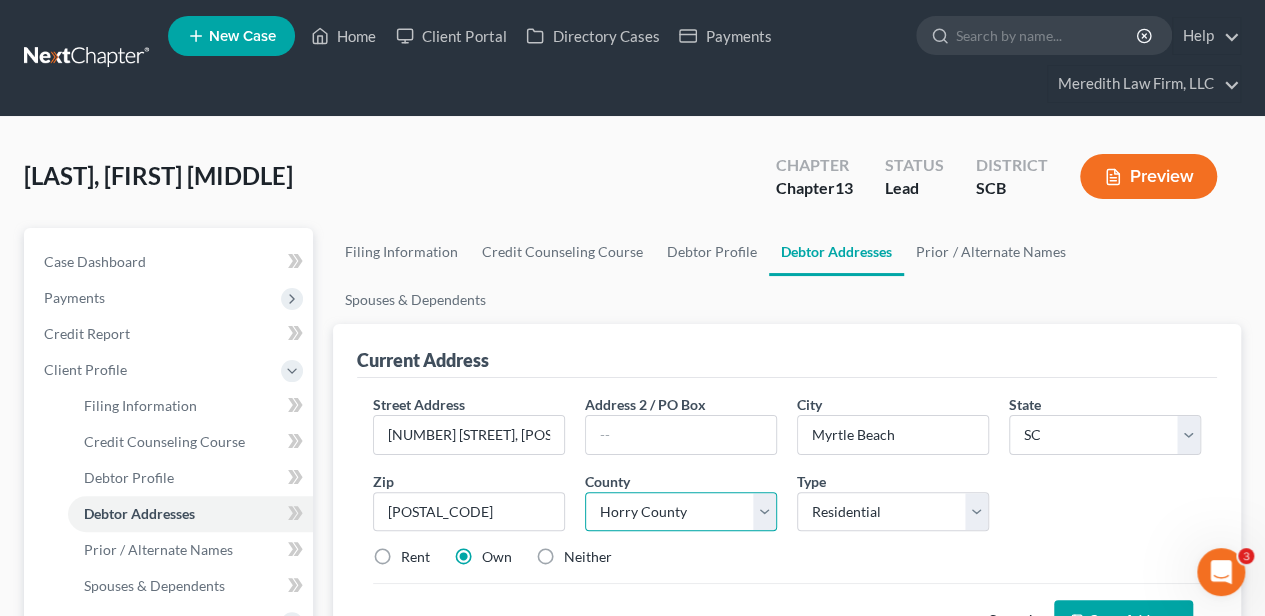 click on "County Abbeville County Aiken County Allendale County Anderson County Bamberg County Barnwell County Beaufort County Berkeley County Calhoun County Charleston County Cherokee County Chester County Chesterfield County Clarendon County Colleton County Darlington County Dillon County Dorchester County Edgefield County Fairfield County Florence County Georgetown County Greenville County Greenwood County Hampton County Horry County Jasper County Kershaw County Lancaster County Laurens County Lee County Lexington County Marion County Marlboro County McCormick County Newberry County Oconee County Orangeburg County Pickens County Richland County Saluda County Spartanburg County Sumter County Union County Williamsburg County York County" at bounding box center [681, 512] 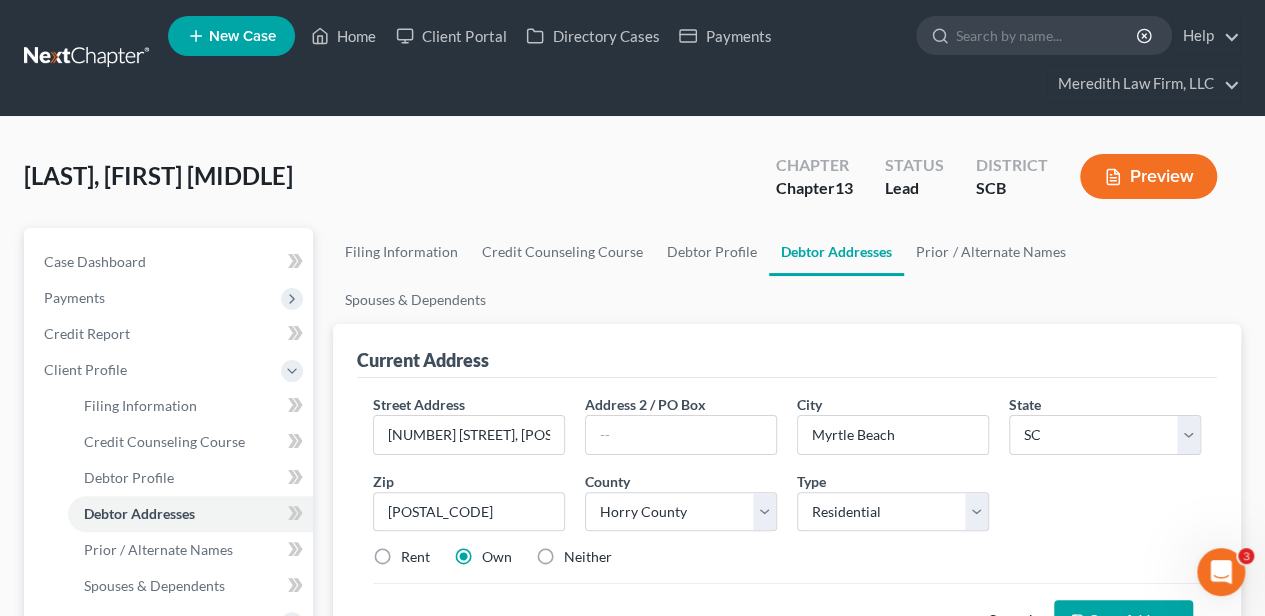 click on "Rent" at bounding box center [415, 557] 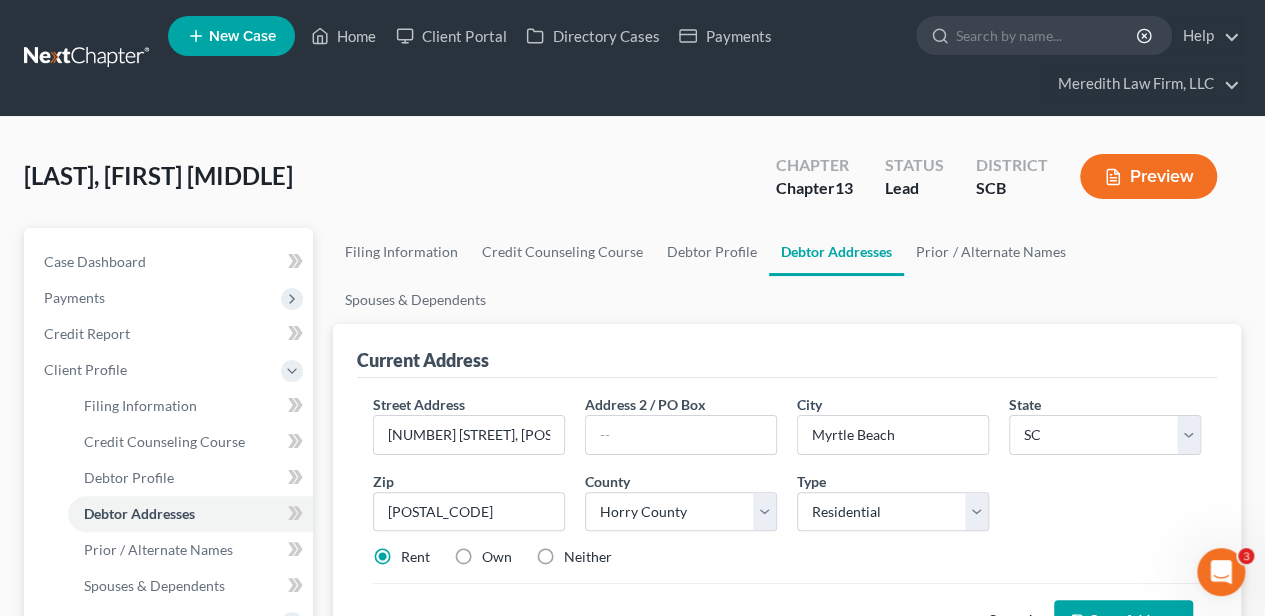 click on "Save Address" at bounding box center (1123, 621) 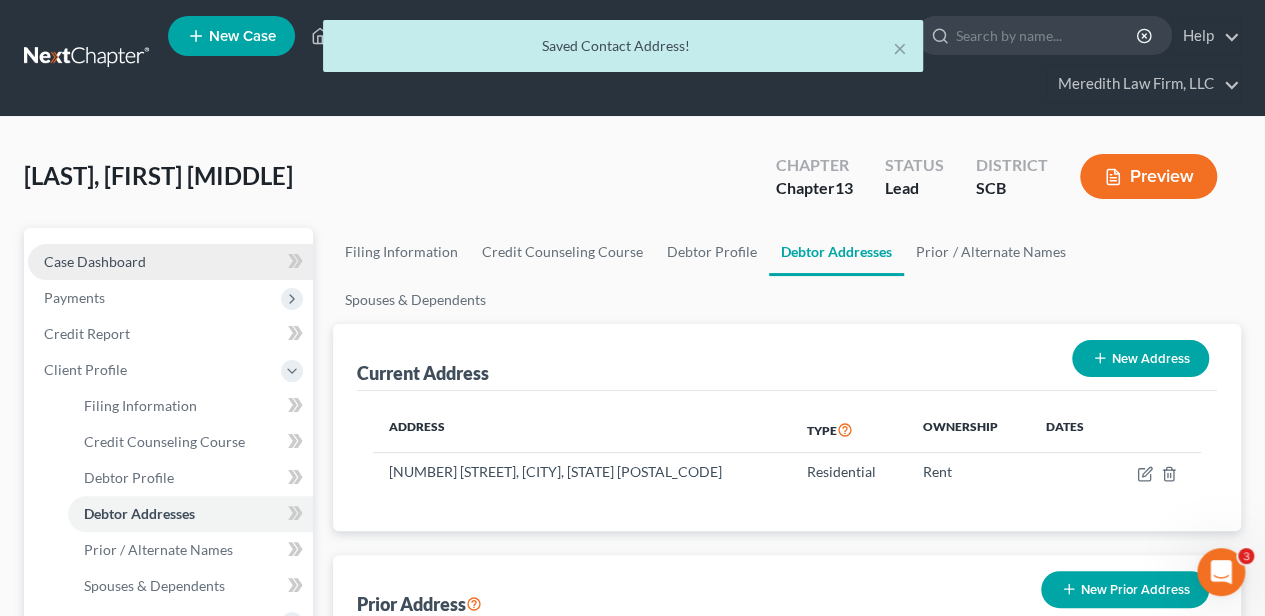 click on "Case Dashboard" at bounding box center (170, 262) 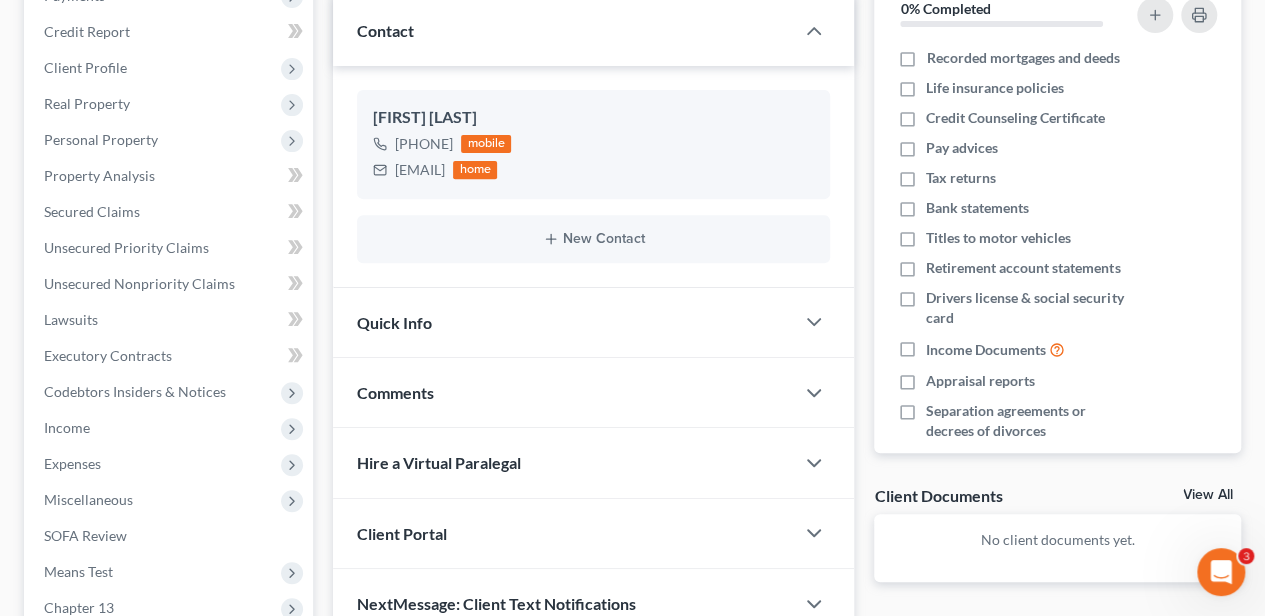 scroll, scrollTop: 333, scrollLeft: 0, axis: vertical 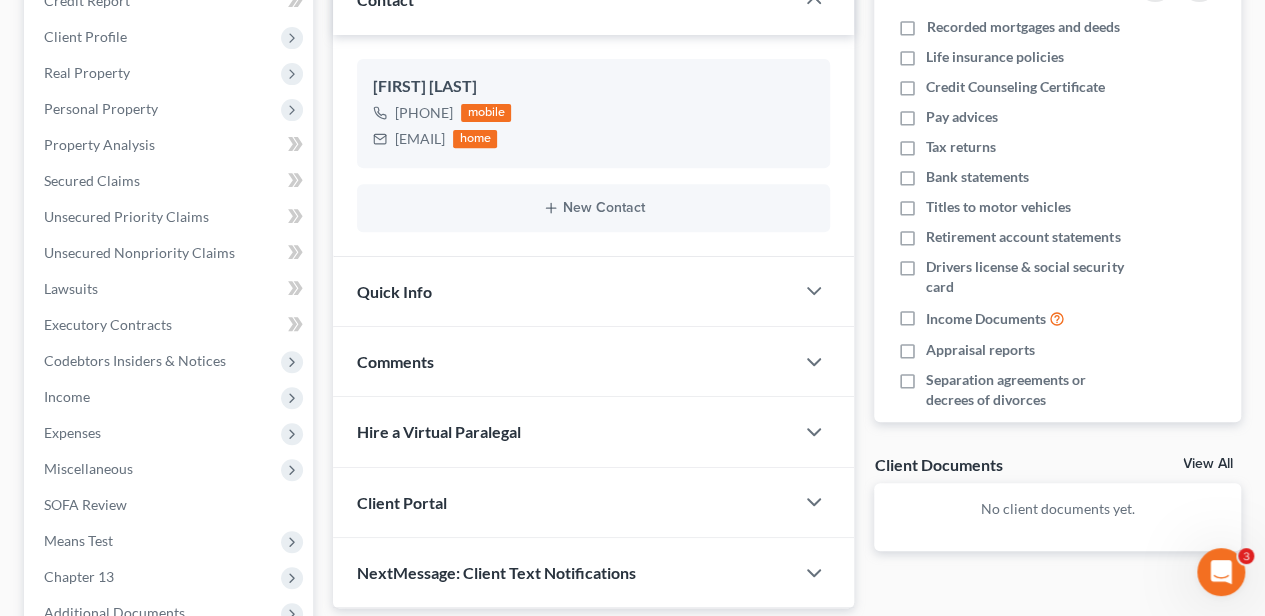 click on "Quick Info" at bounding box center (394, 291) 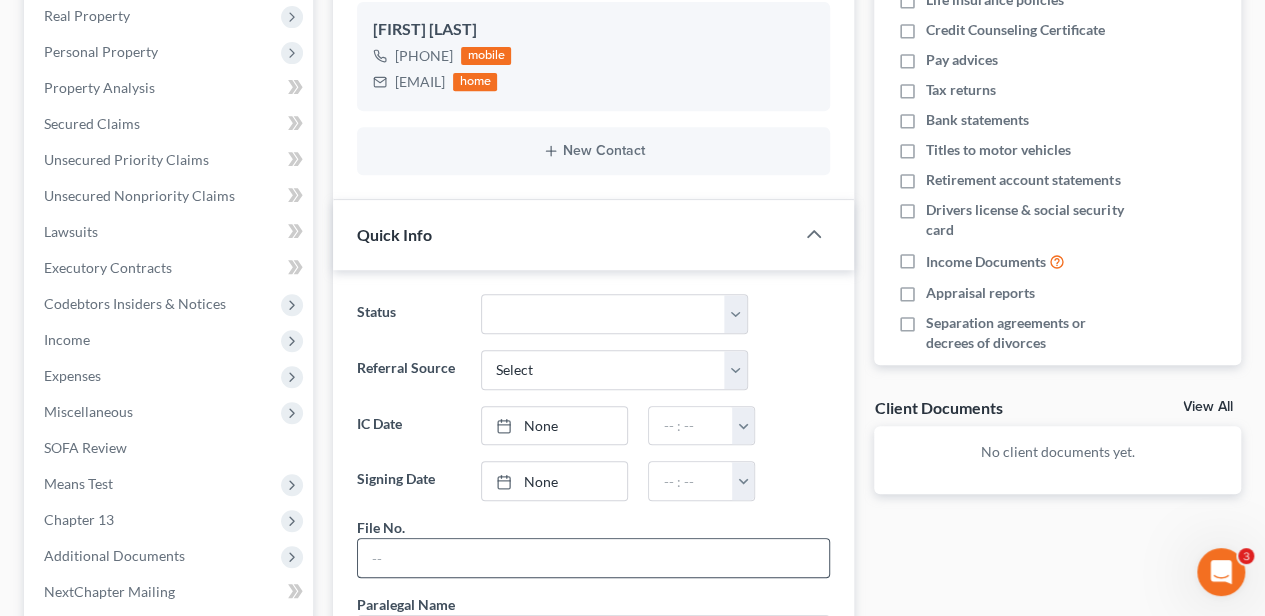 scroll, scrollTop: 466, scrollLeft: 0, axis: vertical 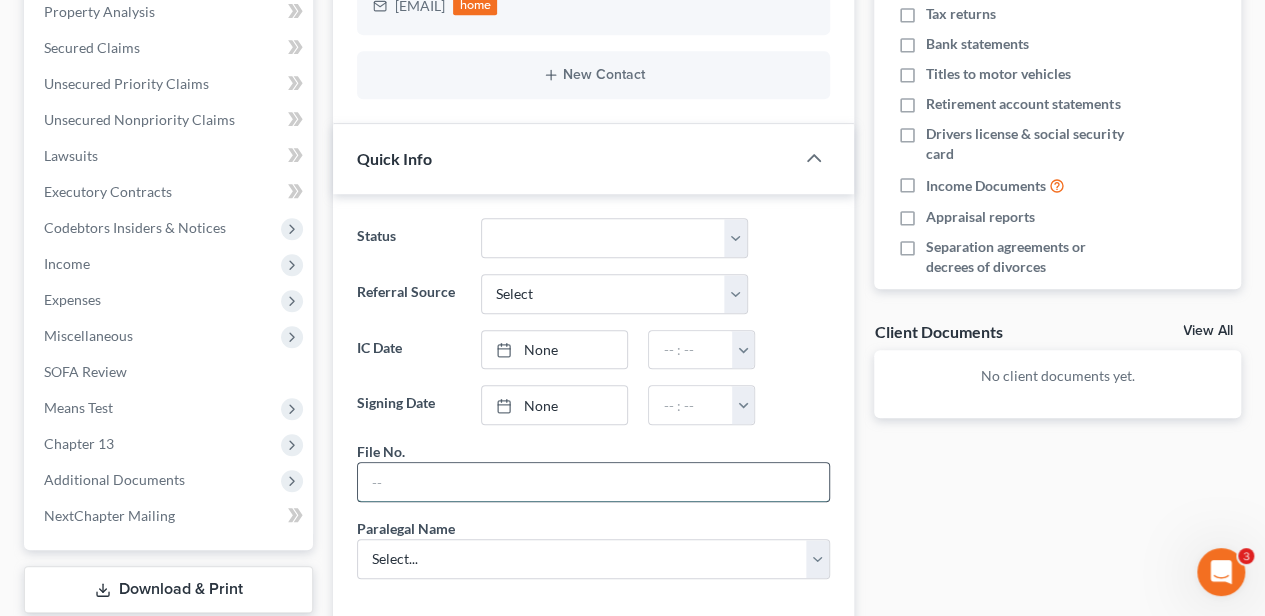 click at bounding box center [593, 482] 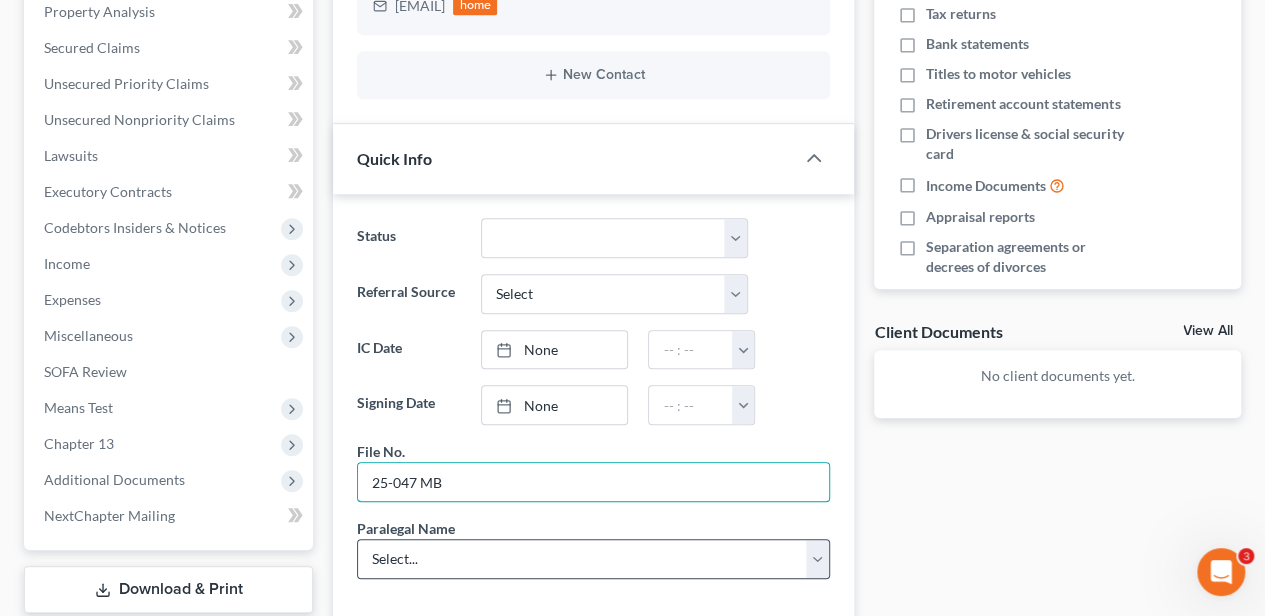 type on "25-047 MB" 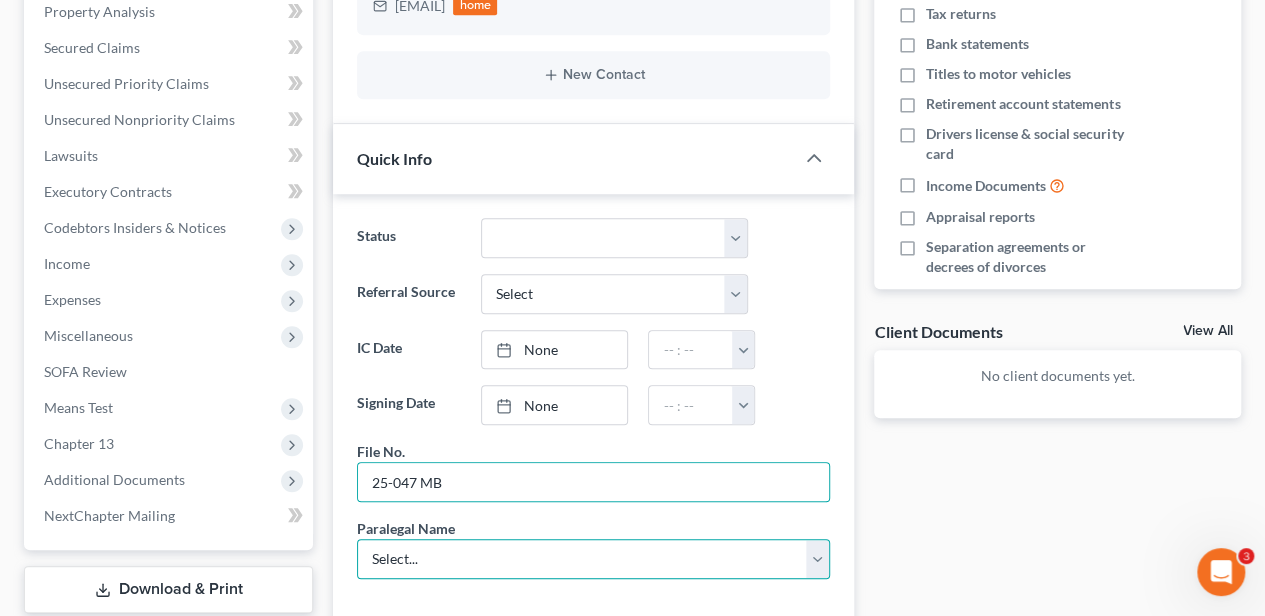 click on "Select... [FIRST] [LAST] [FIRST] [LAST] [FIRST] [LAST] [FIRST] [LAST]" at bounding box center [593, 559] 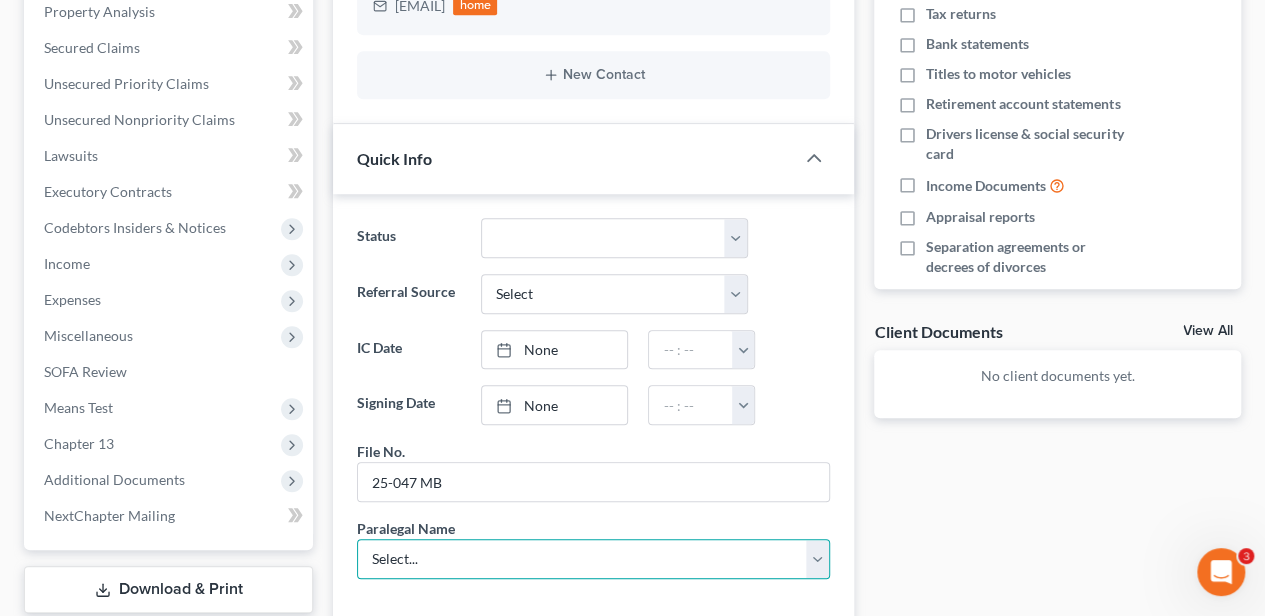 select on "2" 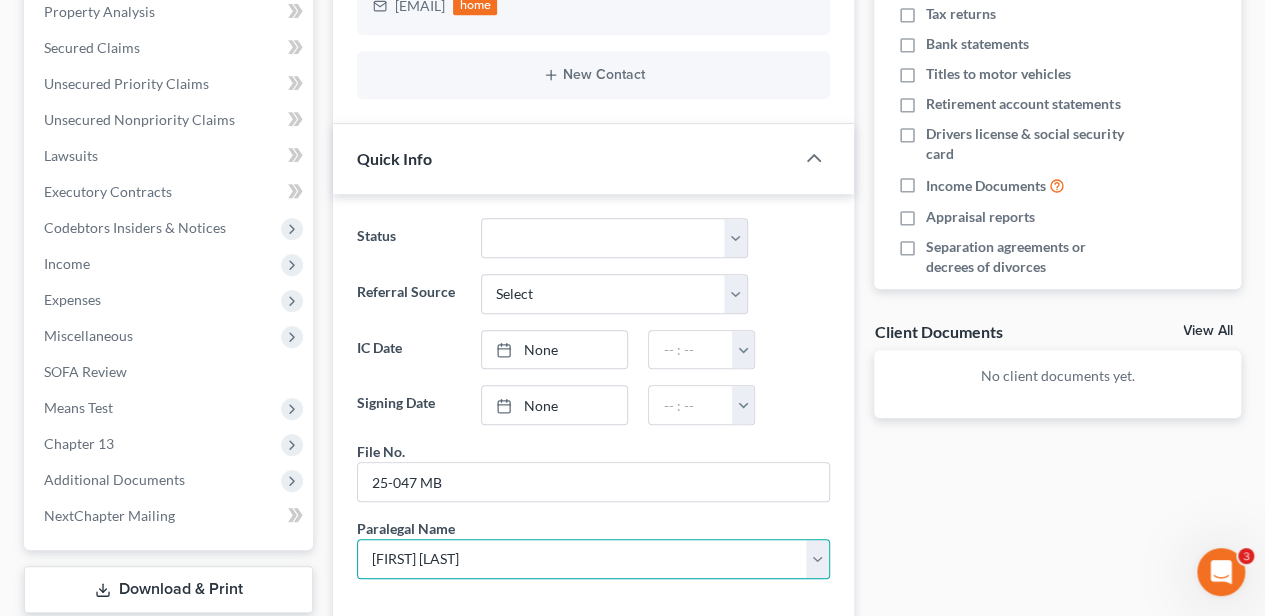 click on "Select... [FIRST] [LAST] [FIRST] [LAST] [FIRST] [LAST] [FIRST] [LAST]" at bounding box center [593, 559] 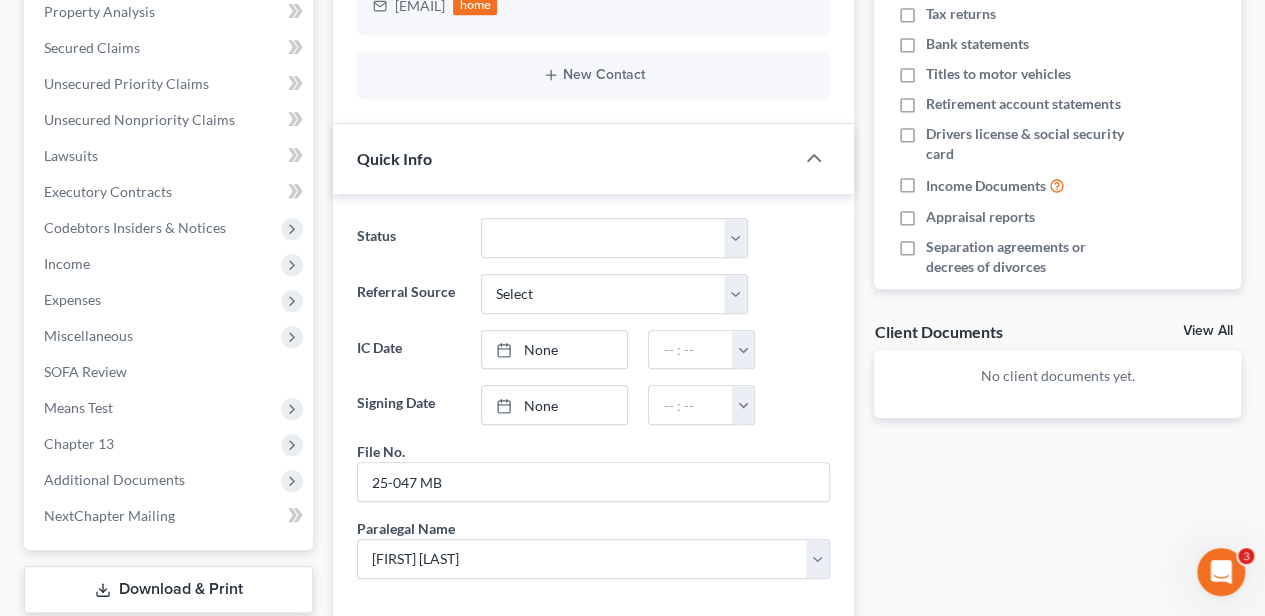 click on "Status Discharged Dismissed Filed In Progress Lead Lost Lead Ready to File To Review Withdrawn Referral Source
Select Word Of Mouth Previous Clients Direct Mail Website Google Search Modern Attorney Other (specify)
IC Date
None
close
Date
Time
chevron_left
August 2025
chevron_right
Su M Tu W Th F Sa
27 28 29 30 31 1 2
3 4 5 6 7 8 9
10 11 12 13 14 15 16
17 18 19 20 21 22 23
24 25 26 27 28 29 30
31 1 2 3 4 5 6
Clear
12:00am
12:30am
1:00am
1:30am
2:00am
2:30am
3:00am
3:30am
4:00am
M" at bounding box center [593, 407] 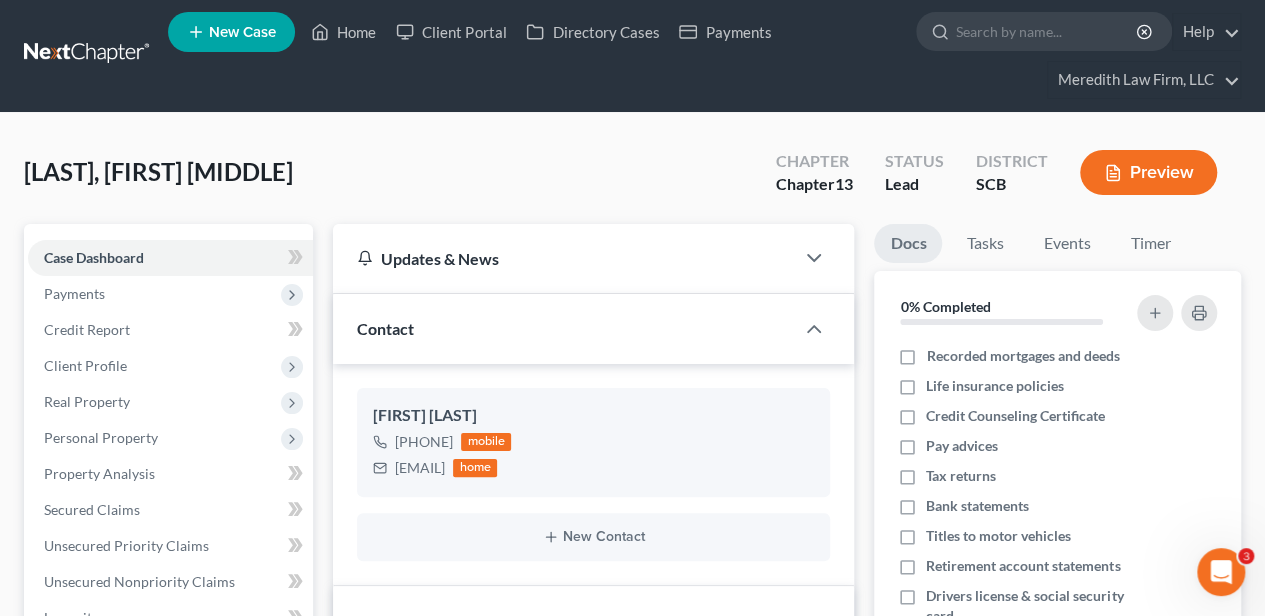 scroll, scrollTop: 0, scrollLeft: 0, axis: both 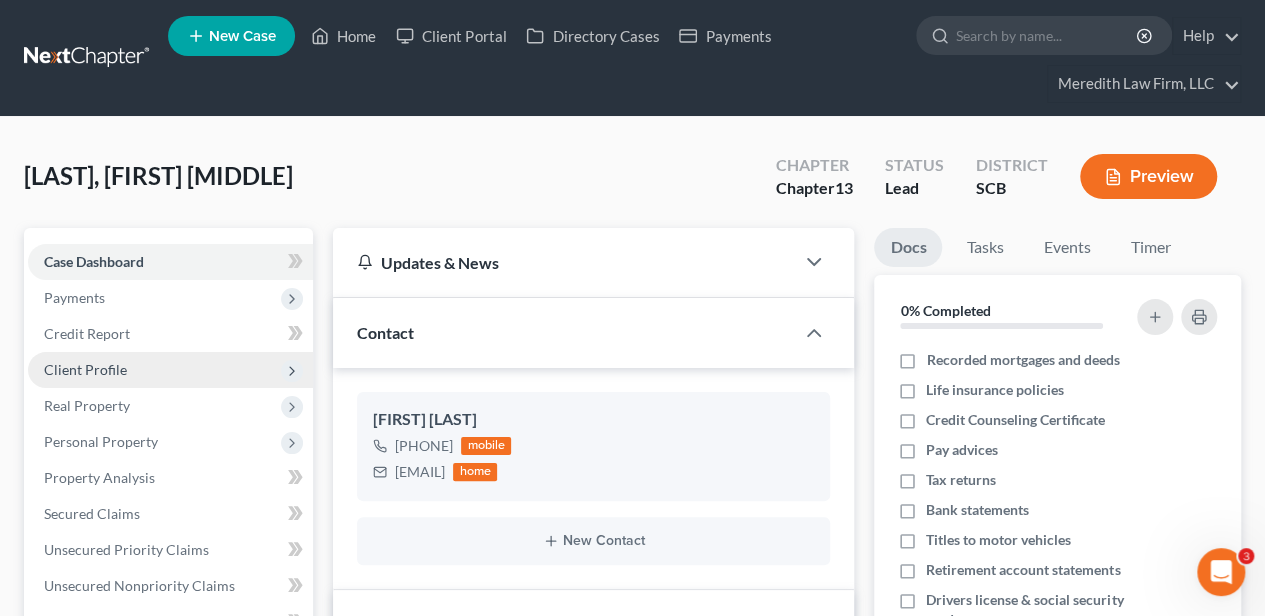 click on "Client Profile" at bounding box center (85, 369) 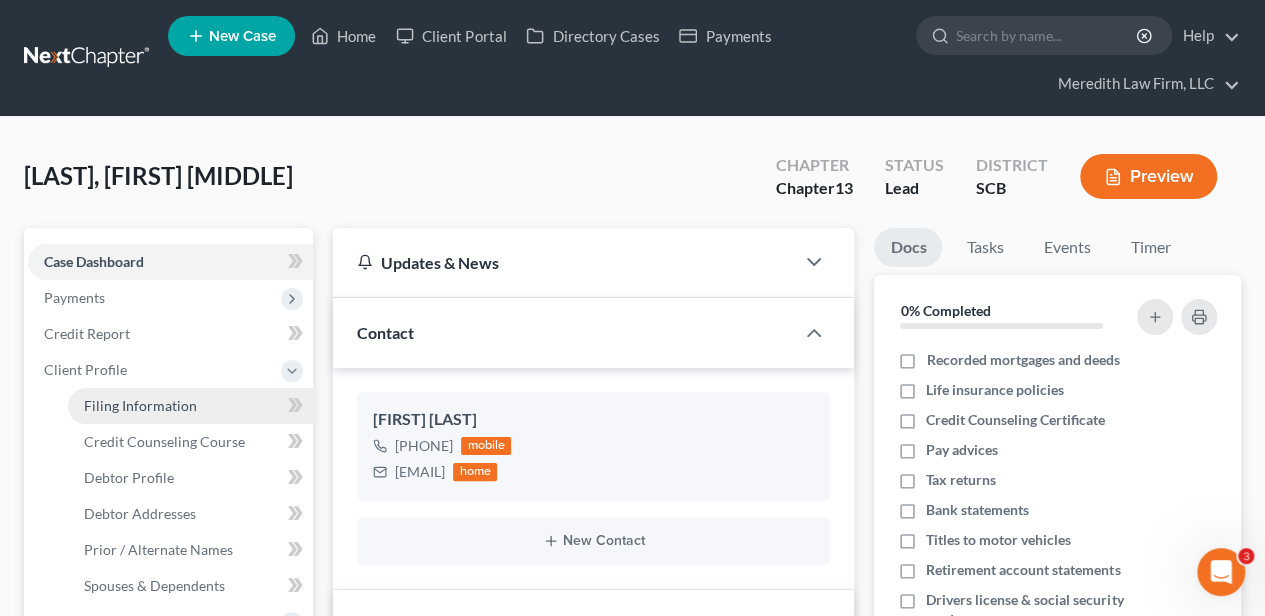 click on "Filing Information" at bounding box center (140, 405) 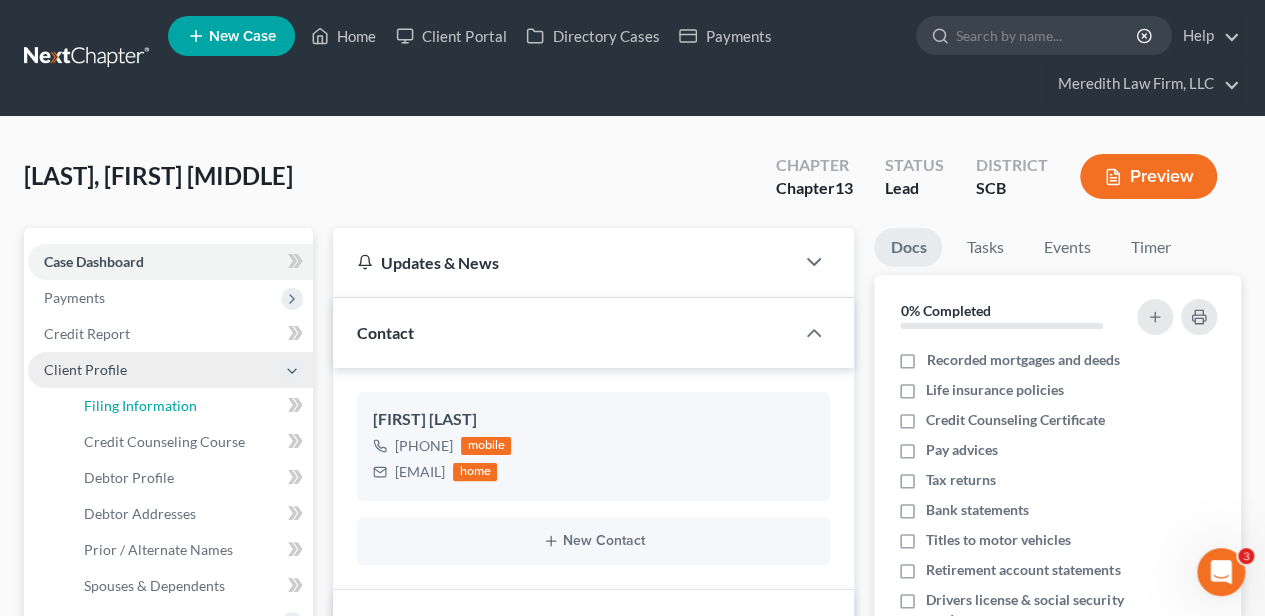 select on "1" 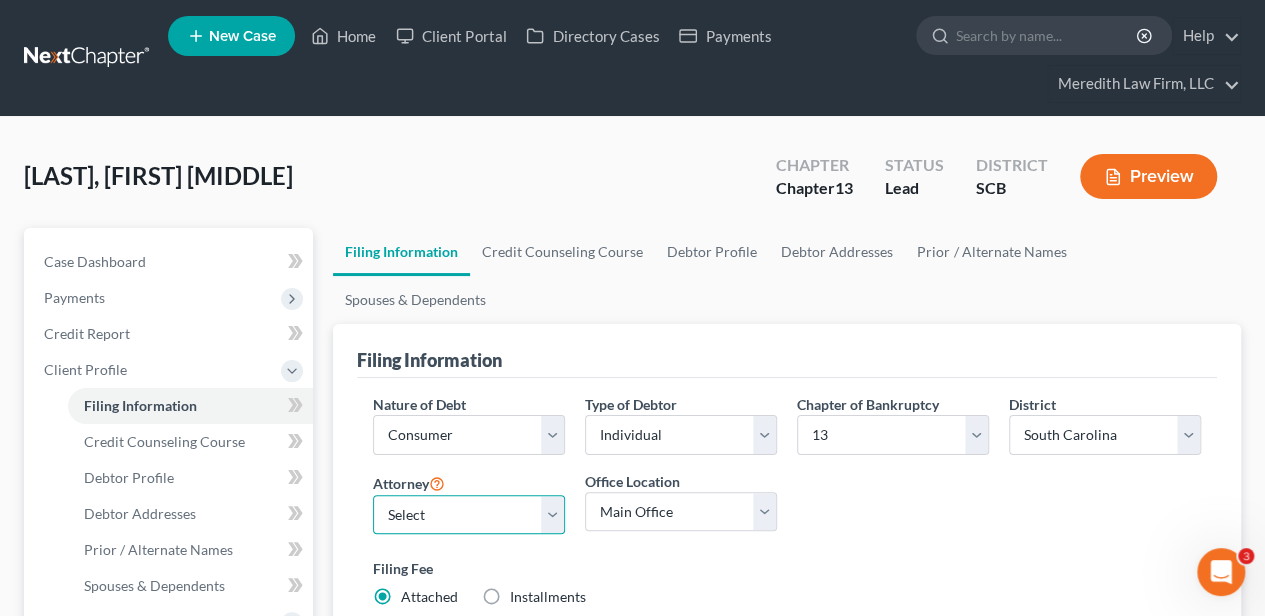 drag, startPoint x: 444, startPoint y: 450, endPoint x: 442, endPoint y: 464, distance: 14.142136 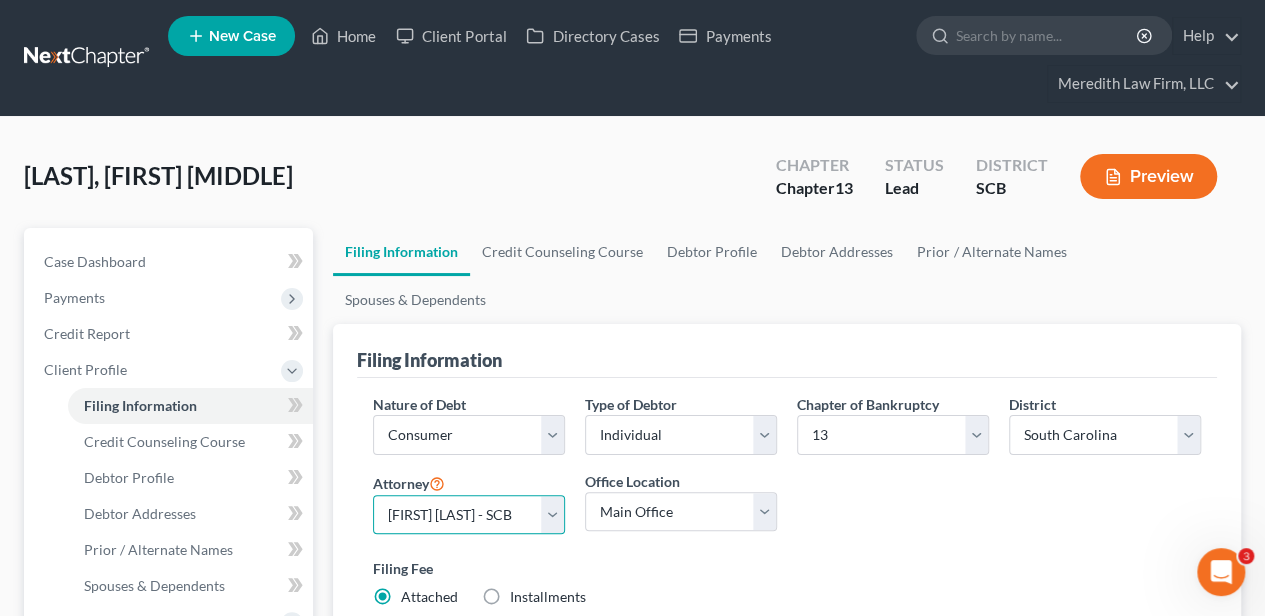 click on "Select [FIRST] [LAST] - SCB [FIRST] [LAST] - SCB" at bounding box center [469, 515] 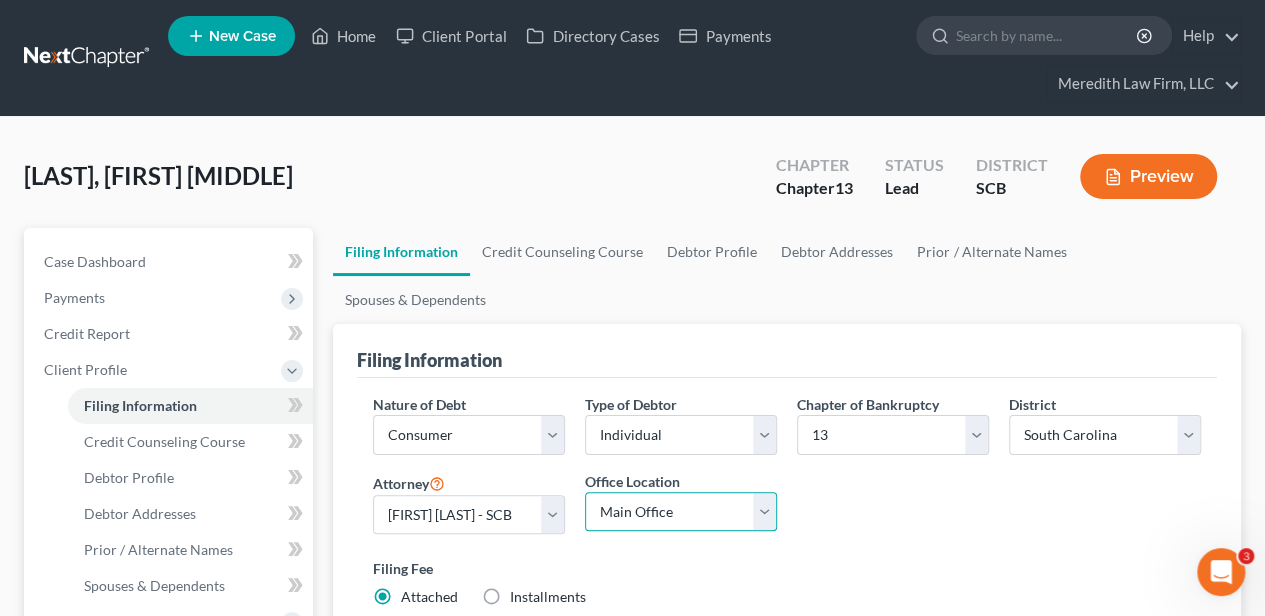 click on "Main Office Myrtle Beach Columbia" at bounding box center (681, 512) 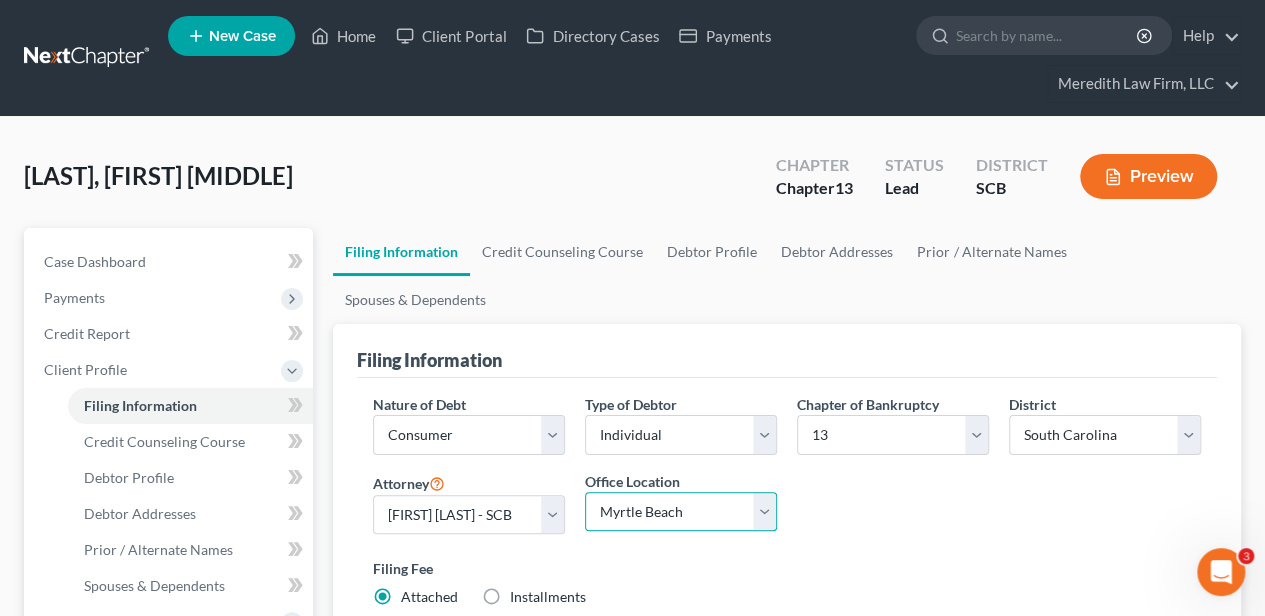 click on "Main Office Myrtle Beach Columbia" at bounding box center [681, 512] 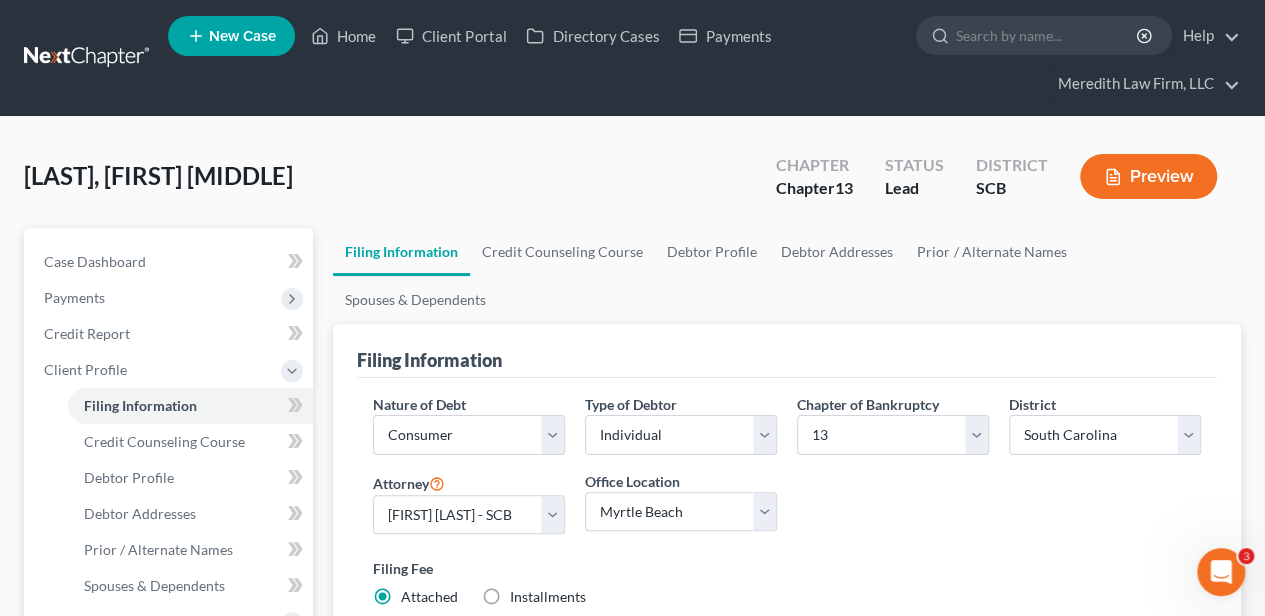 click on "Nature of Debt Select Business Consumer Other Nature of Business Select Clearing Bank Commodity Broker Health Care Business Other Railroad Single Asset Real Estate As Defined In 11 USC § 101(51B) Stockbroker Type of Debtor Select Individual Joint Chapter of Bankruptcy Select 7 11 12 13 District Select Alabama - Middle Alabama - Northern Alabama - Southern Alaska Arizona Arkansas - Eastern Arkansas - Western California - Central California - Eastern California - Northern California - Southern Colorado Connecticut Delaware District of Columbia Florida - Middle Florida - Northern Florida - Southern Georgia - Middle Georgia - Northern Georgia - Southern Guam Hawaii Idaho Illinois - Central Illinois - Northern Illinois - Southern Indiana - Northern Indiana - Southern Iowa - Northern Iowa - Southern Kansas Kentucky - Eastern Kentucky - Western Louisiana - Eastern Louisiana - Middle Louisiana - Western Maine Maryland Massachusetts Michigan - Eastern Michigan - Western Minnesota Mississippi - Northern Montana Nevada" at bounding box center (787, 509) 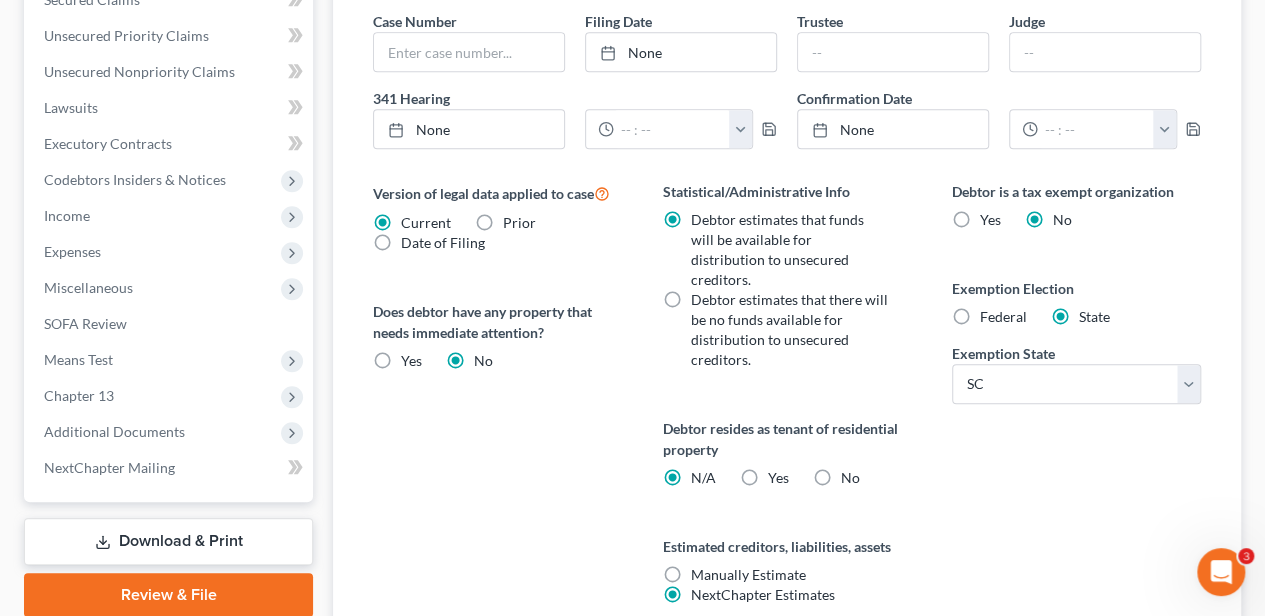 scroll, scrollTop: 834, scrollLeft: 0, axis: vertical 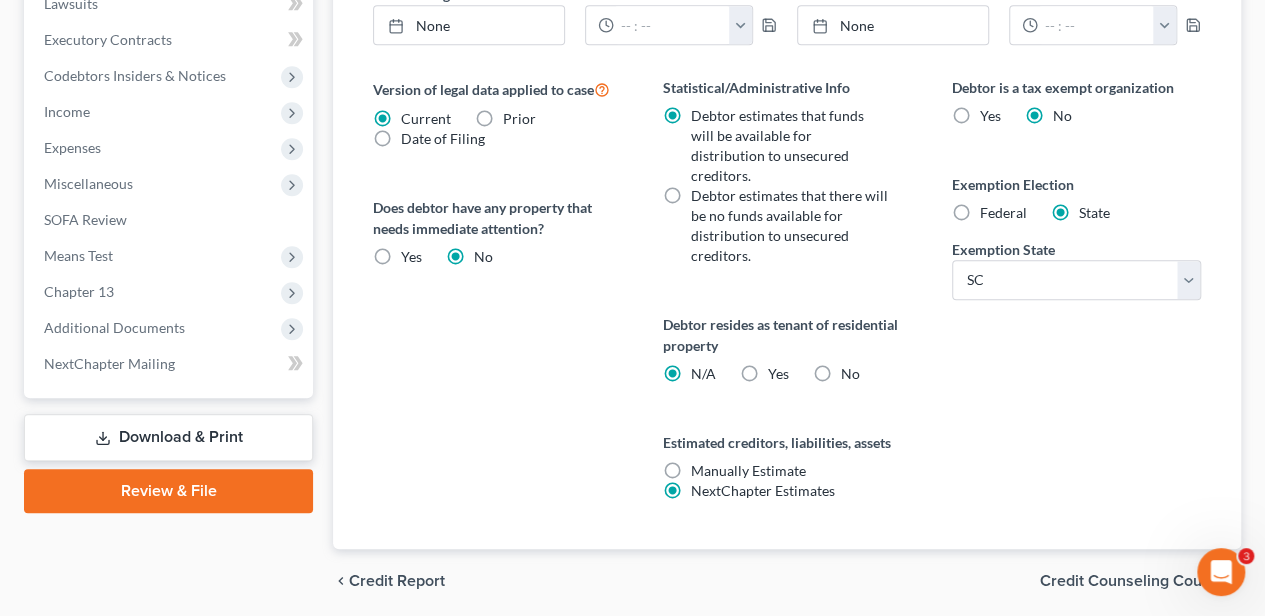 click on "Credit Counseling Course" at bounding box center (1132, 581) 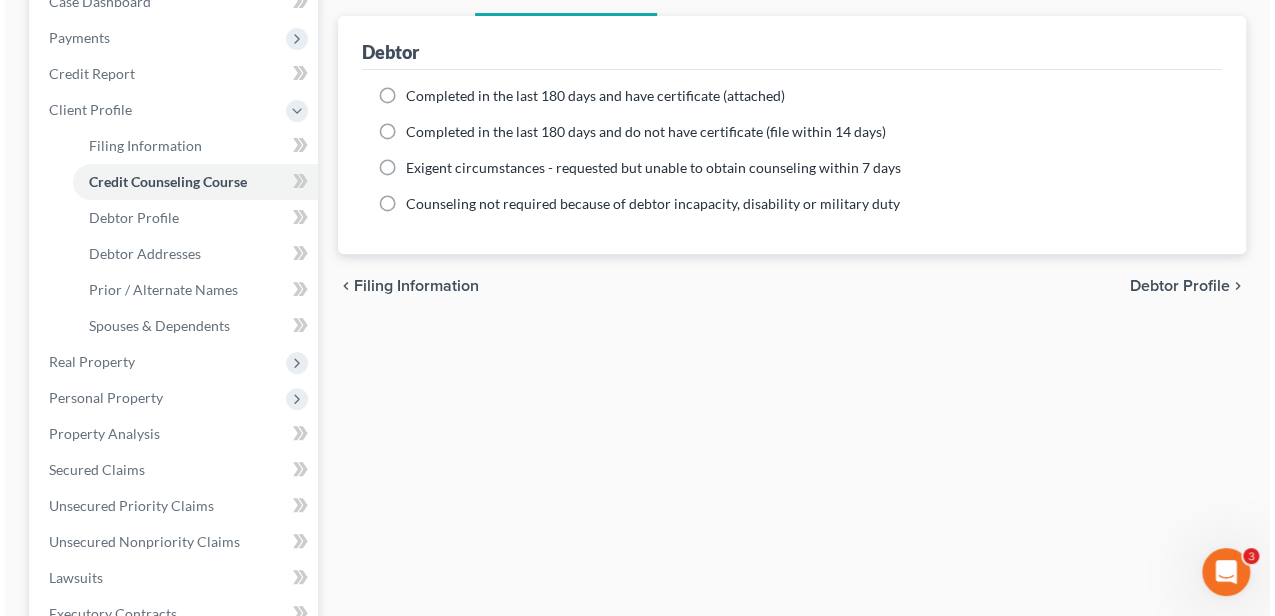 scroll, scrollTop: 0, scrollLeft: 0, axis: both 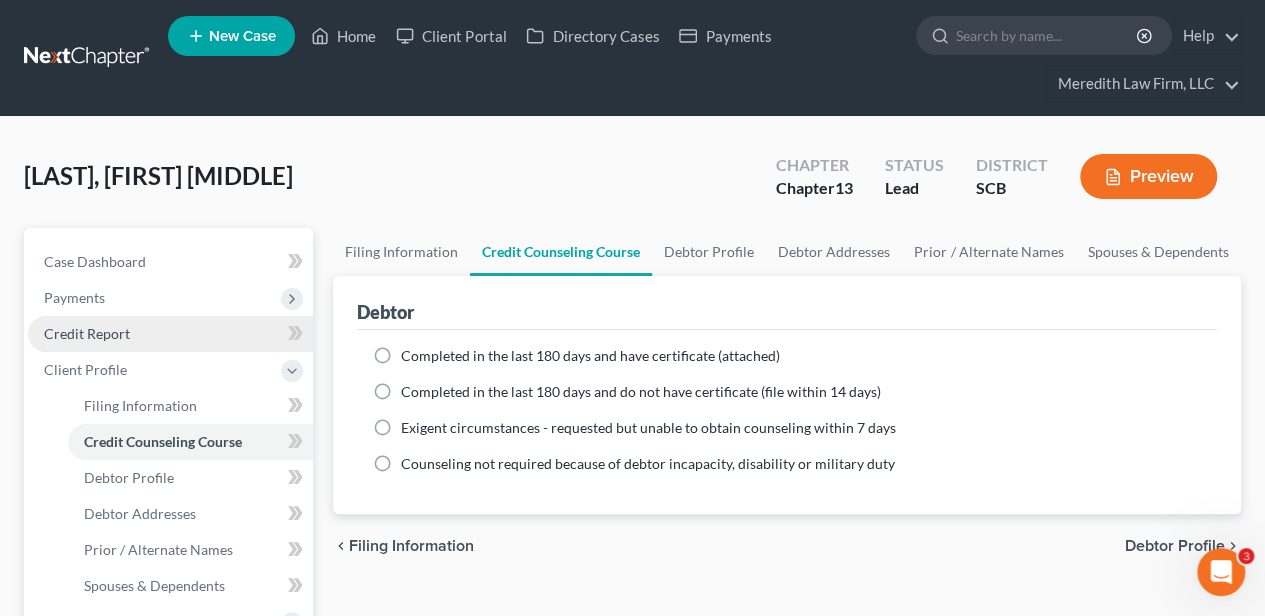 click on "Credit Report" at bounding box center (170, 334) 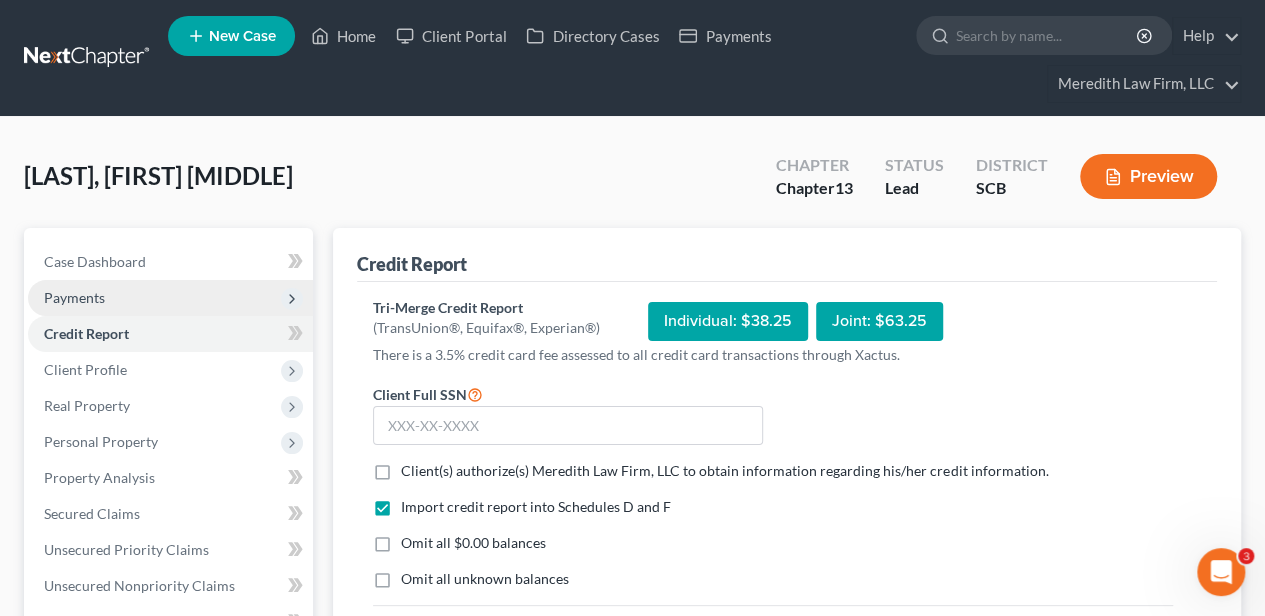 click on "Payments" at bounding box center [74, 297] 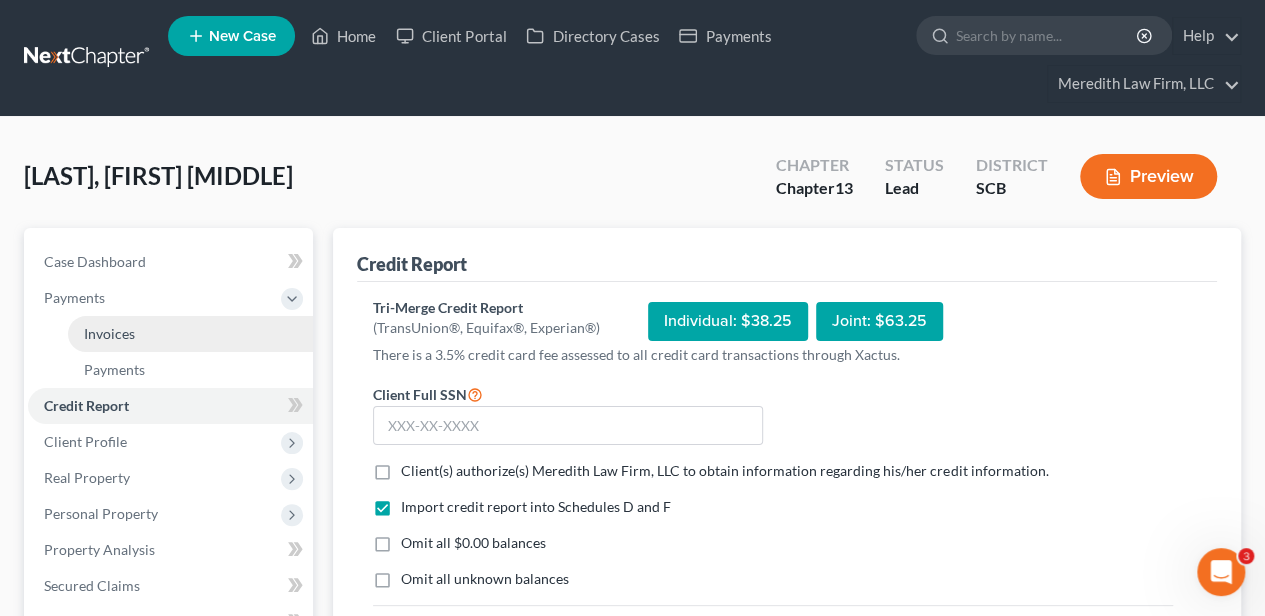 click on "Invoices" at bounding box center (109, 333) 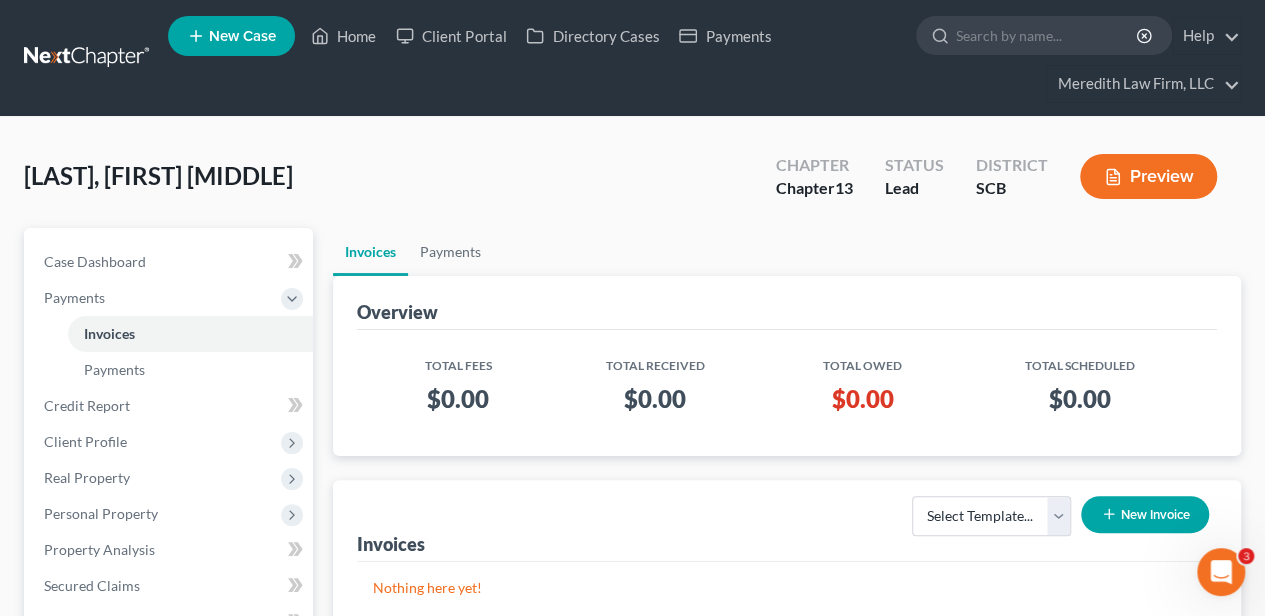 click on "New Invoice" at bounding box center (1145, 514) 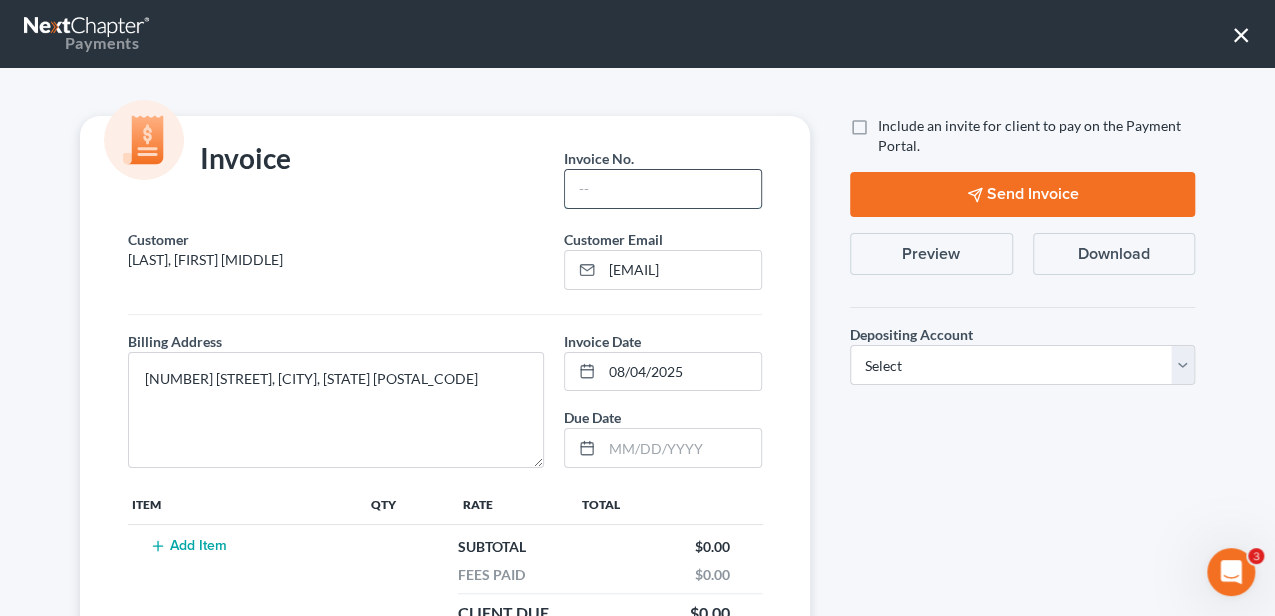 click at bounding box center [663, 189] 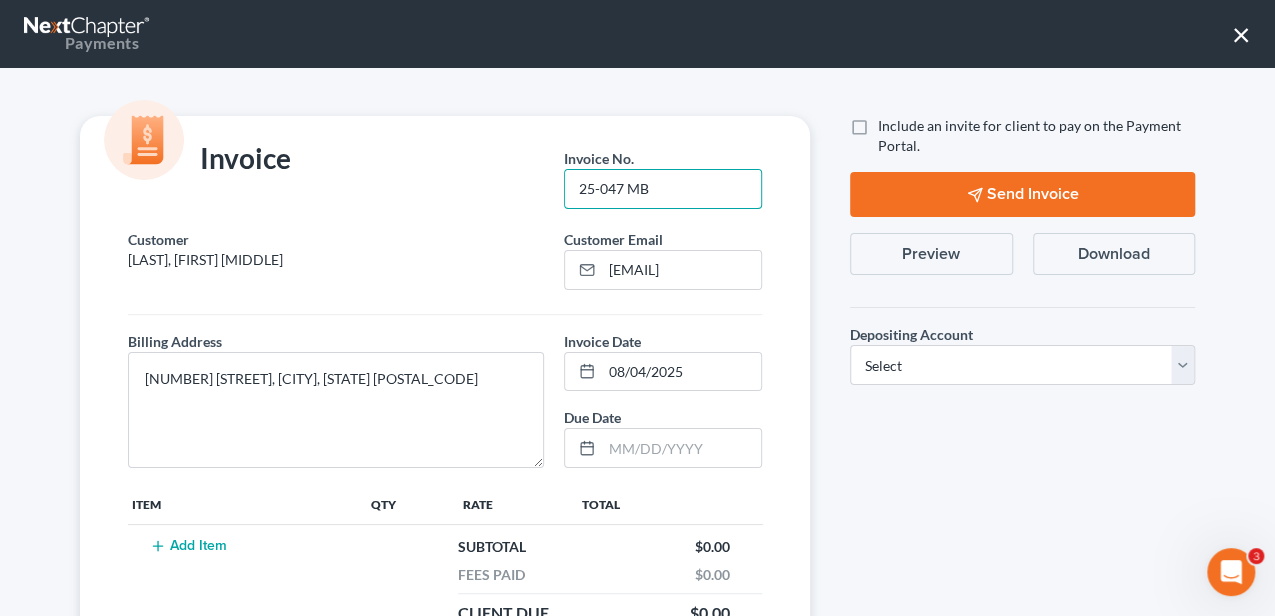 type on "25-047 MB" 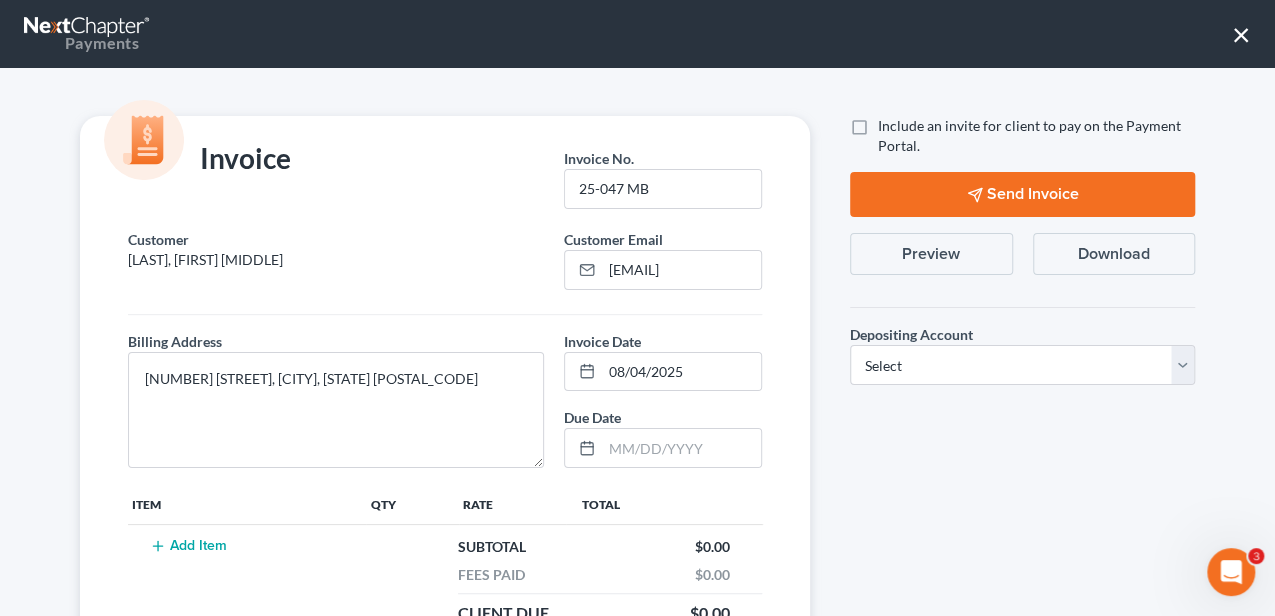 click on "Add Item" at bounding box center (188, 546) 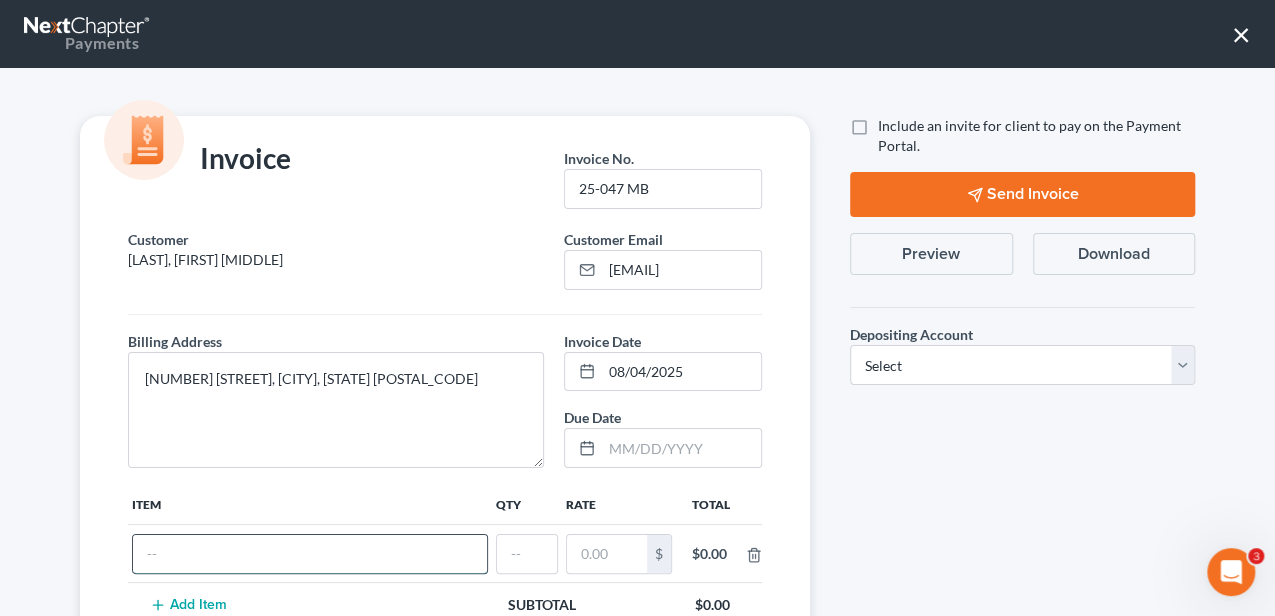click at bounding box center [310, 554] 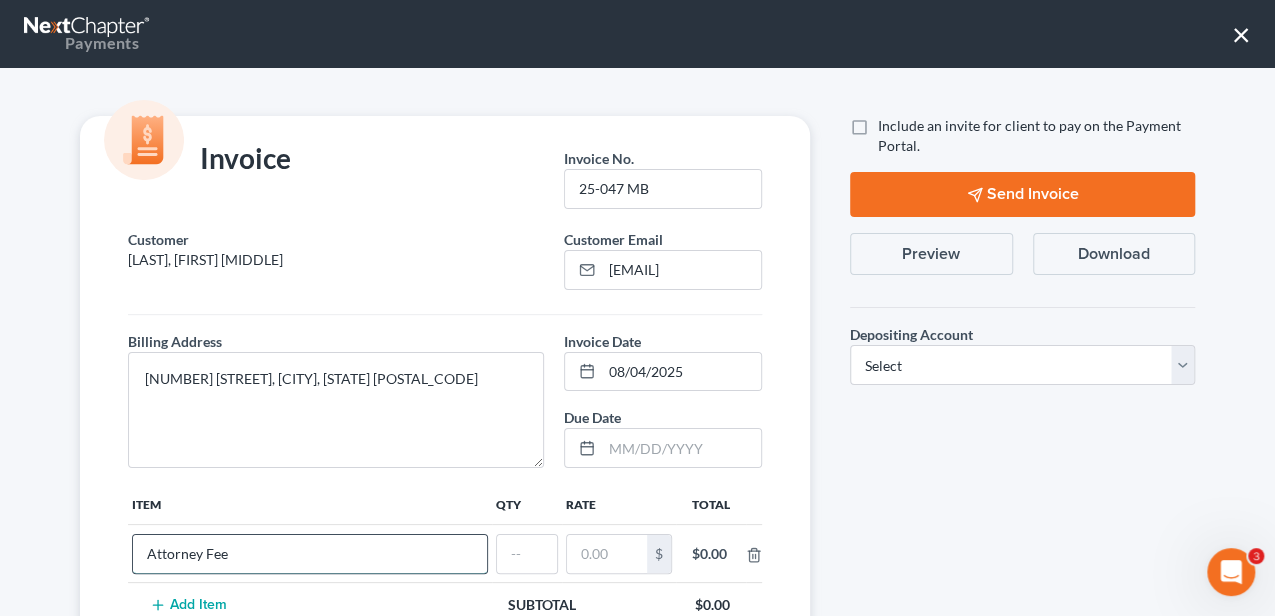 type on "Attorney Fee" 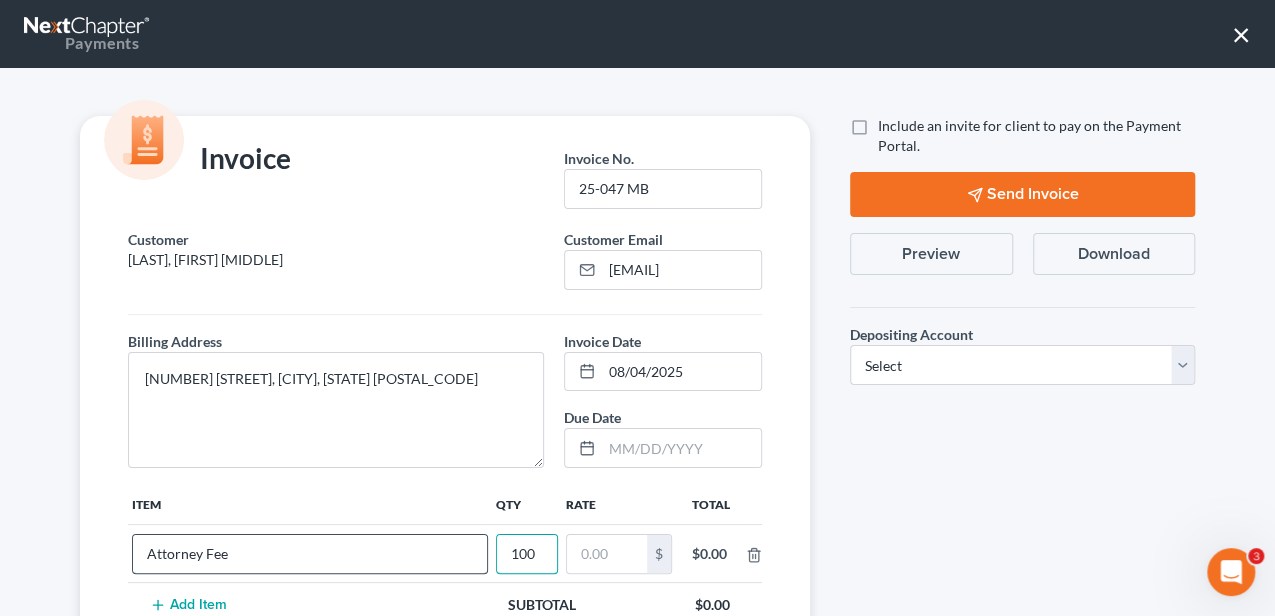 scroll, scrollTop: 0, scrollLeft: 0, axis: both 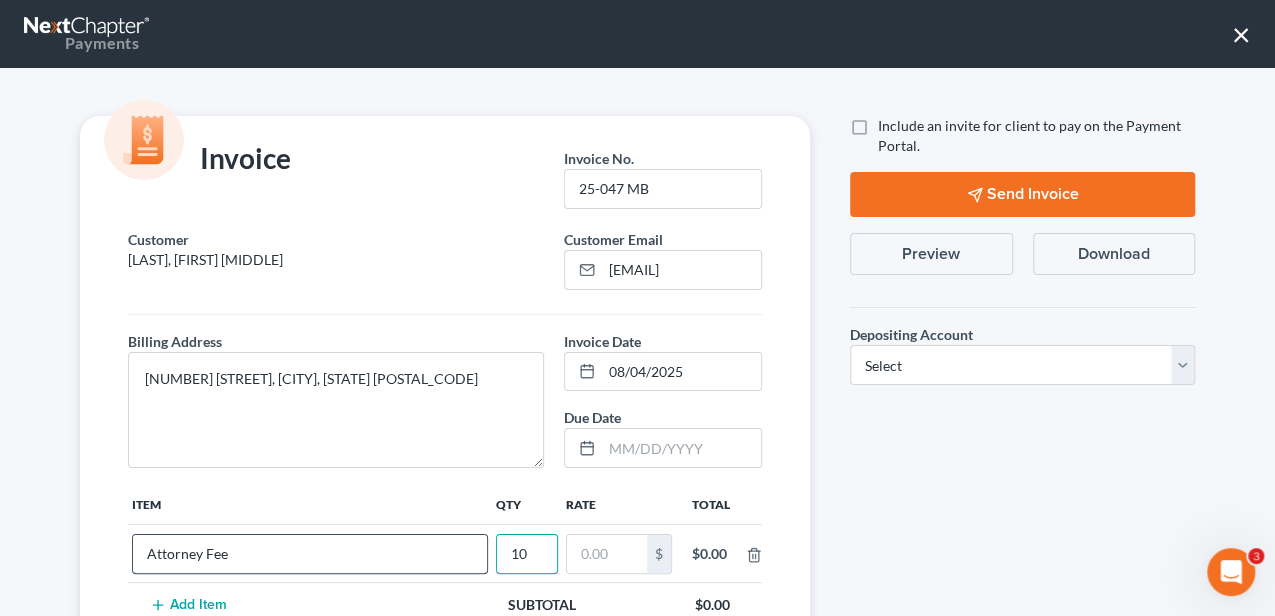 type on "1" 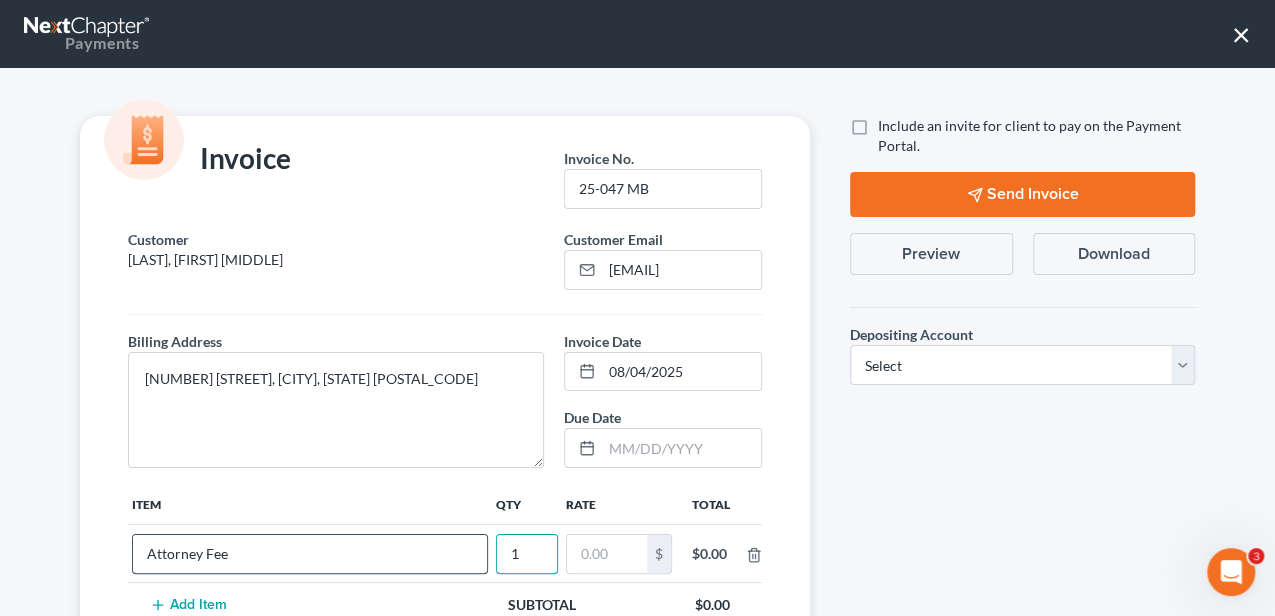 type on "1" 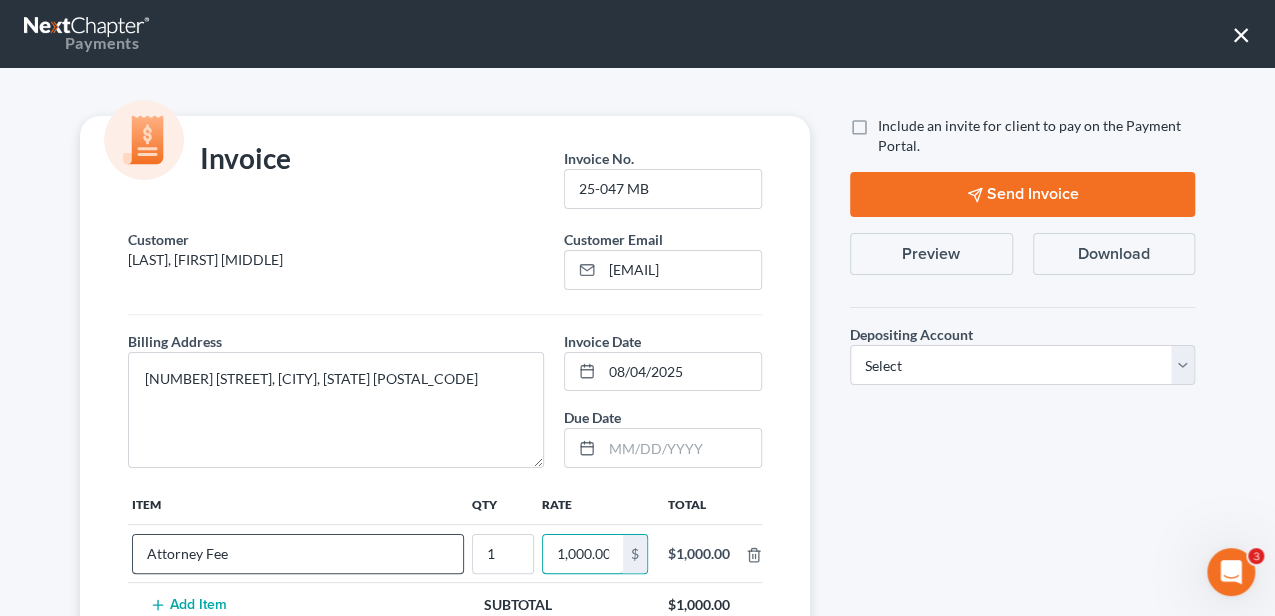 scroll, scrollTop: 0, scrollLeft: 2, axis: horizontal 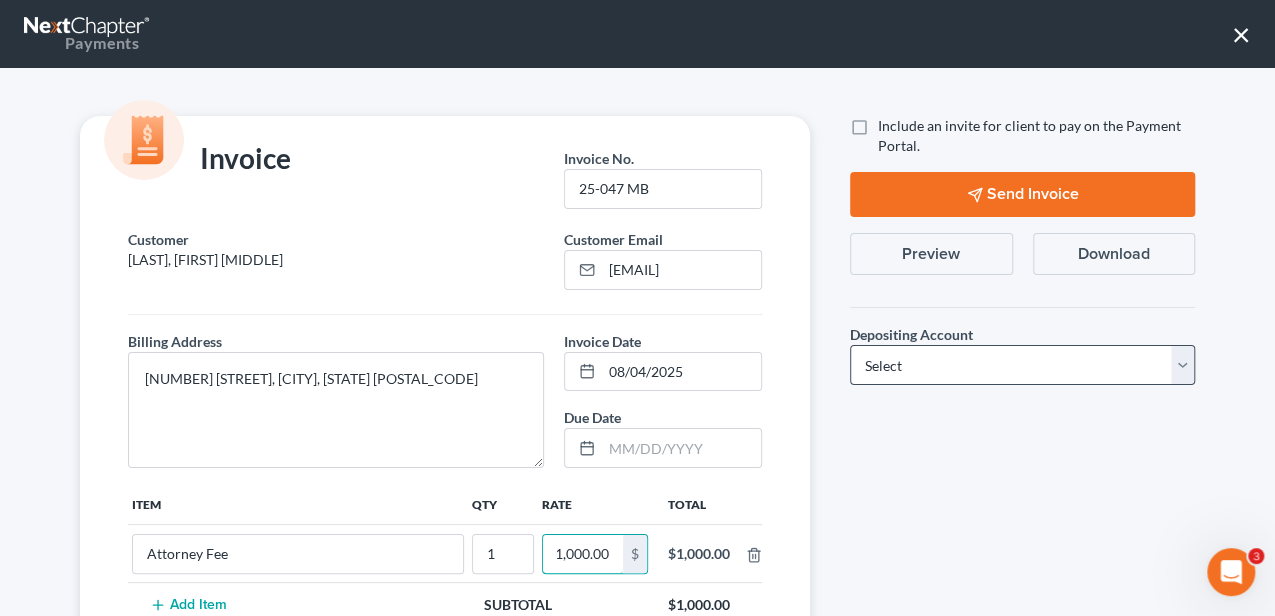 type on "1,000.00" 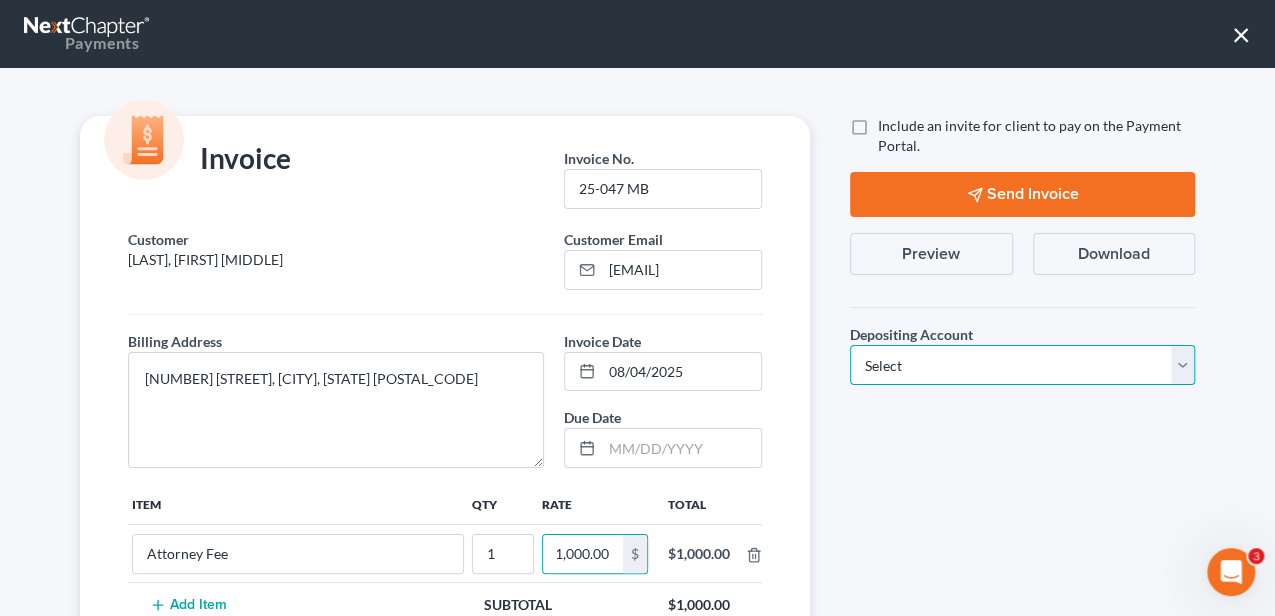 drag, startPoint x: 953, startPoint y: 355, endPoint x: 944, endPoint y: 380, distance: 26.57066 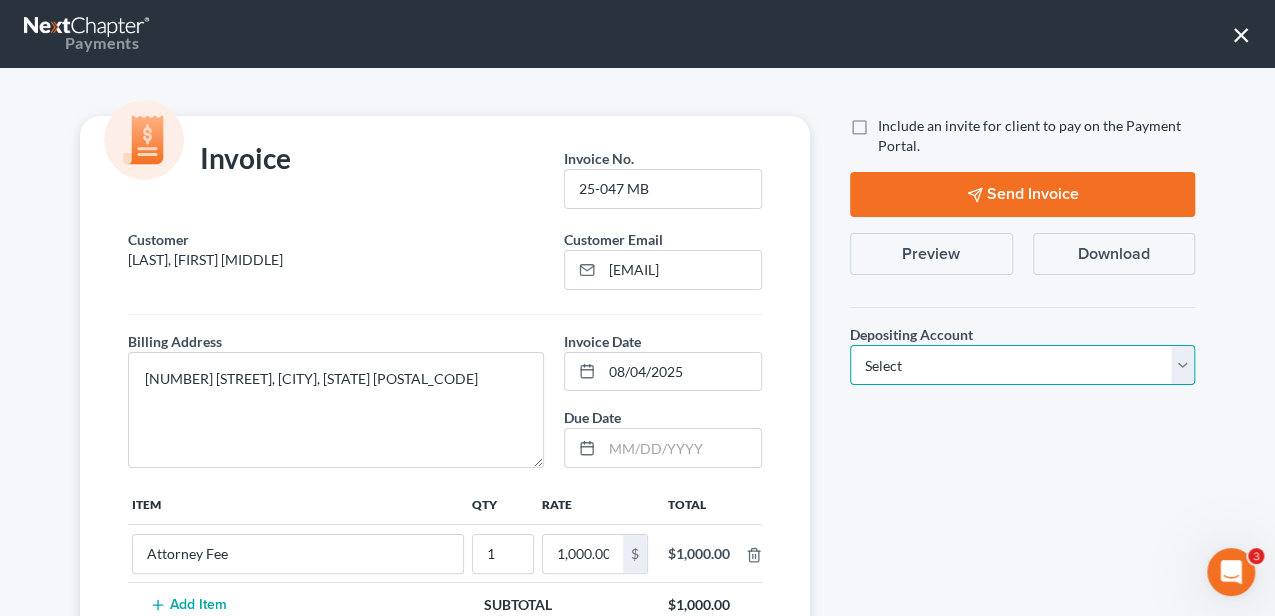 select on "1" 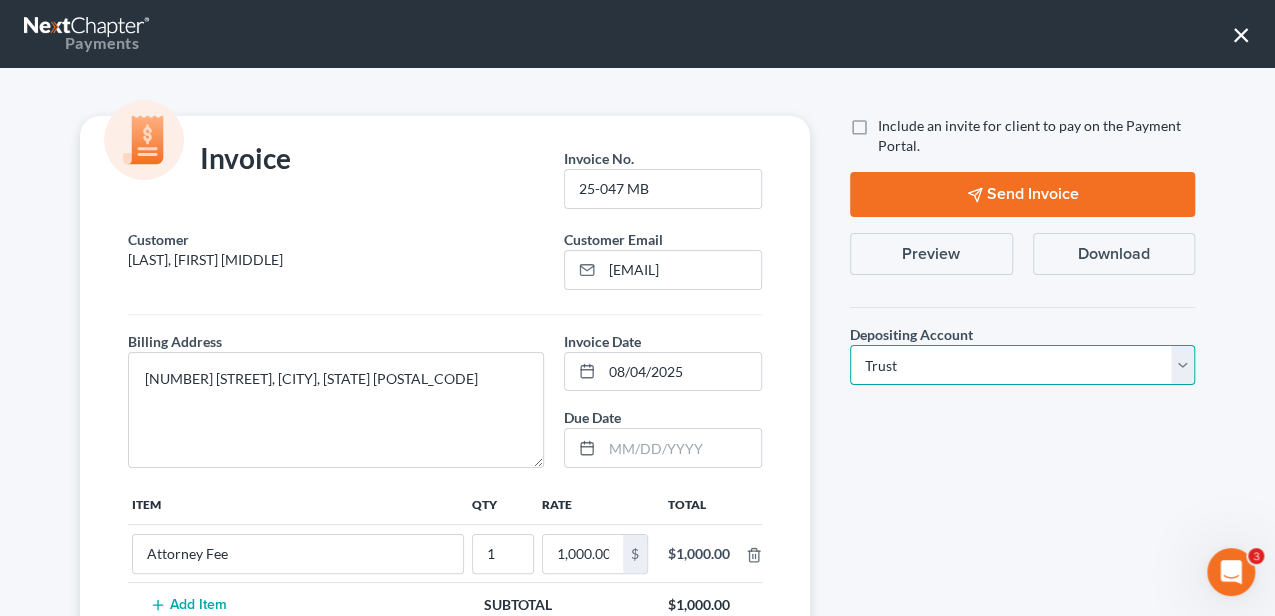 click on "Select Operation Trust" at bounding box center [1022, 365] 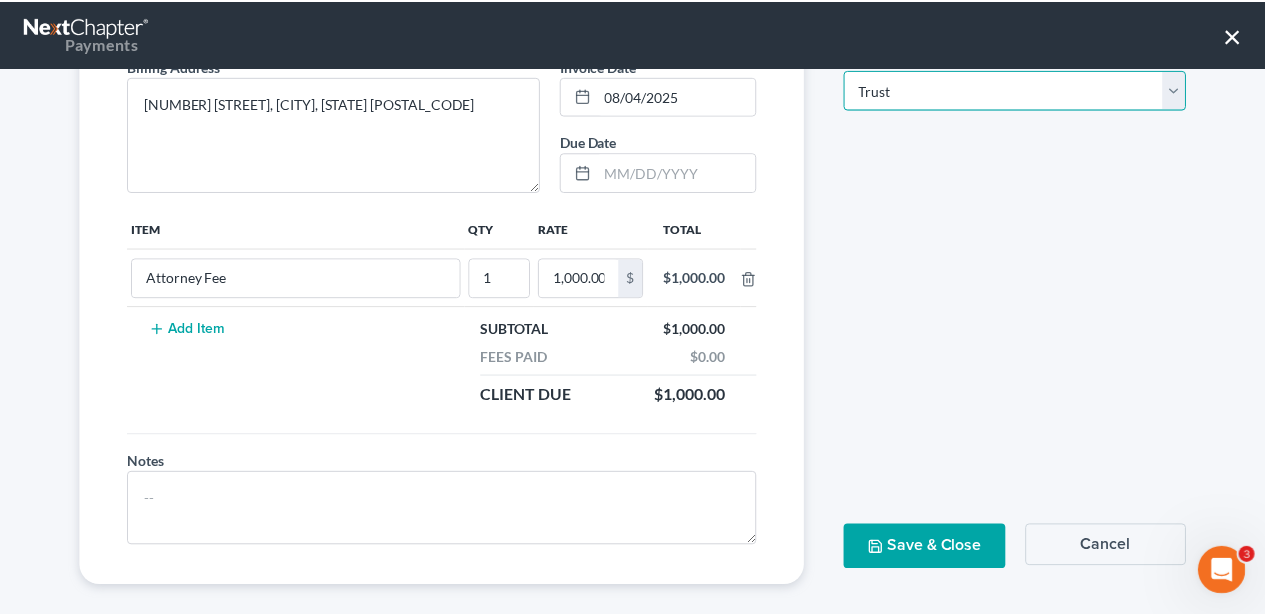 scroll, scrollTop: 288, scrollLeft: 0, axis: vertical 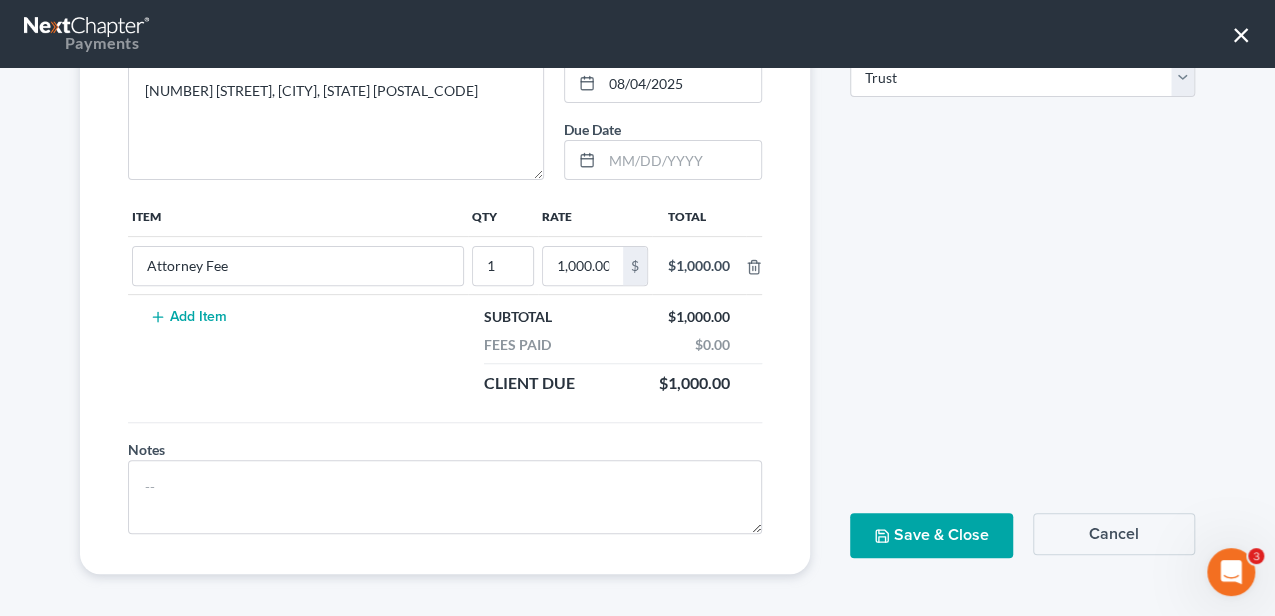 click on "Save & Close" at bounding box center [931, 535] 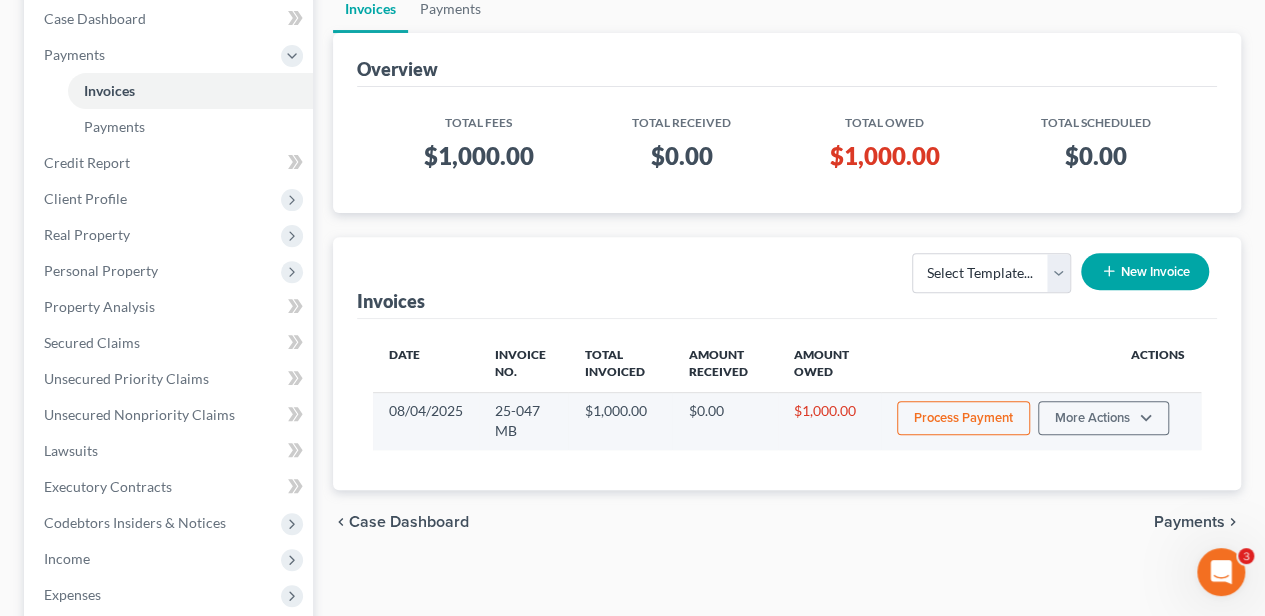 scroll, scrollTop: 266, scrollLeft: 0, axis: vertical 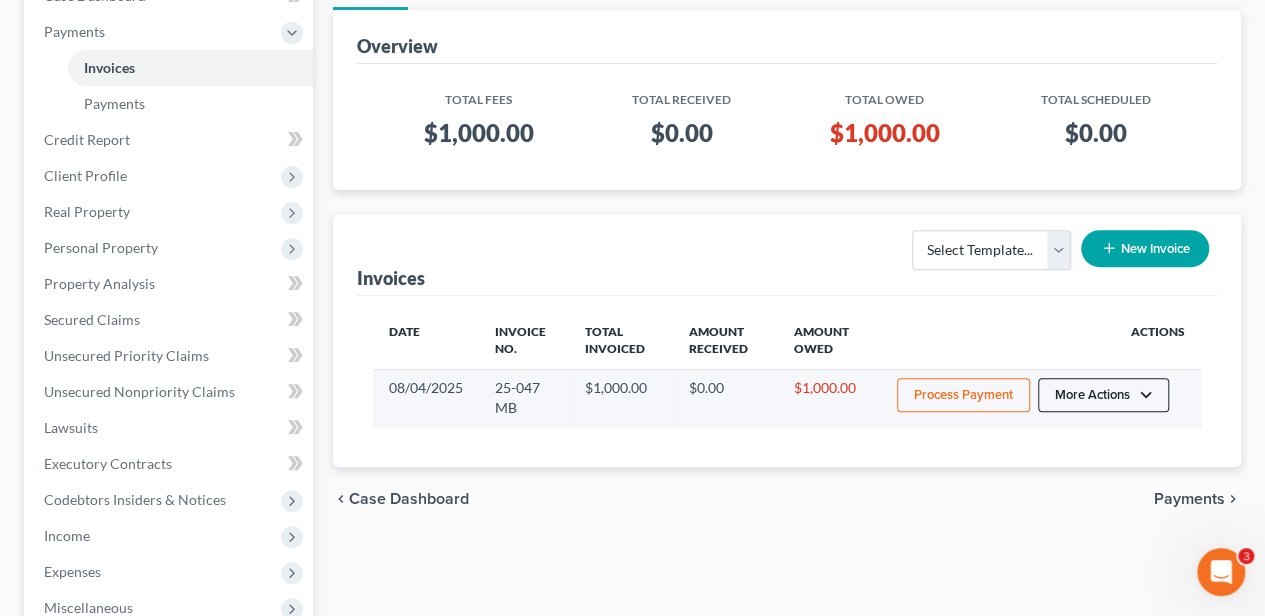 click on "More Actions" at bounding box center (1103, 395) 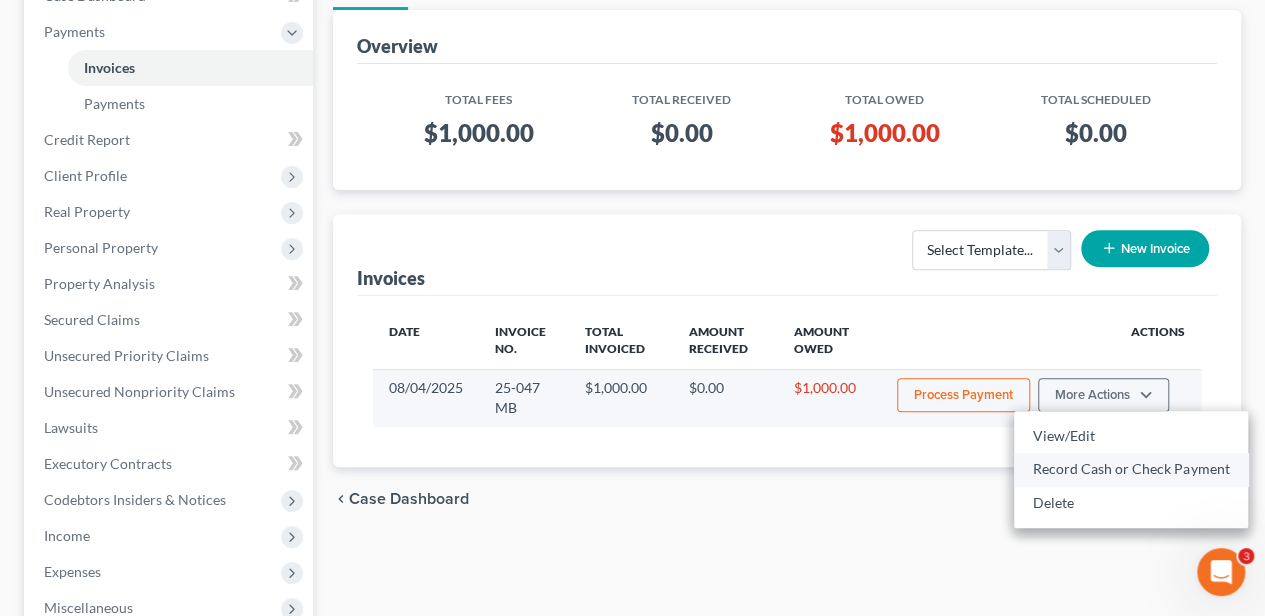 click on "Record Cash or Check Payment" at bounding box center (1131, 469) 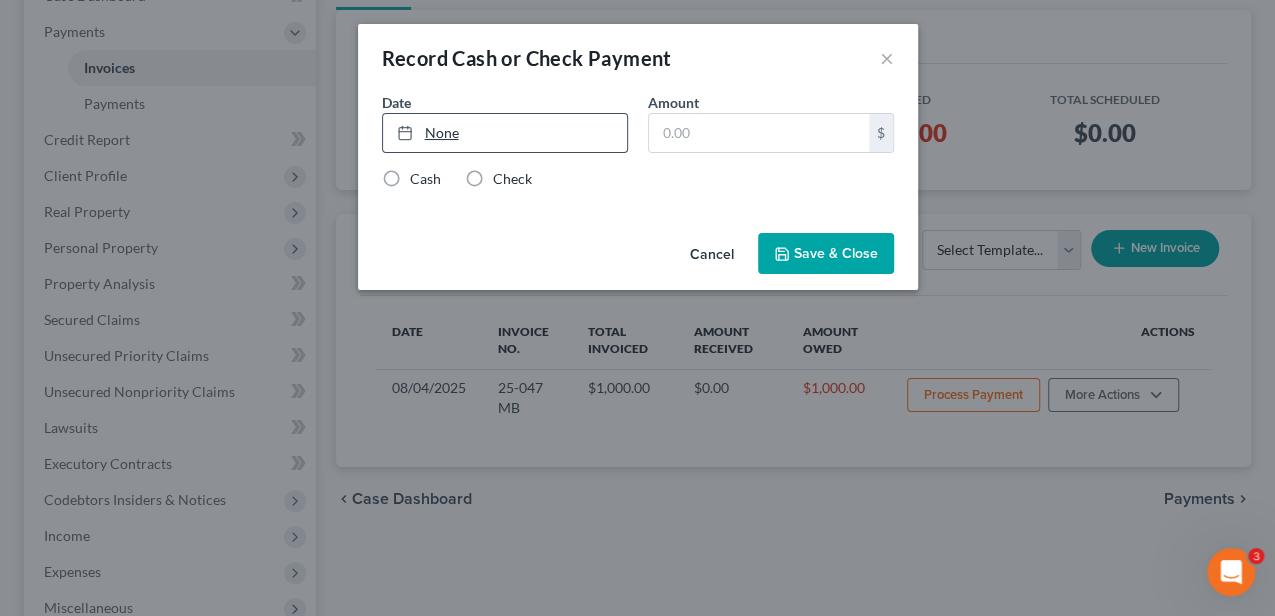 click on "None" at bounding box center [505, 133] 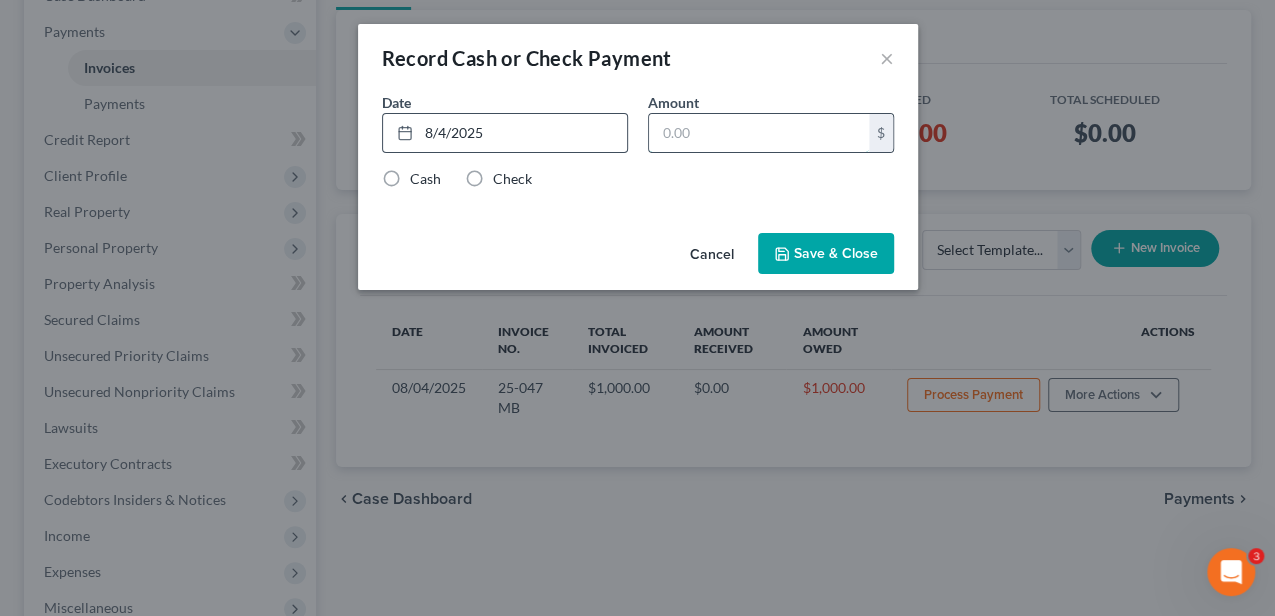 click at bounding box center [759, 133] 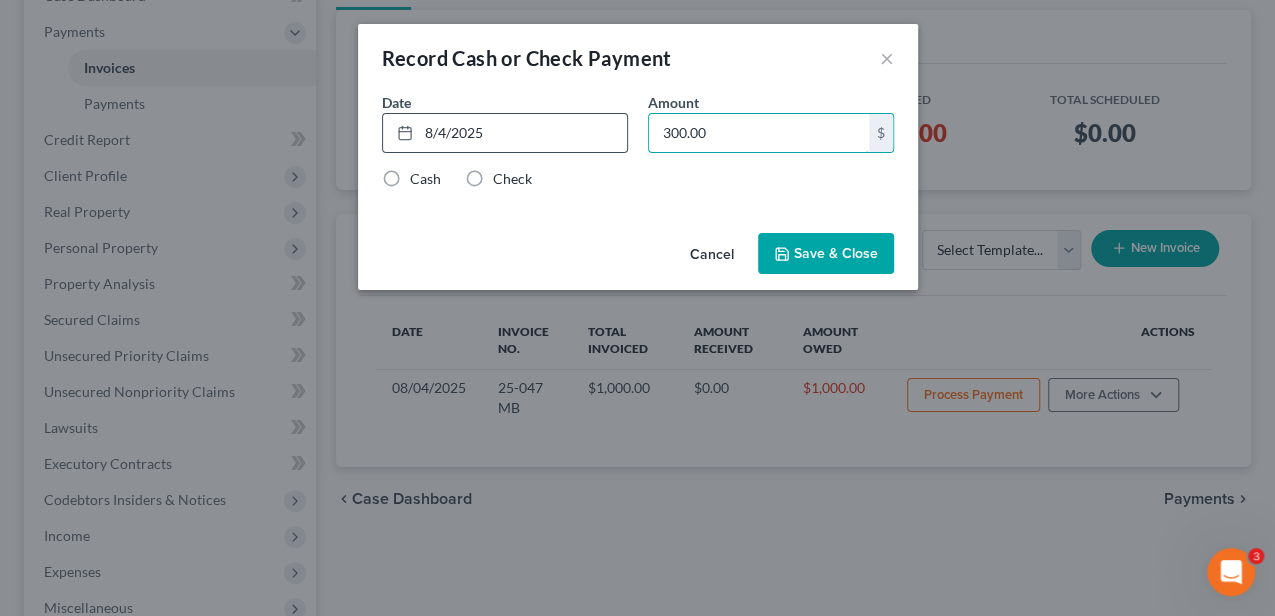 type on "300.00" 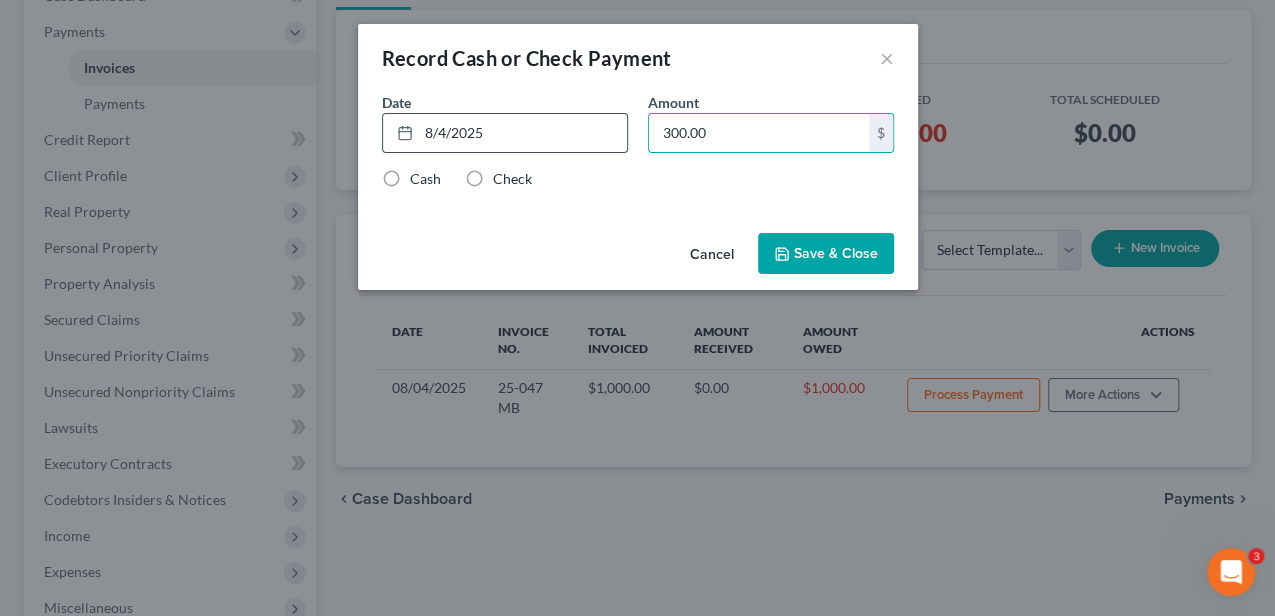 click on "Cash" at bounding box center [425, 179] 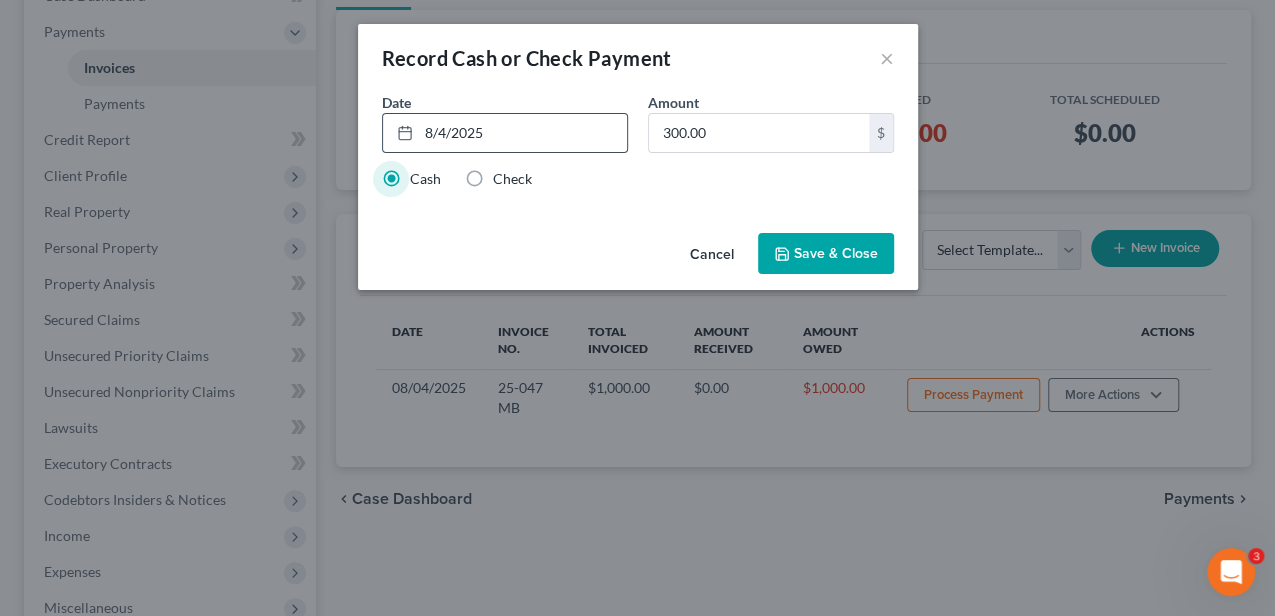 click on "Save & Close" at bounding box center (826, 254) 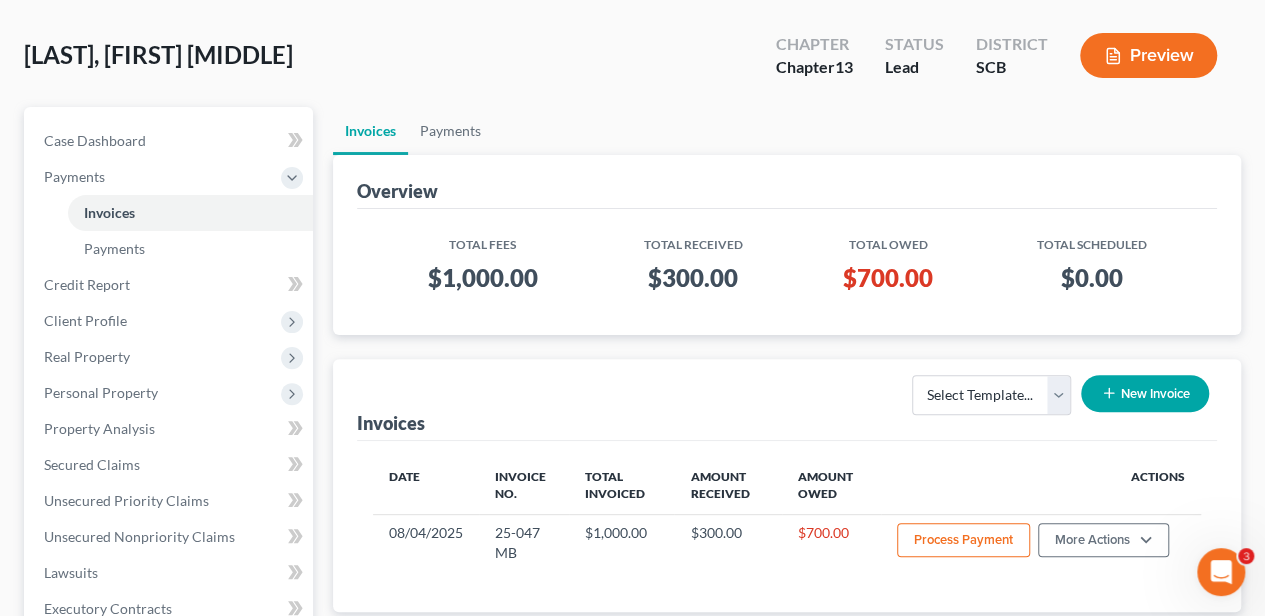 scroll, scrollTop: 0, scrollLeft: 0, axis: both 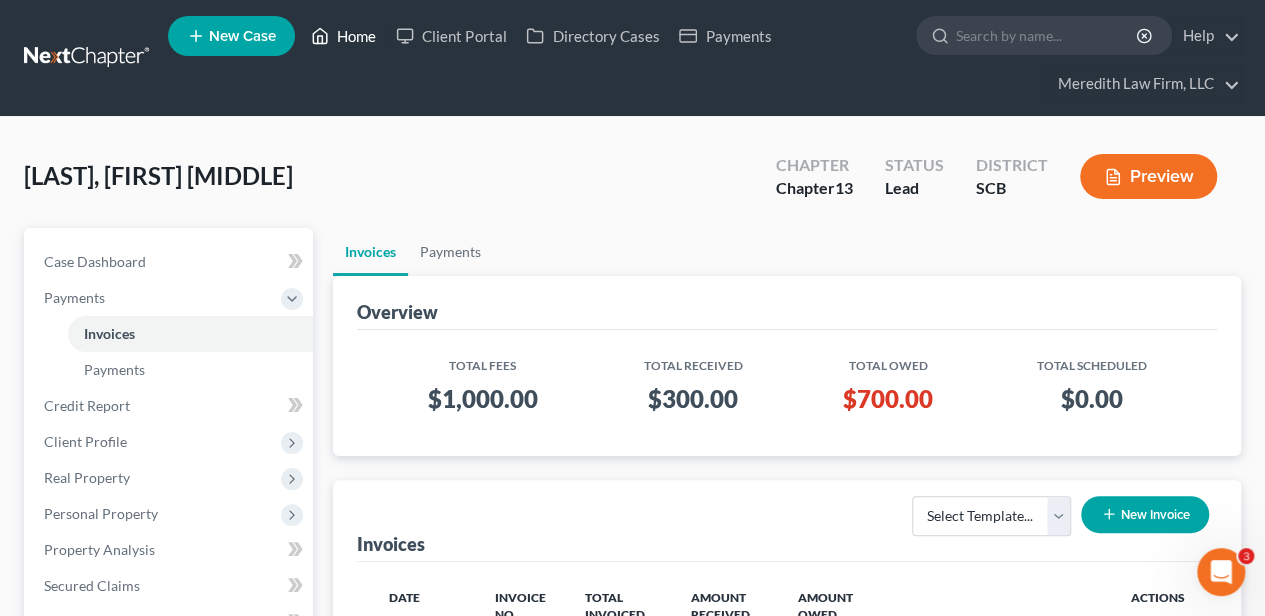 click on "Home" at bounding box center [343, 36] 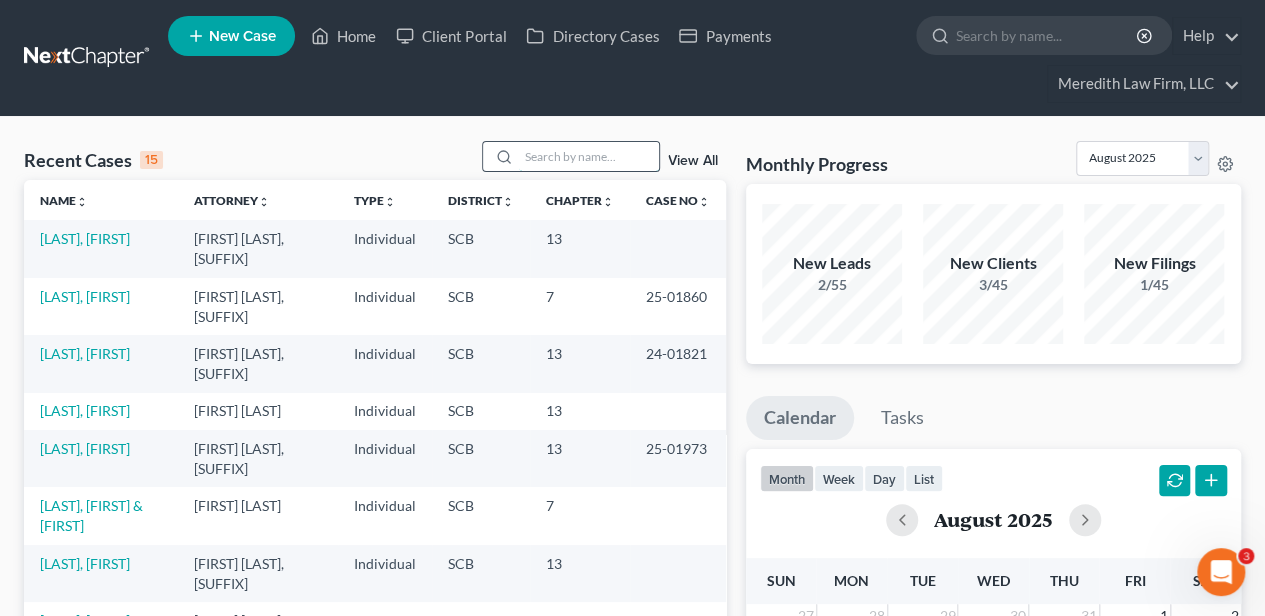 click at bounding box center (589, 156) 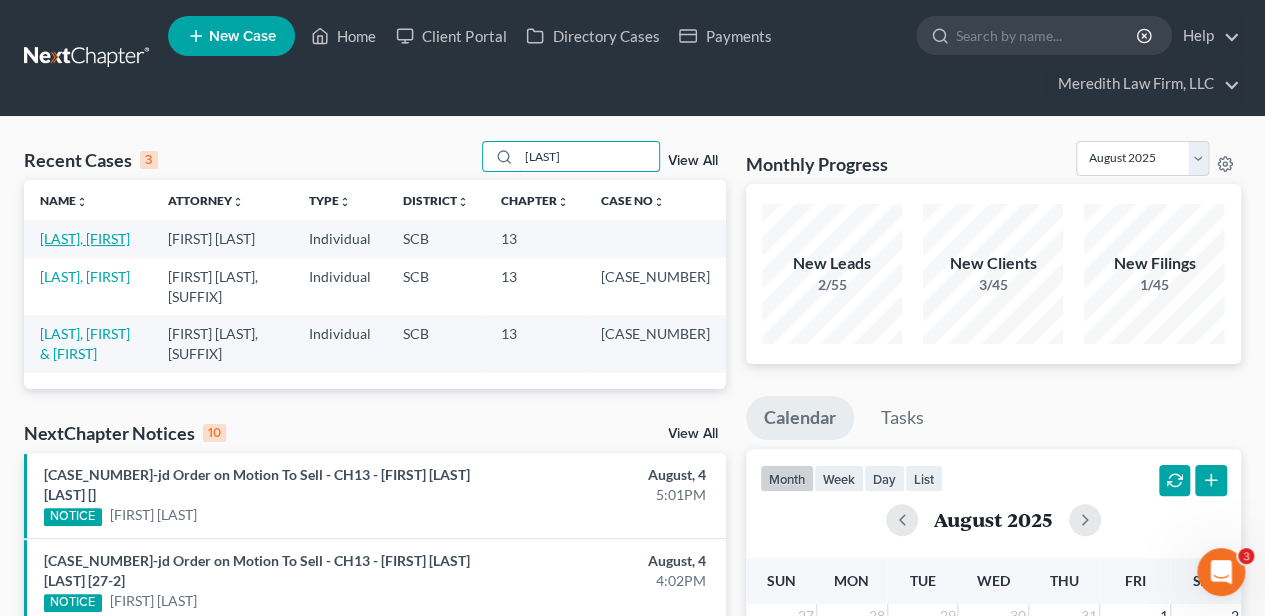 type on "[LAST]" 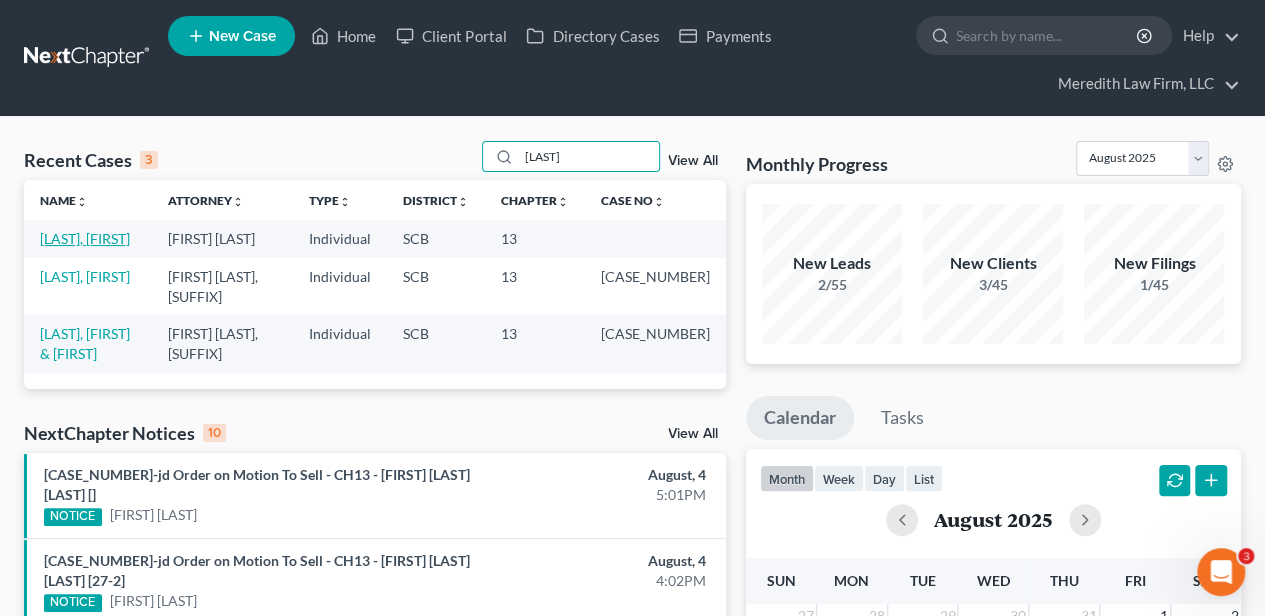 click on "[LAST], [FIRST]" at bounding box center (85, 238) 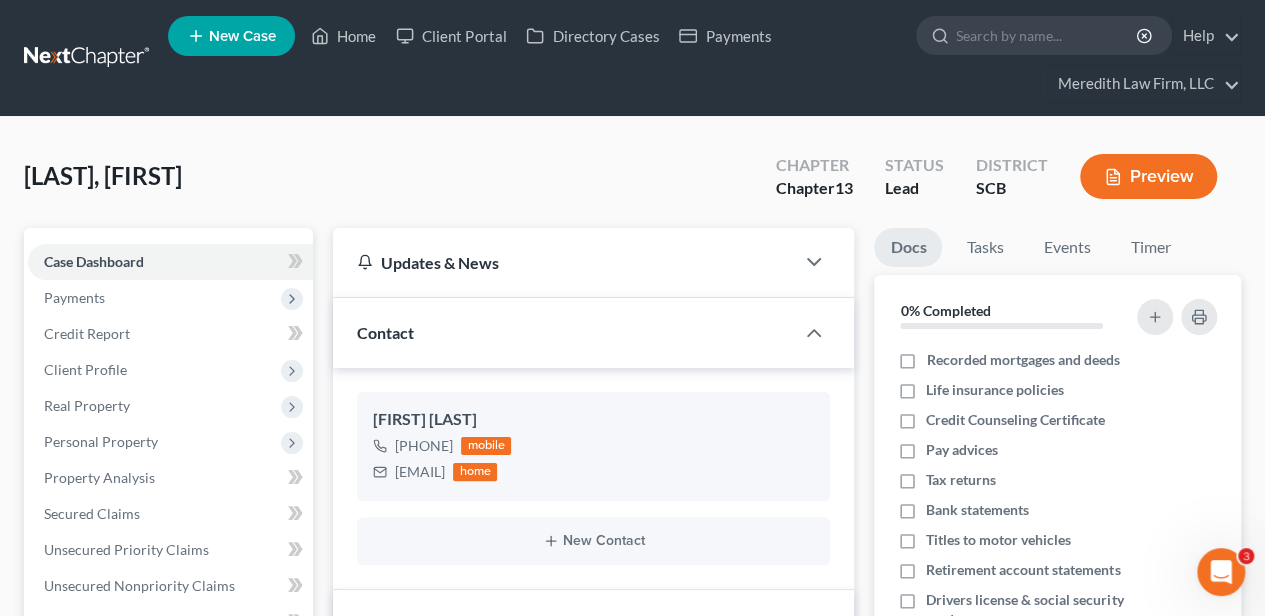 select on "2" 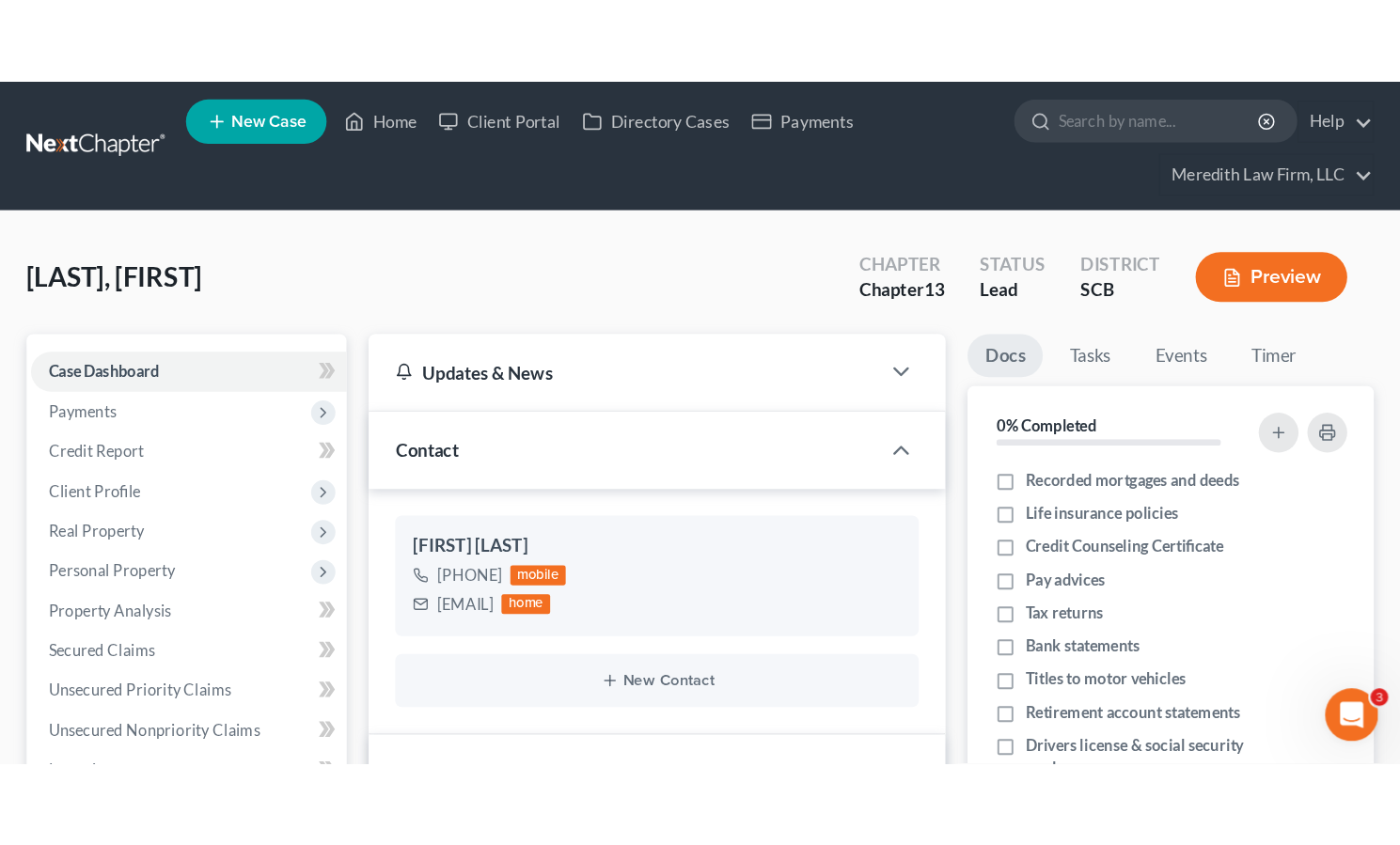scroll, scrollTop: 981, scrollLeft: 0, axis: vertical 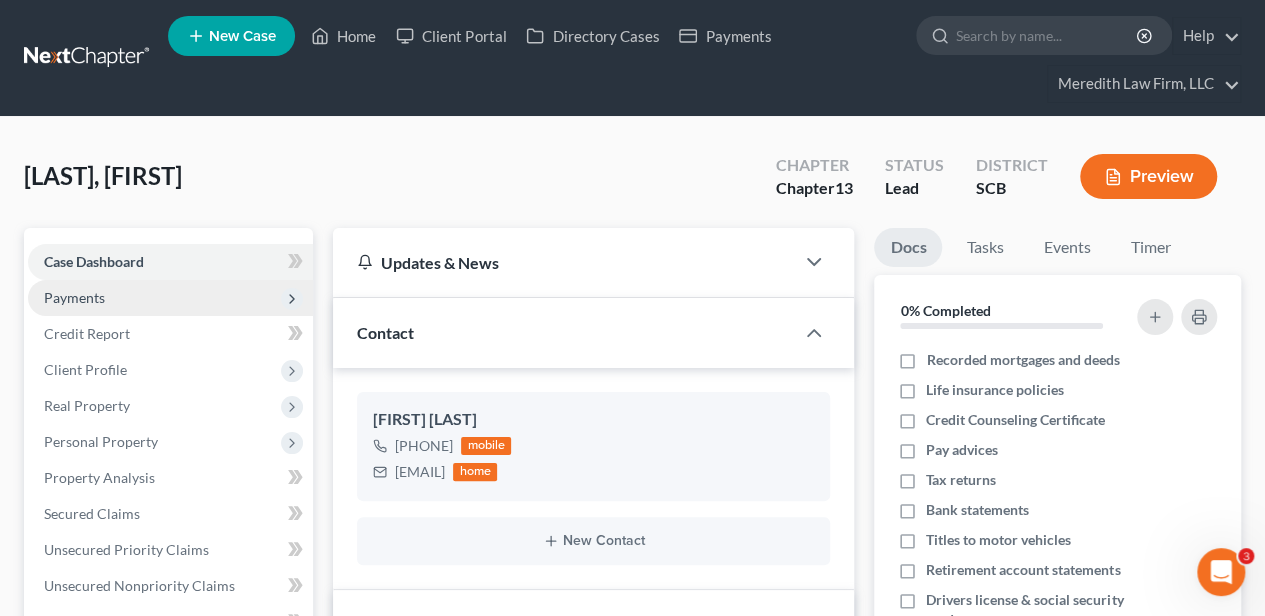click on "Payments" at bounding box center [74, 297] 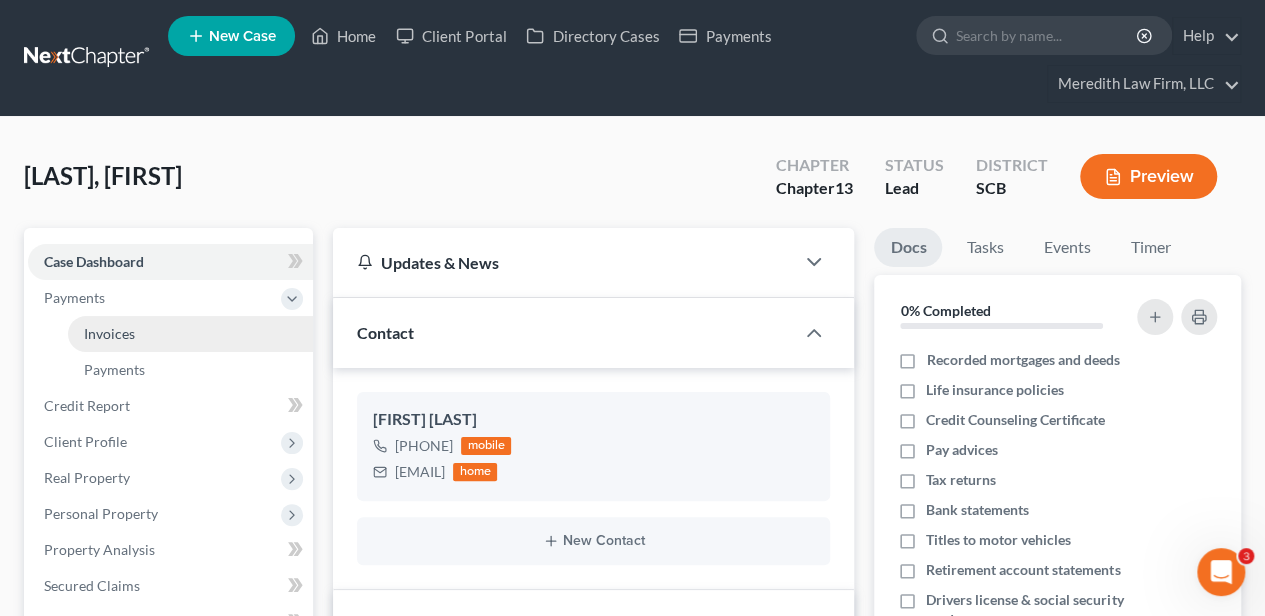 click on "Invoices" at bounding box center (109, 333) 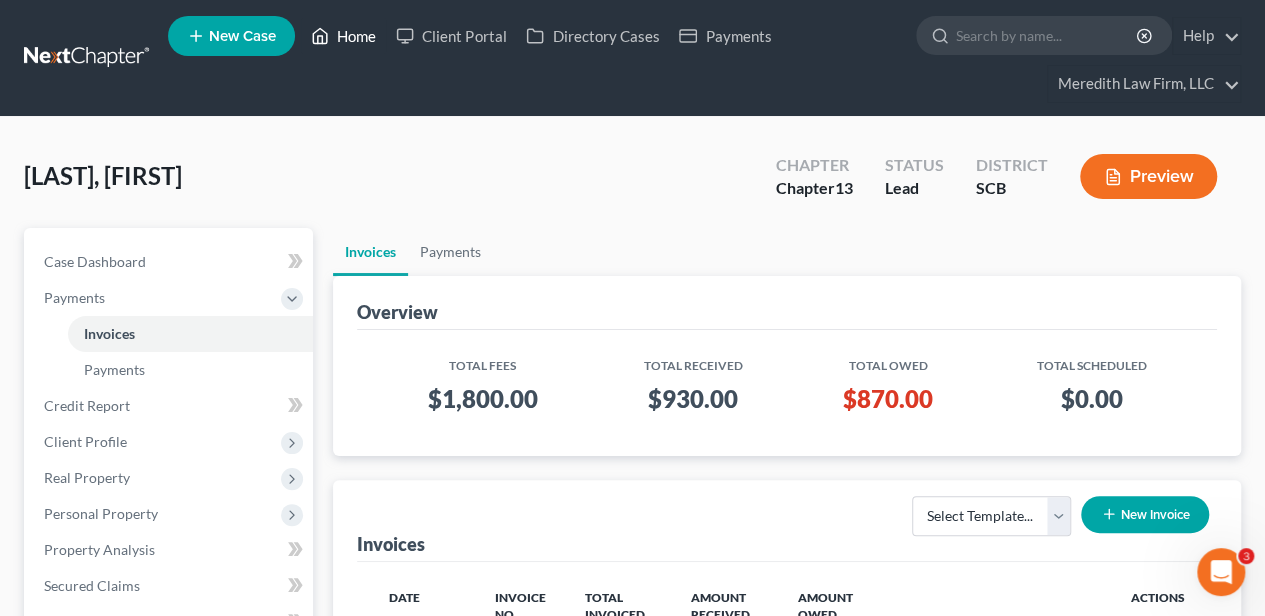 click on "Home" at bounding box center (343, 36) 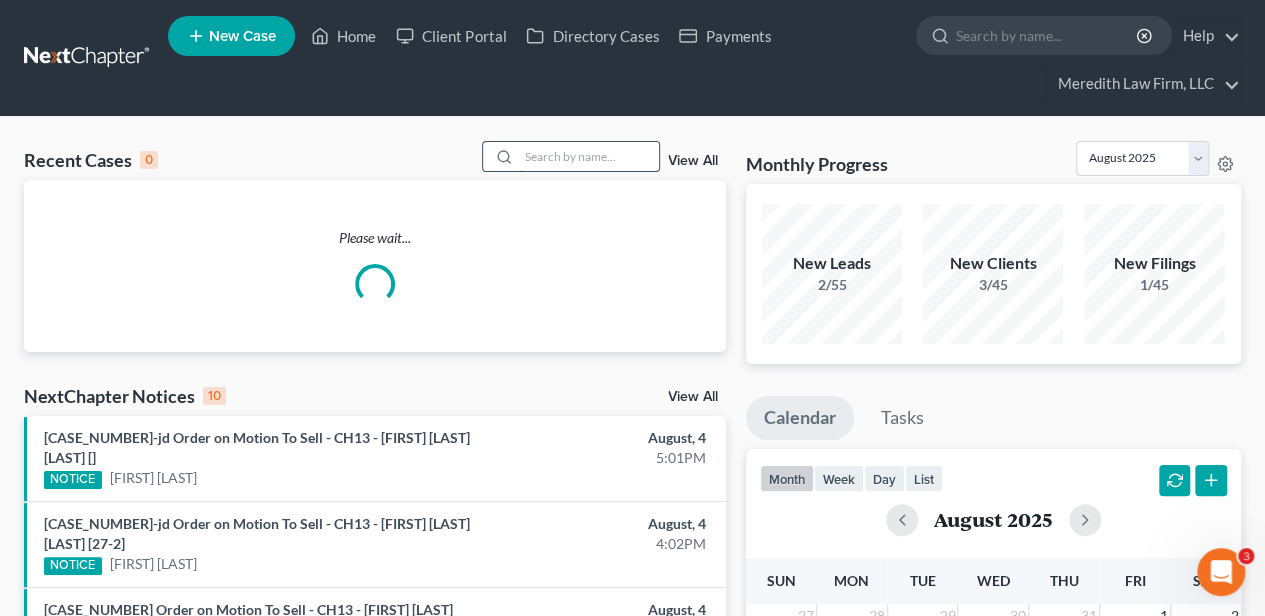 click at bounding box center [589, 156] 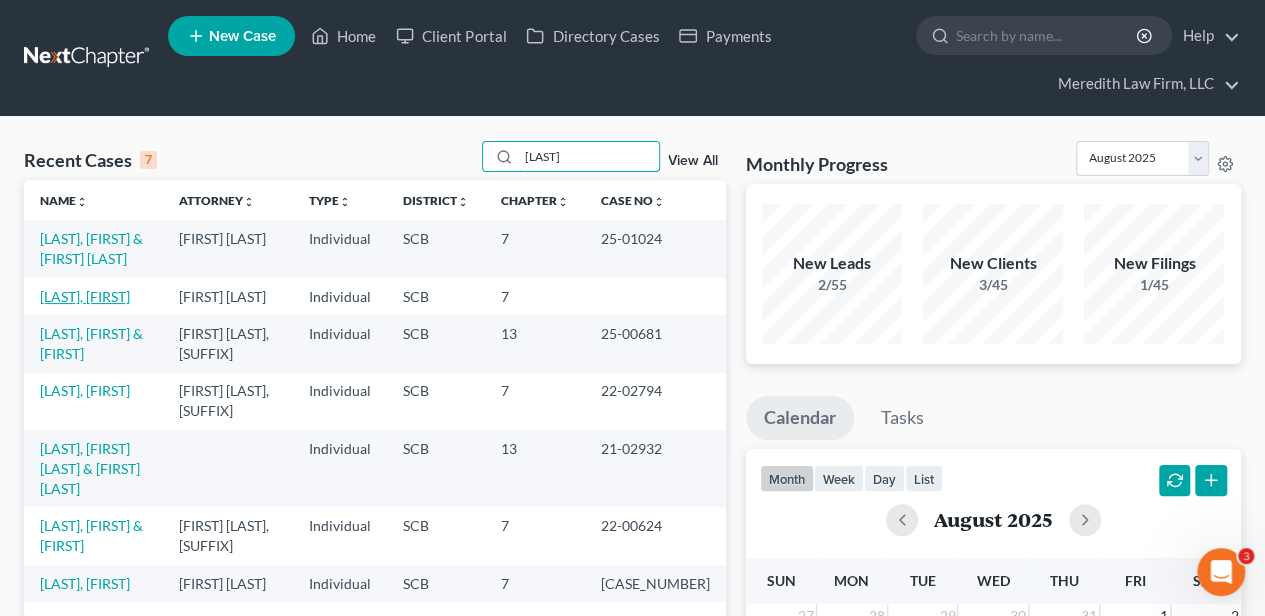 type on "[LAST]" 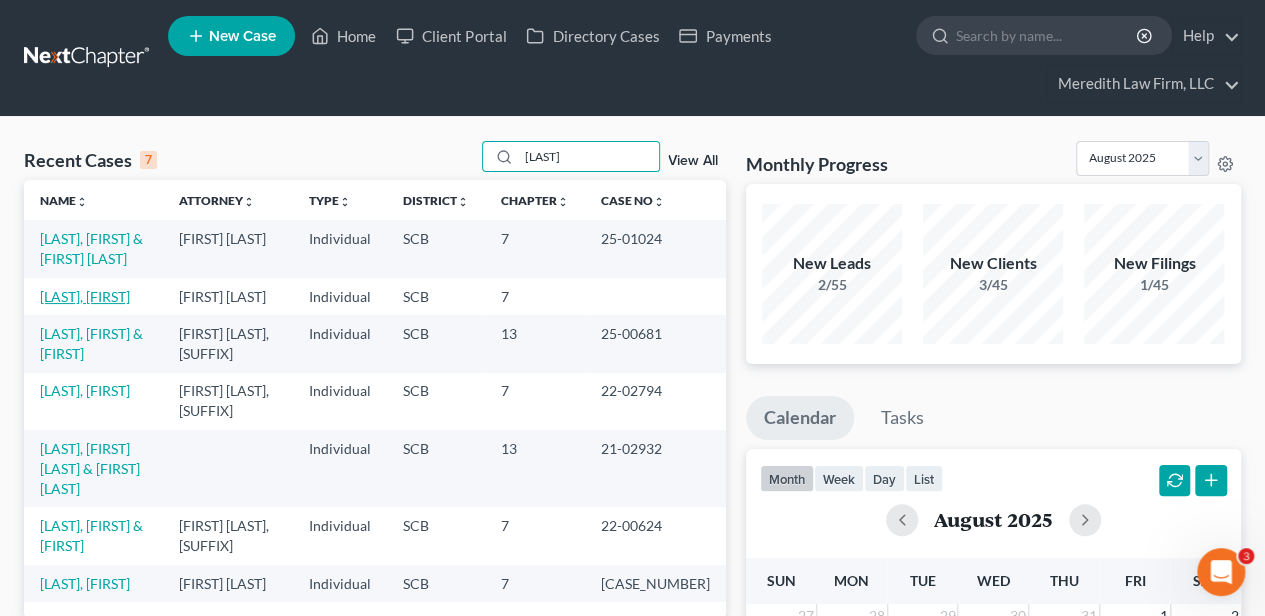 click on "[LAST], [FIRST]" at bounding box center [85, 296] 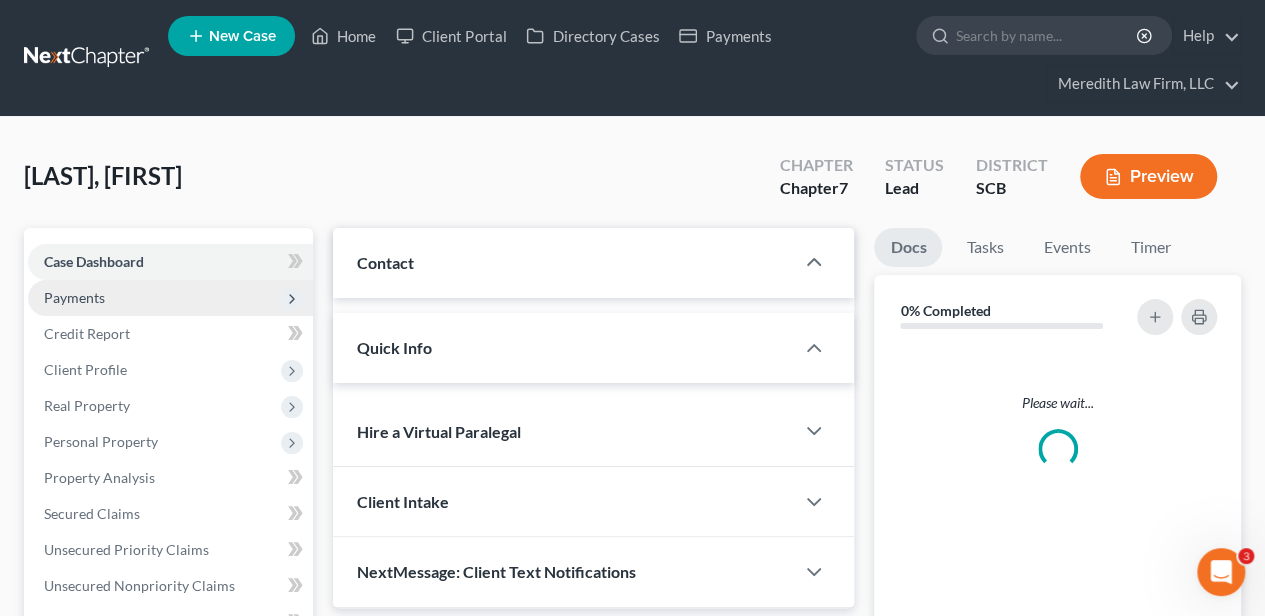 select on "2" 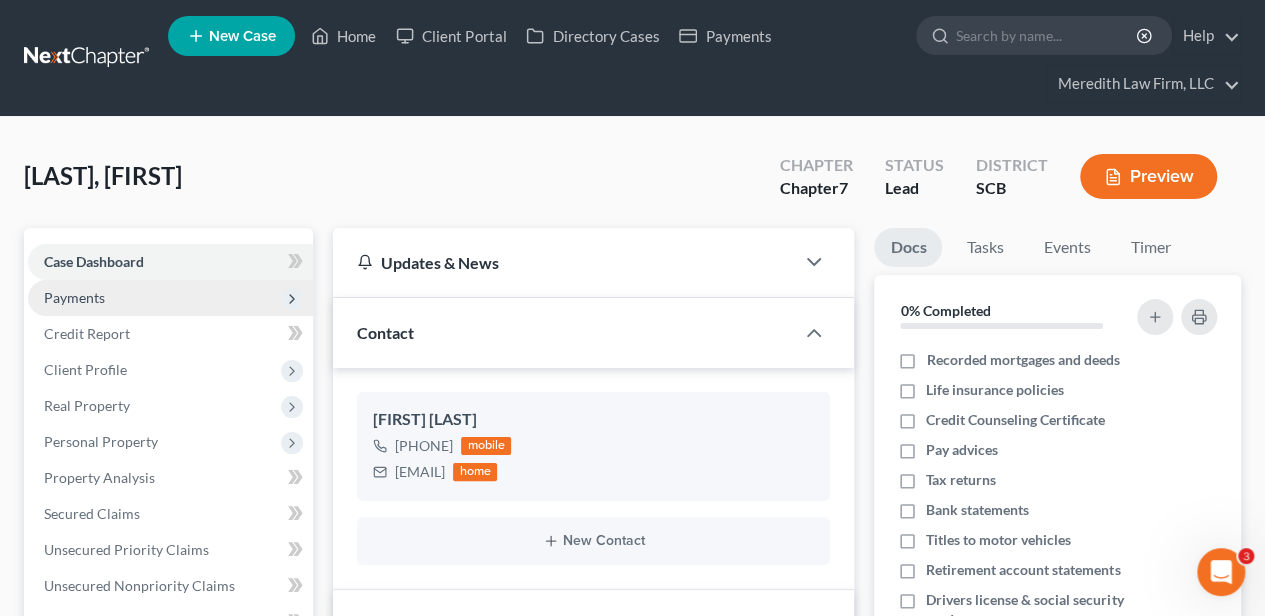 click on "Payments" at bounding box center (170, 298) 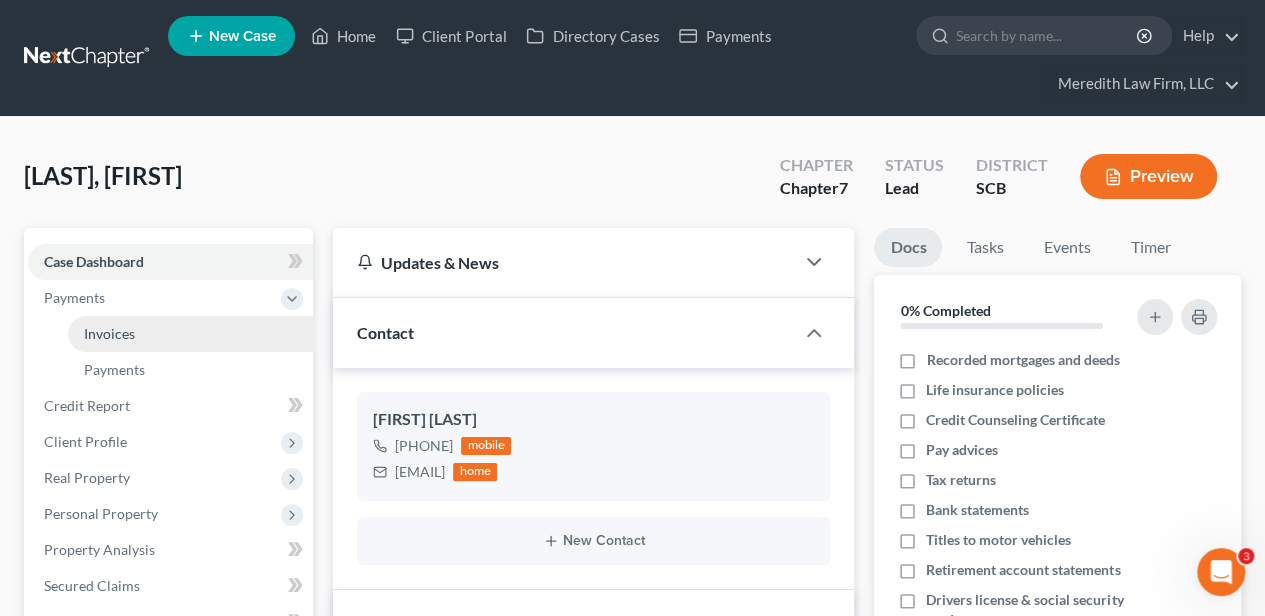 click on "Invoices" at bounding box center [190, 334] 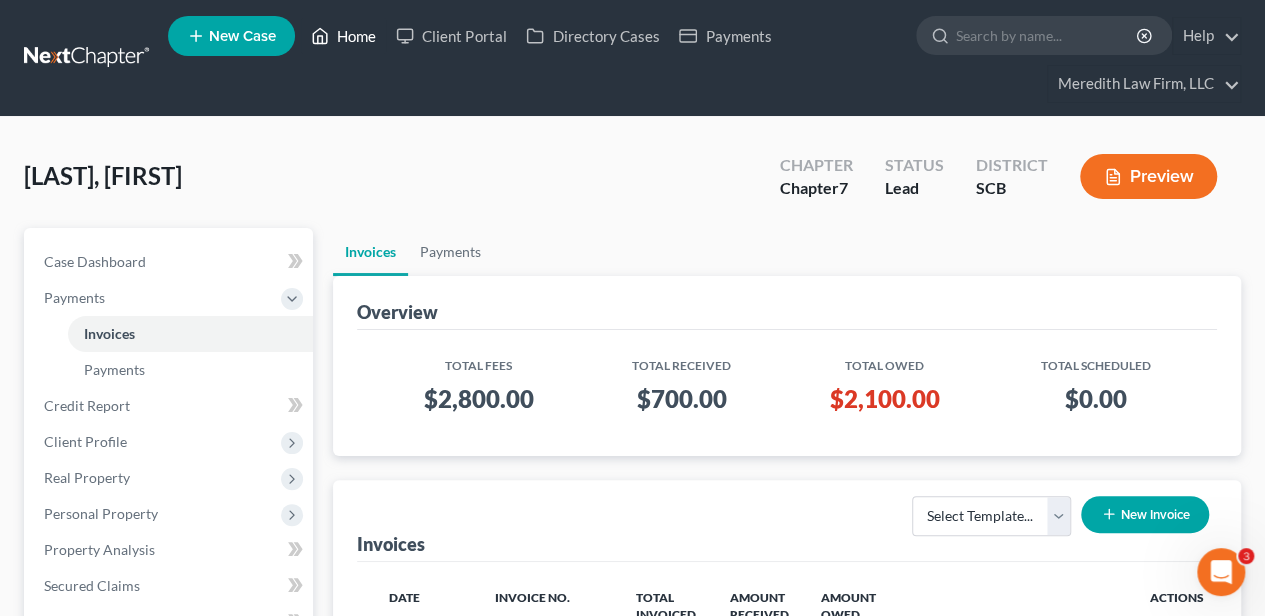 click on "Home" at bounding box center (343, 36) 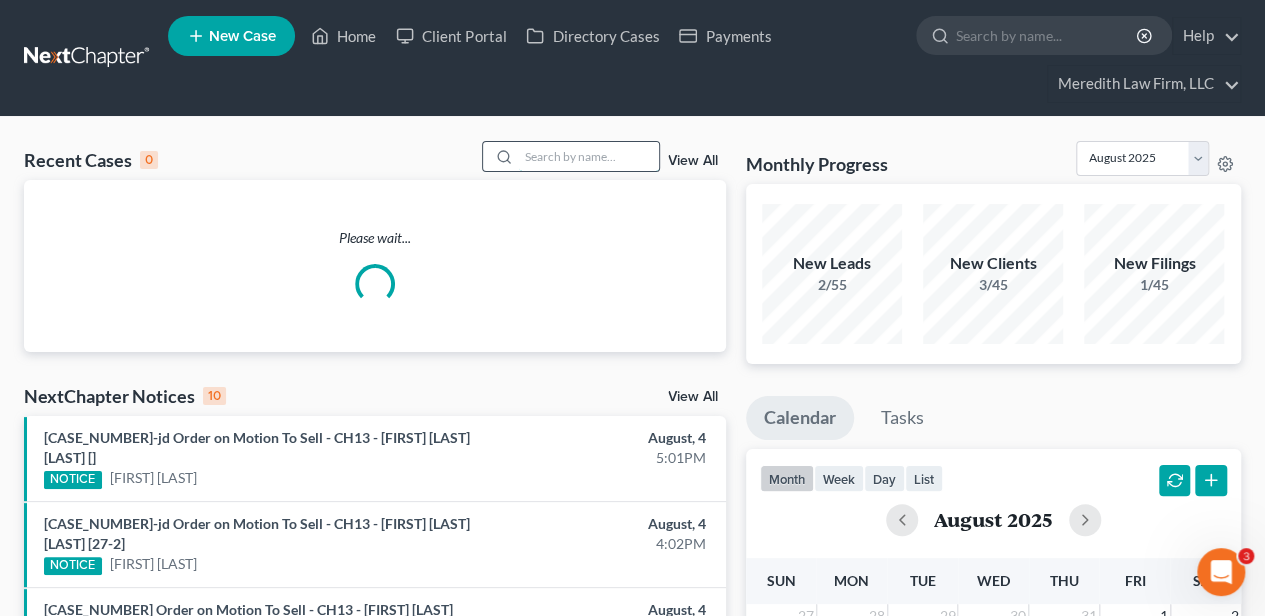 click at bounding box center (589, 156) 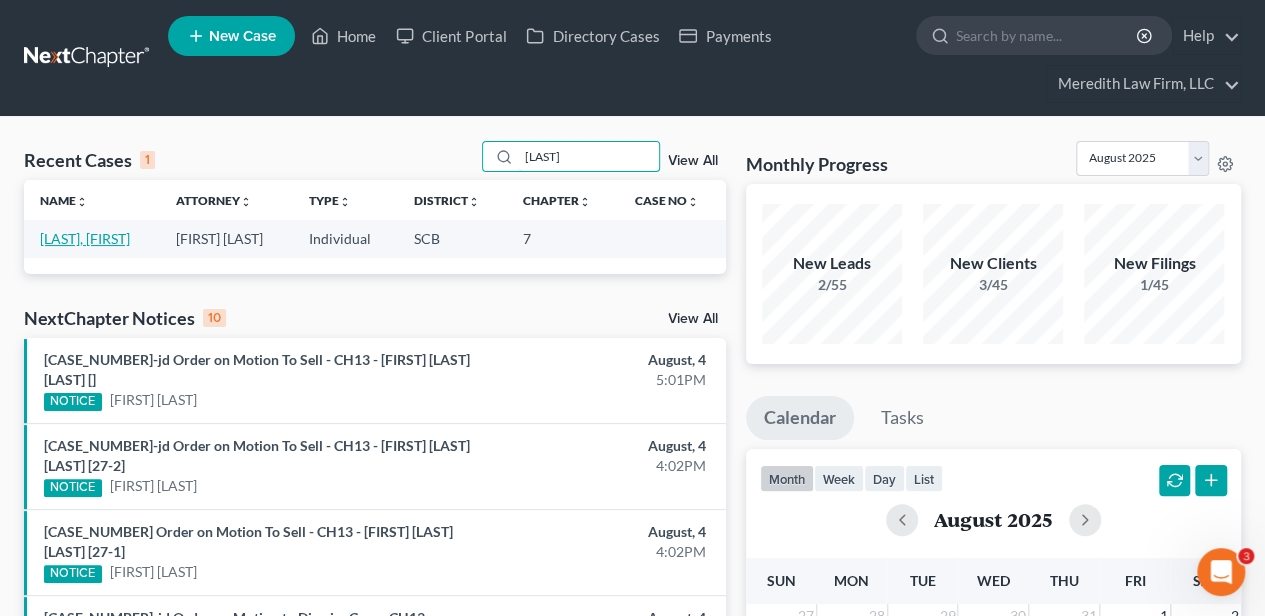 type on "[LAST]" 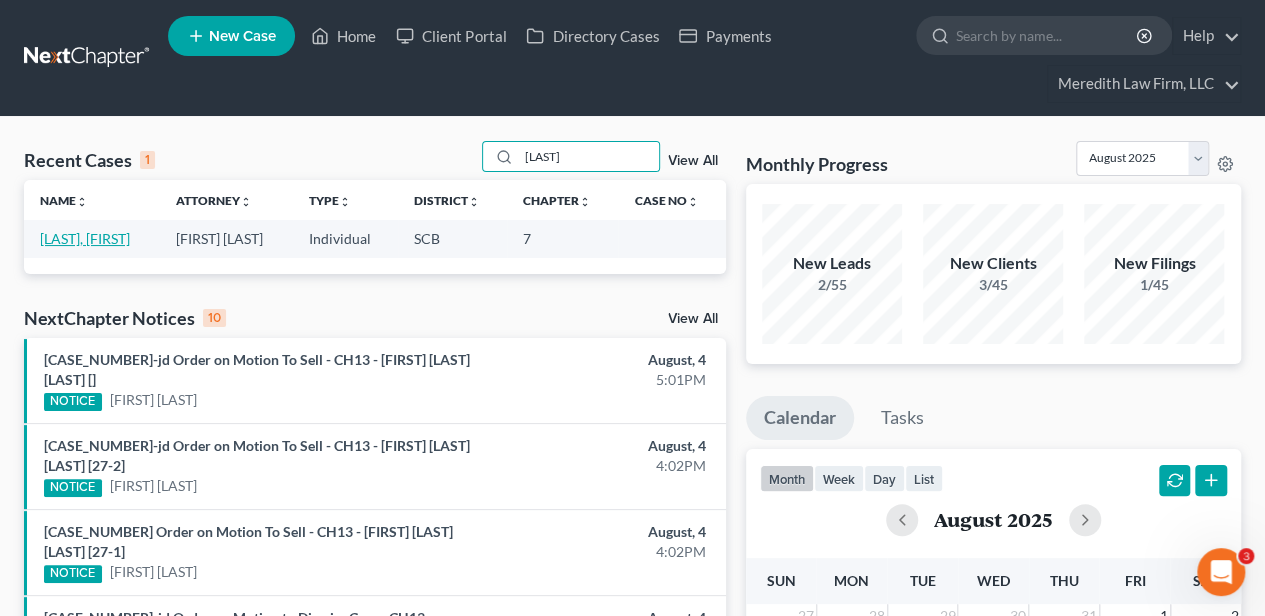 click on "[LAST], [FIRST]" at bounding box center [85, 238] 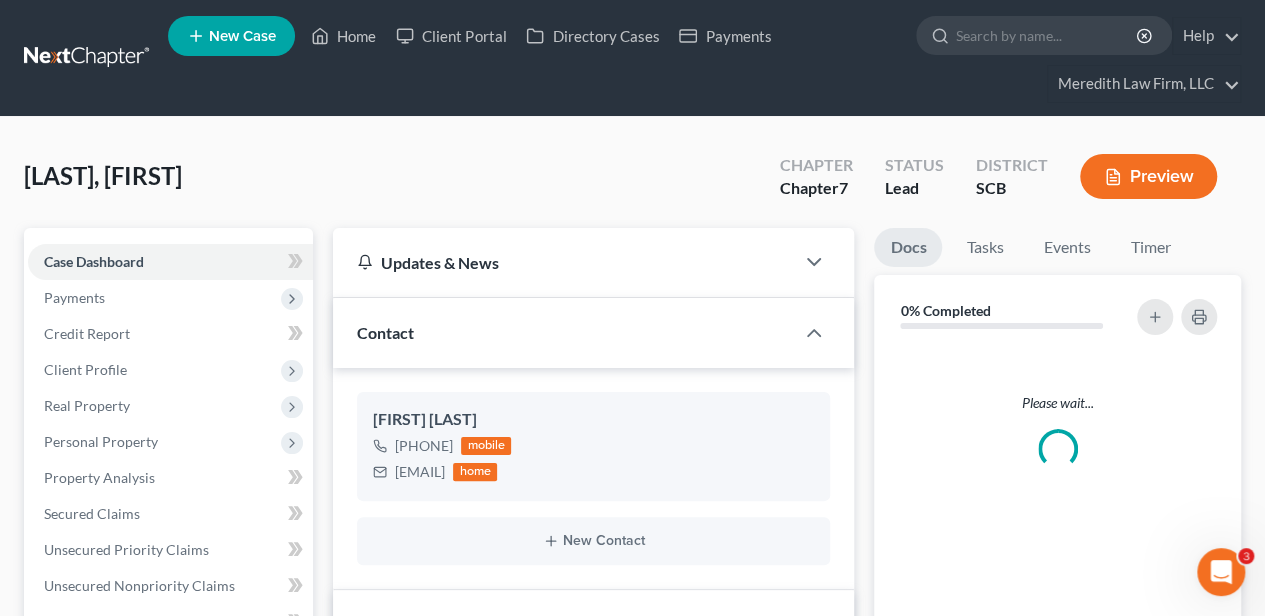 select on "2" 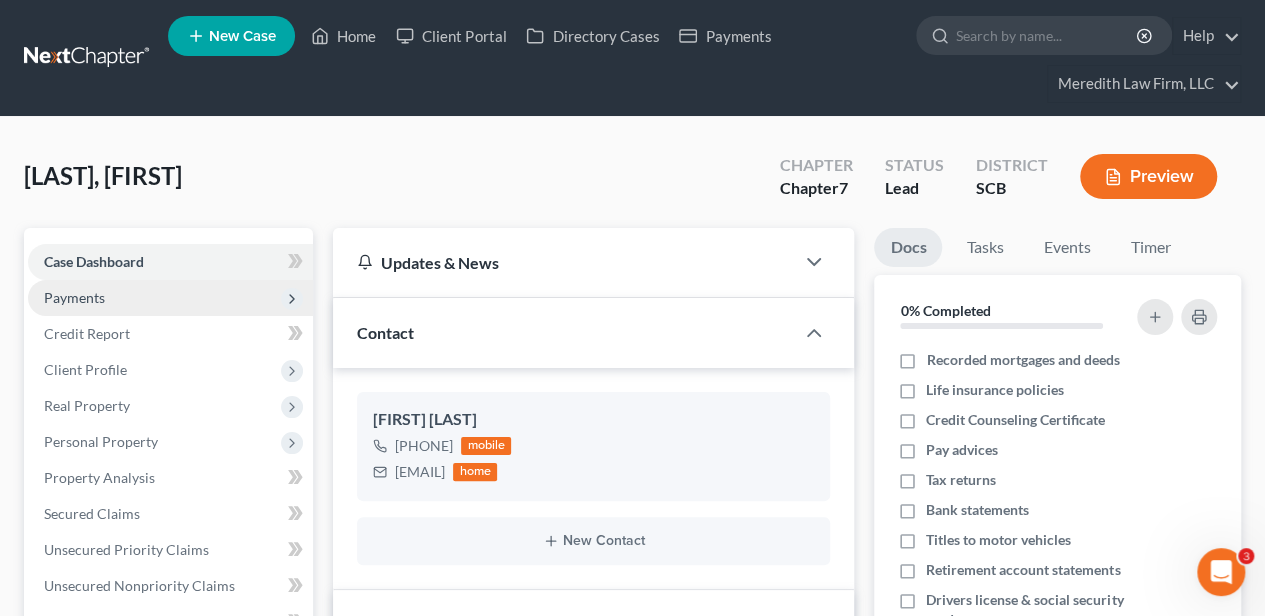 click on "Payments" at bounding box center [74, 297] 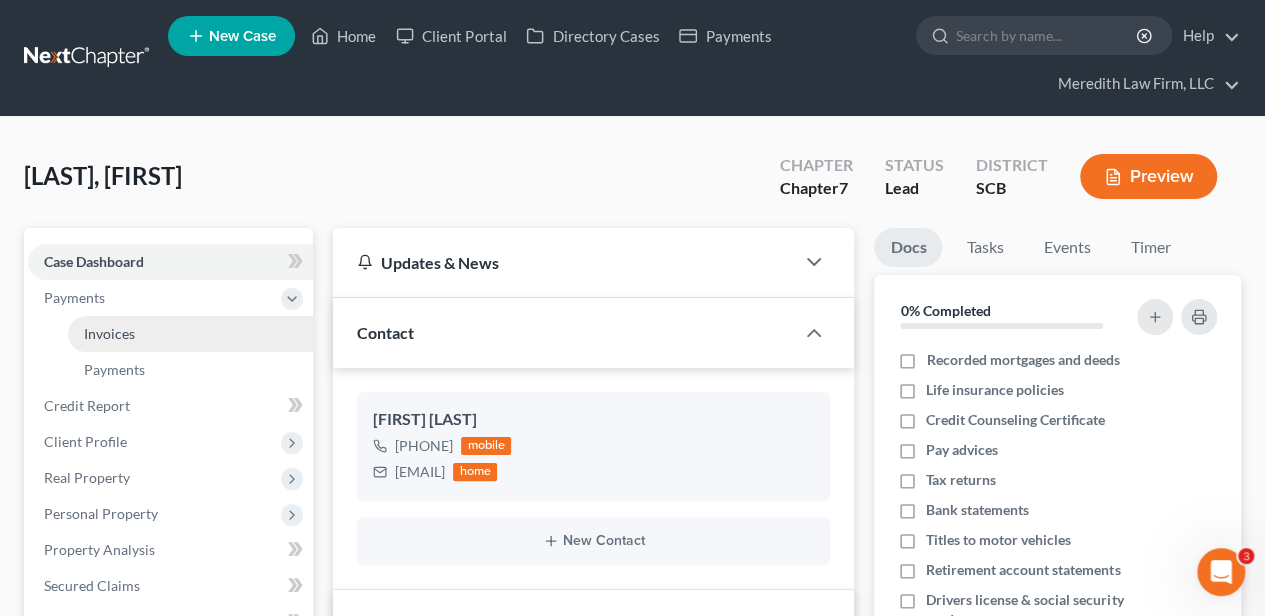 click on "Invoices" at bounding box center (109, 333) 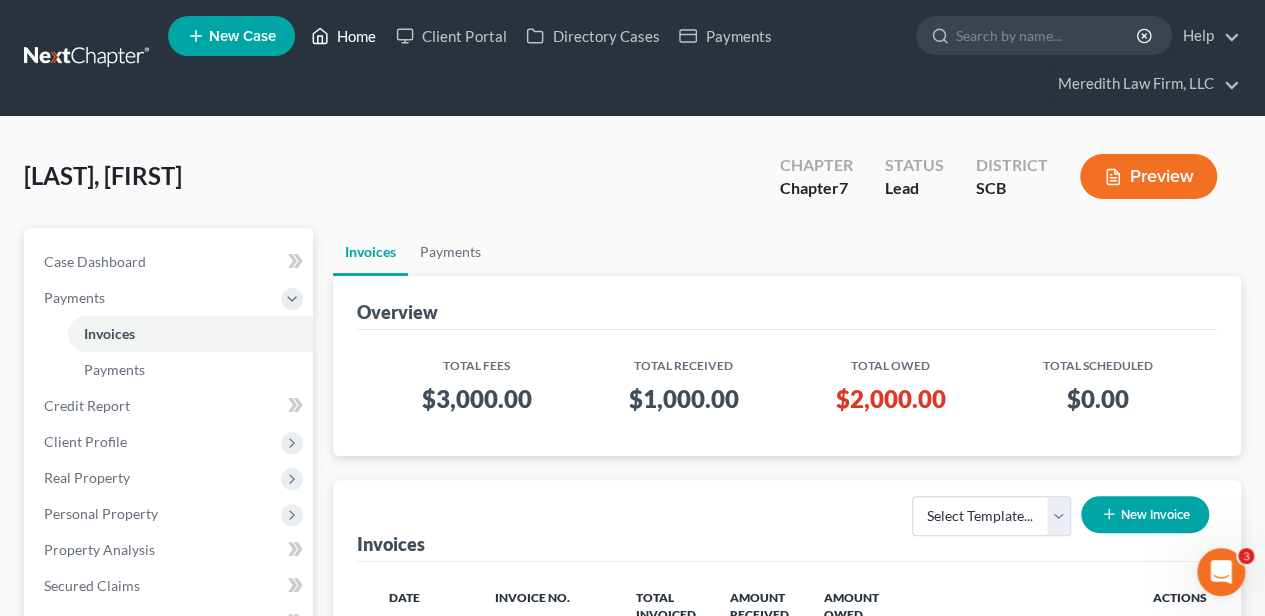 click on "Home" at bounding box center (343, 36) 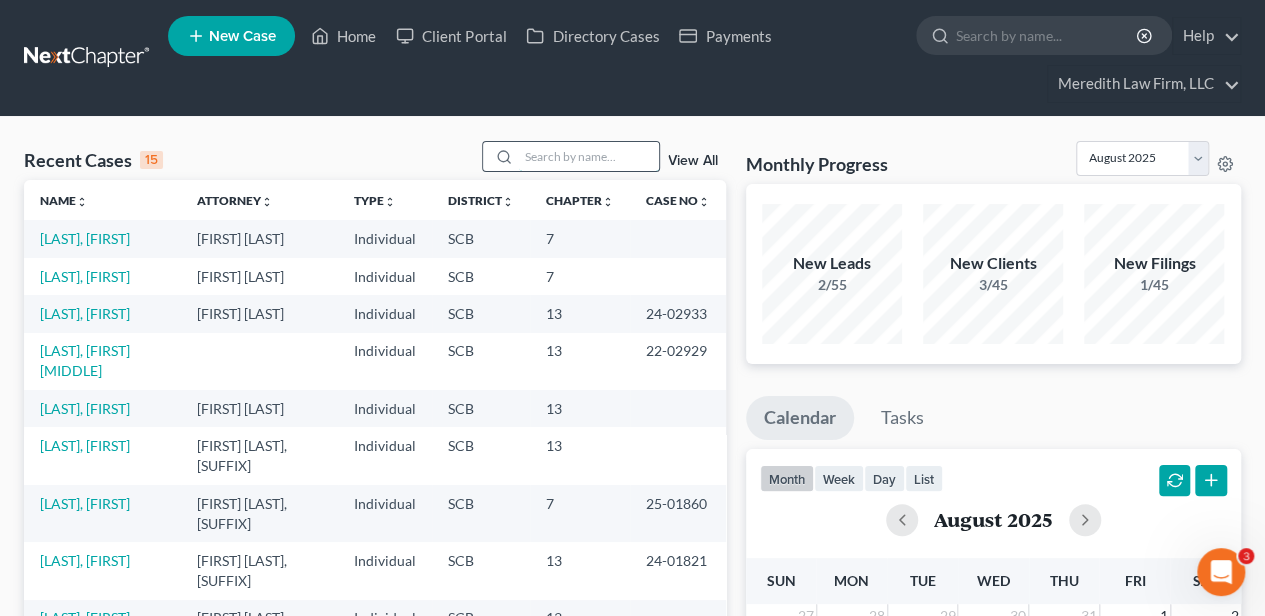 click at bounding box center (589, 156) 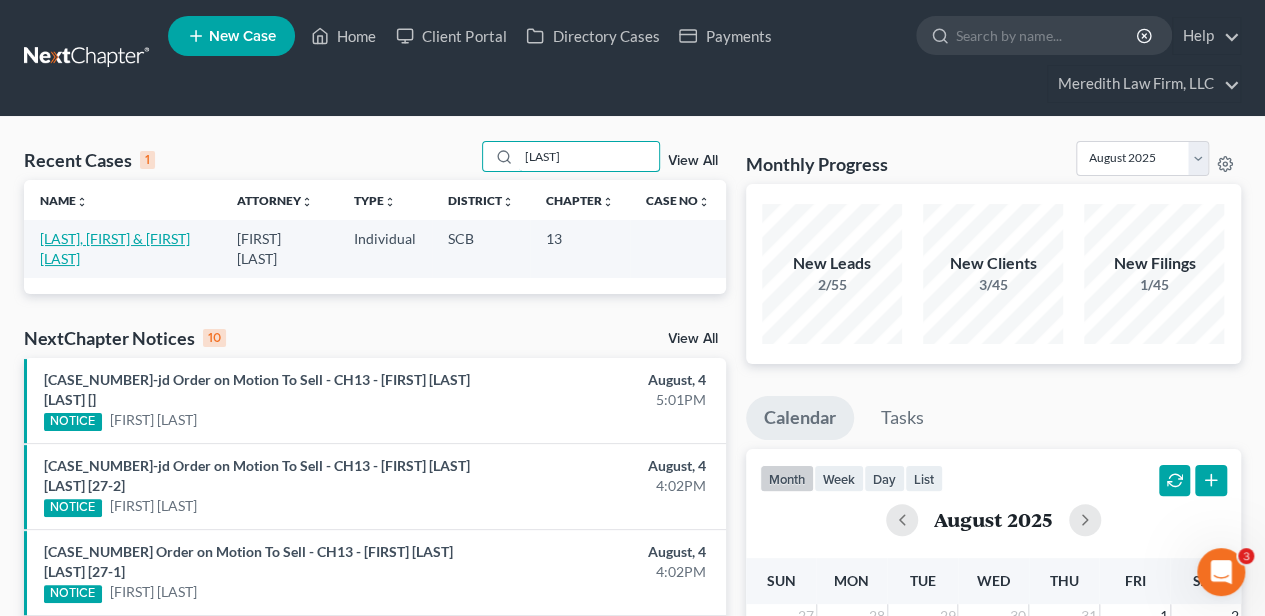type on "[LAST]" 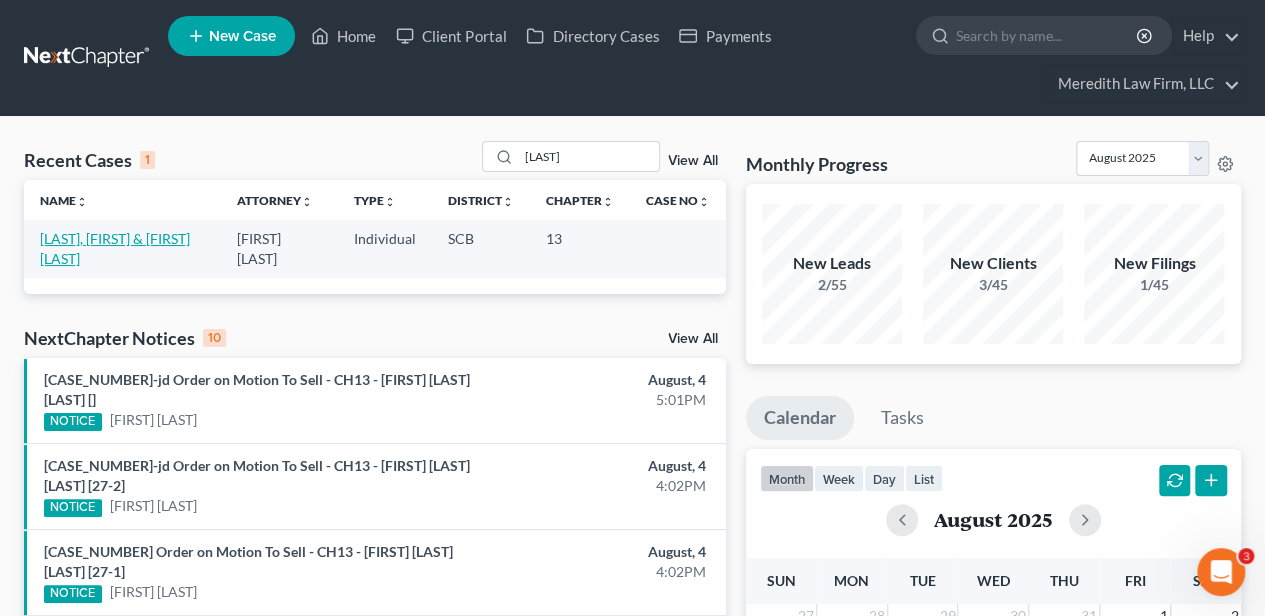 click on "[LAST], [FIRST] & [FIRST] [LAST]" at bounding box center [115, 248] 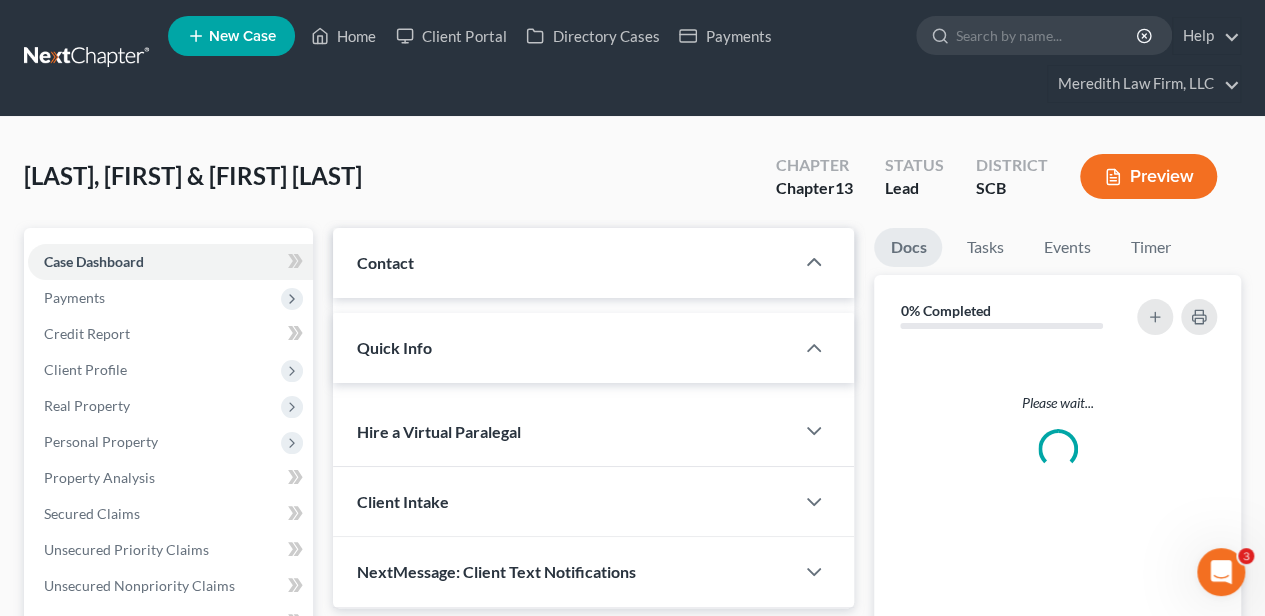 select on "2" 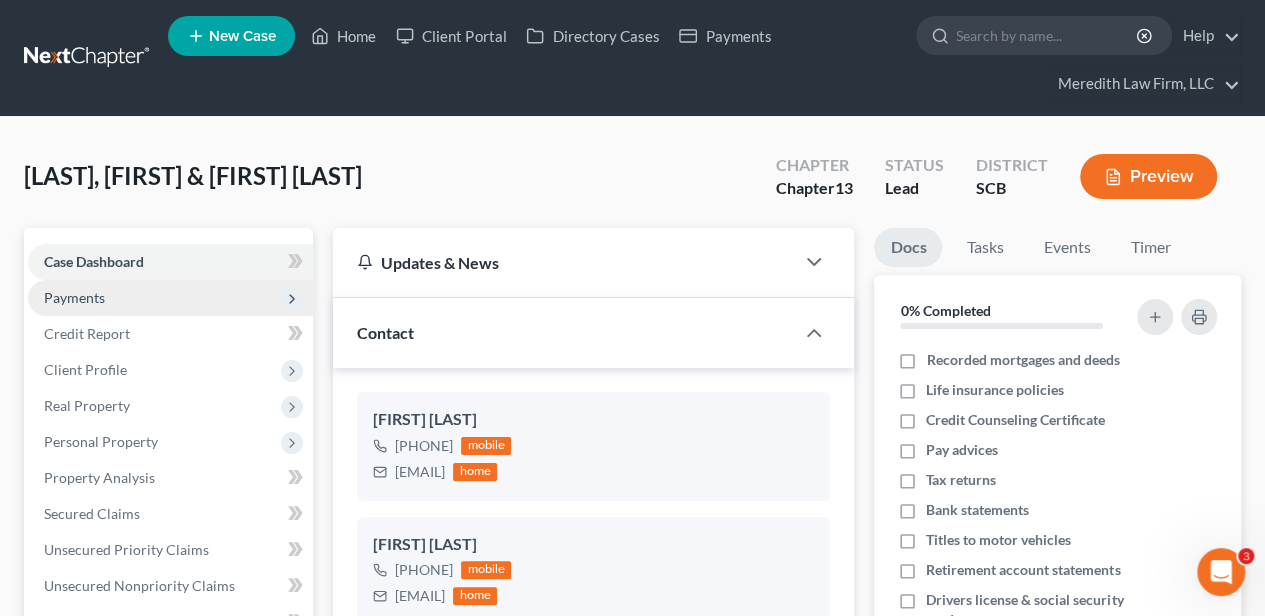 click on "Payments" at bounding box center [170, 298] 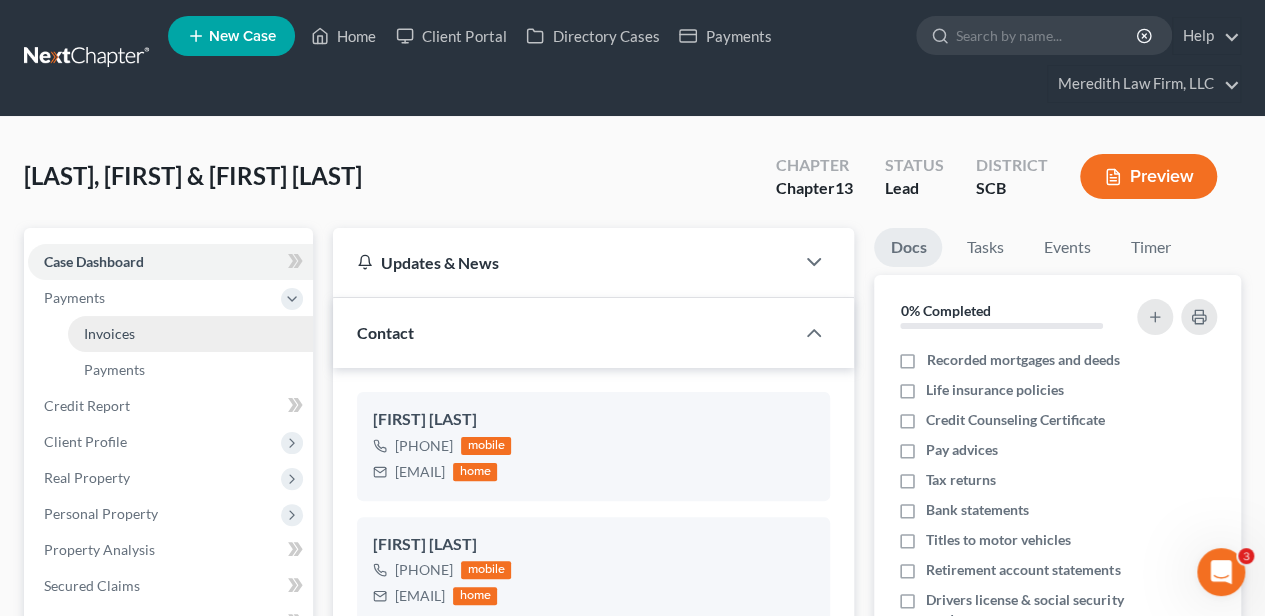 click on "Invoices" at bounding box center (109, 333) 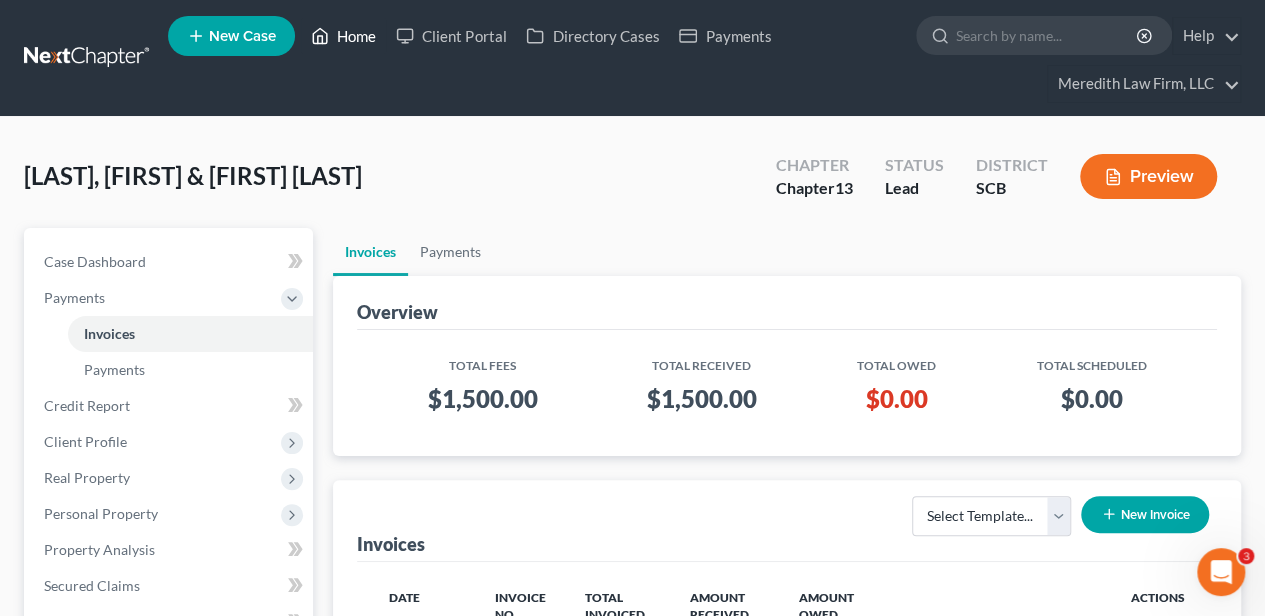 click on "Home" at bounding box center [343, 36] 